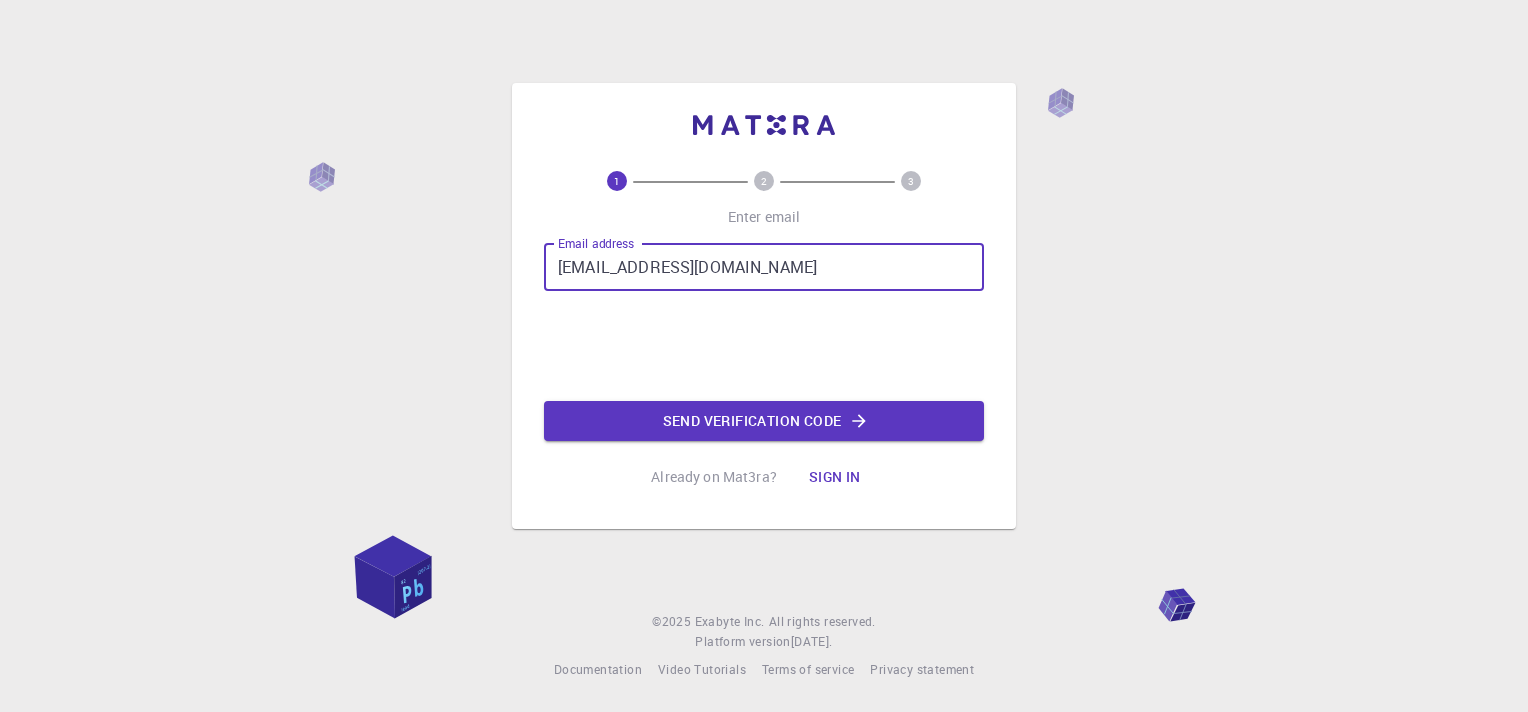scroll, scrollTop: 0, scrollLeft: 0, axis: both 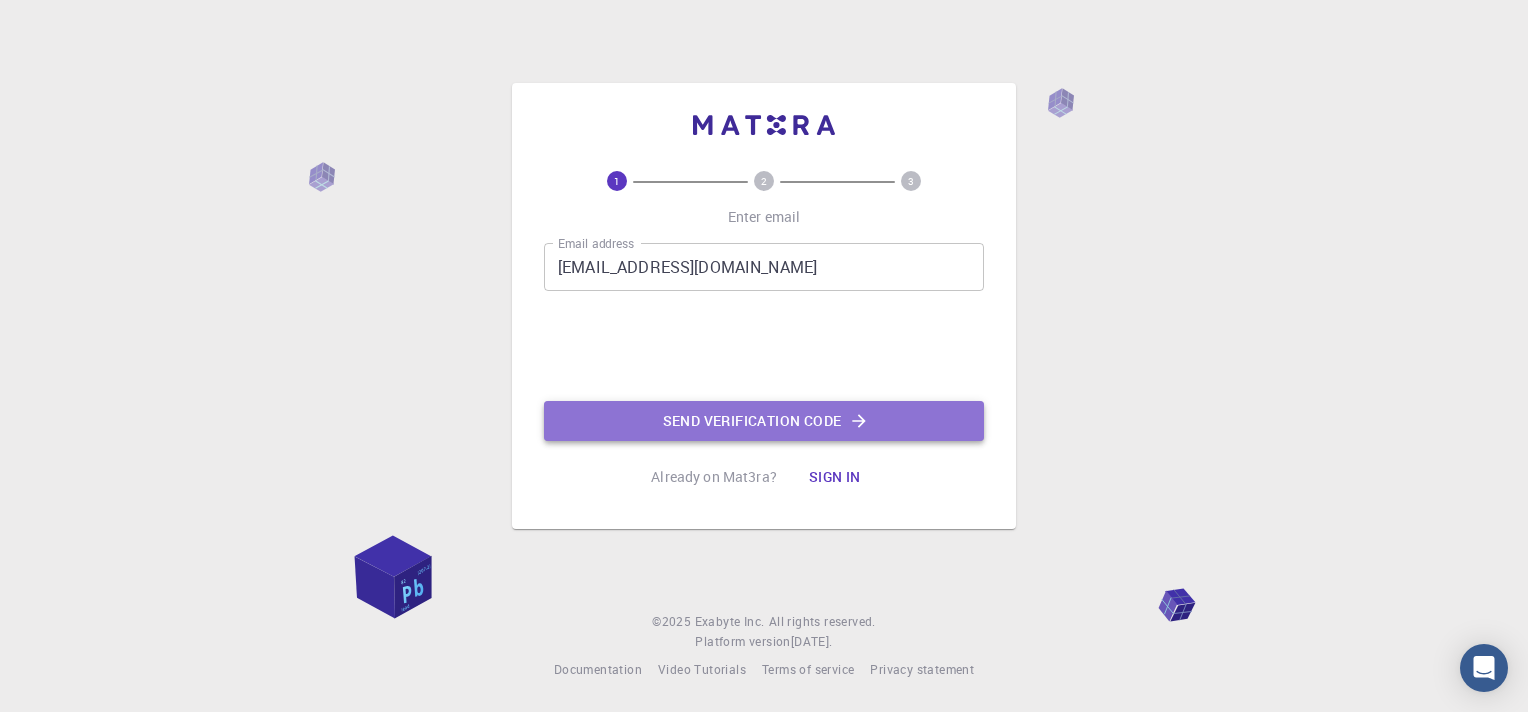 click on "Send verification code" 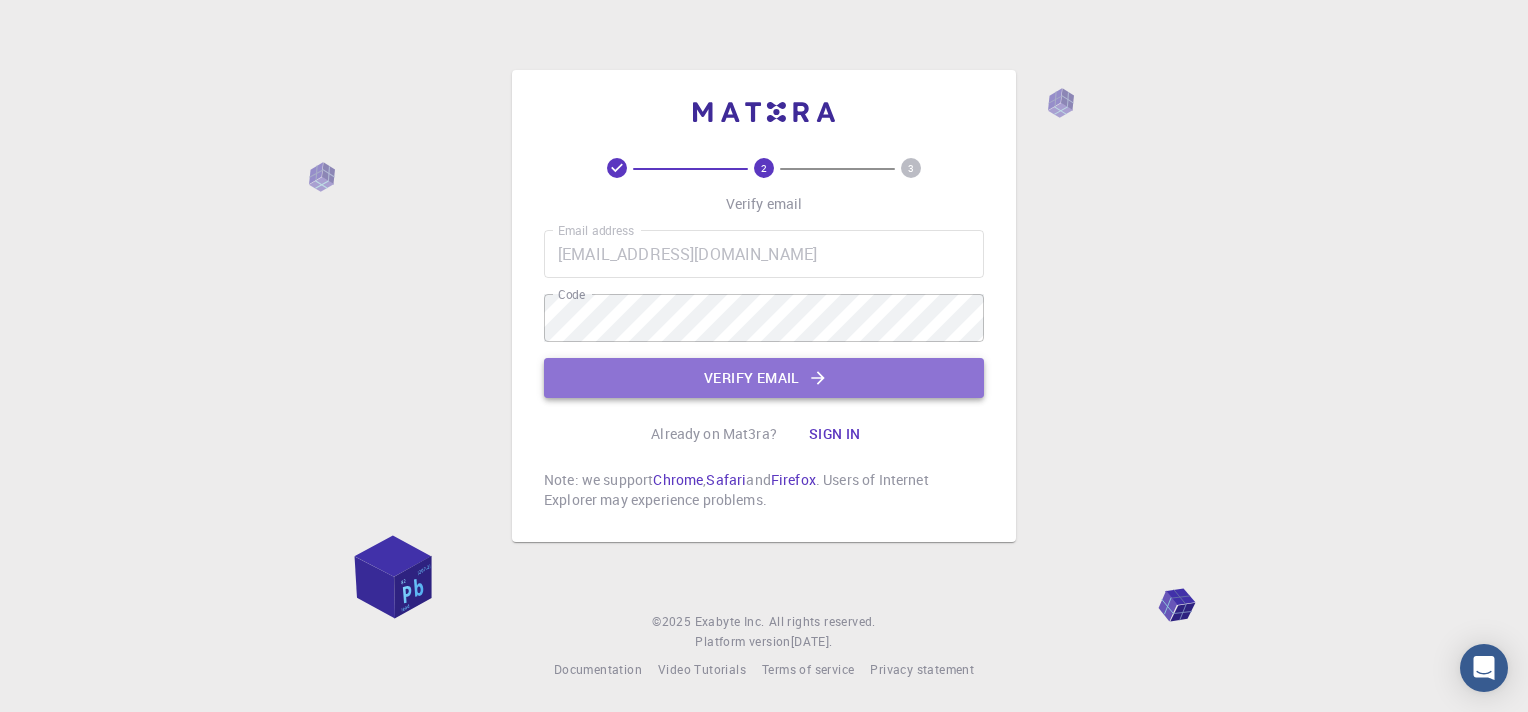 click on "Verify email" 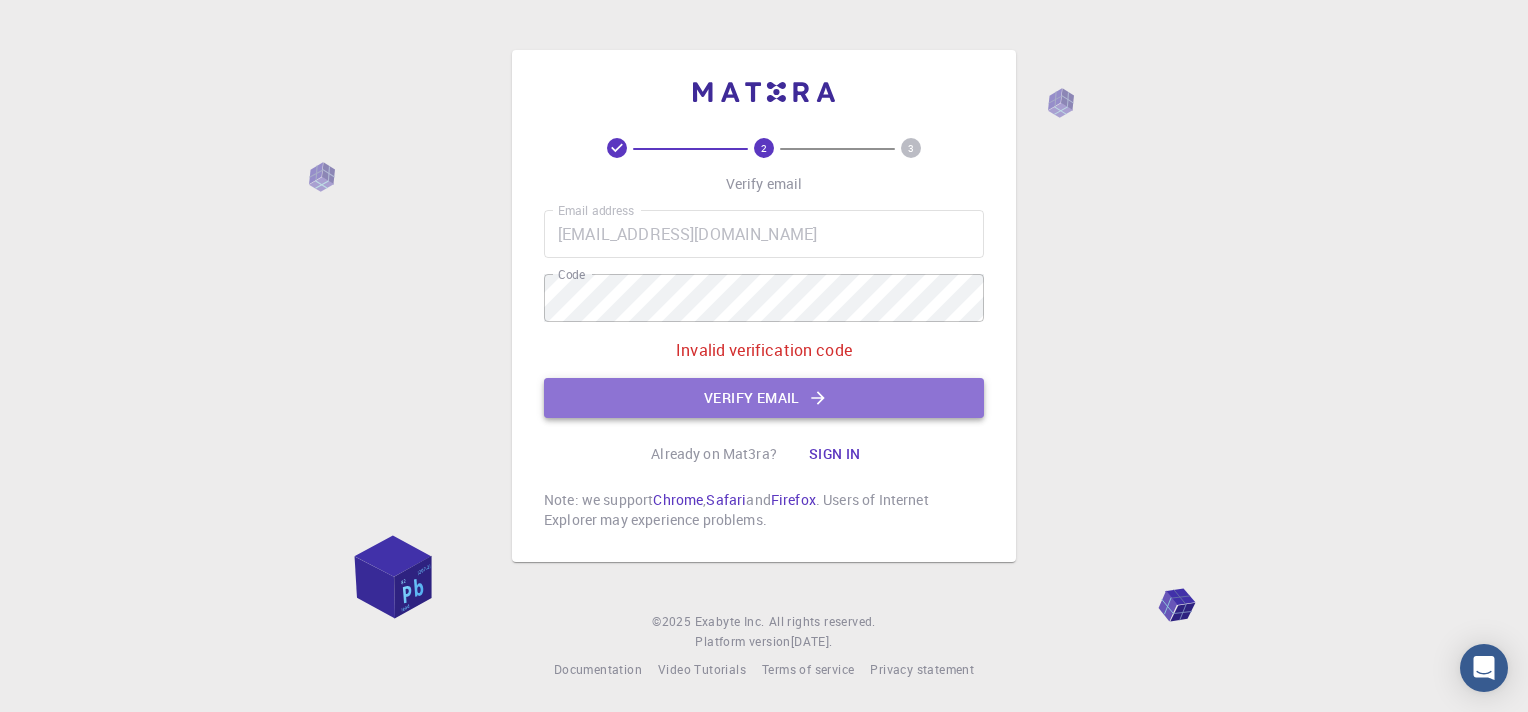 click on "Verify email" at bounding box center [764, 398] 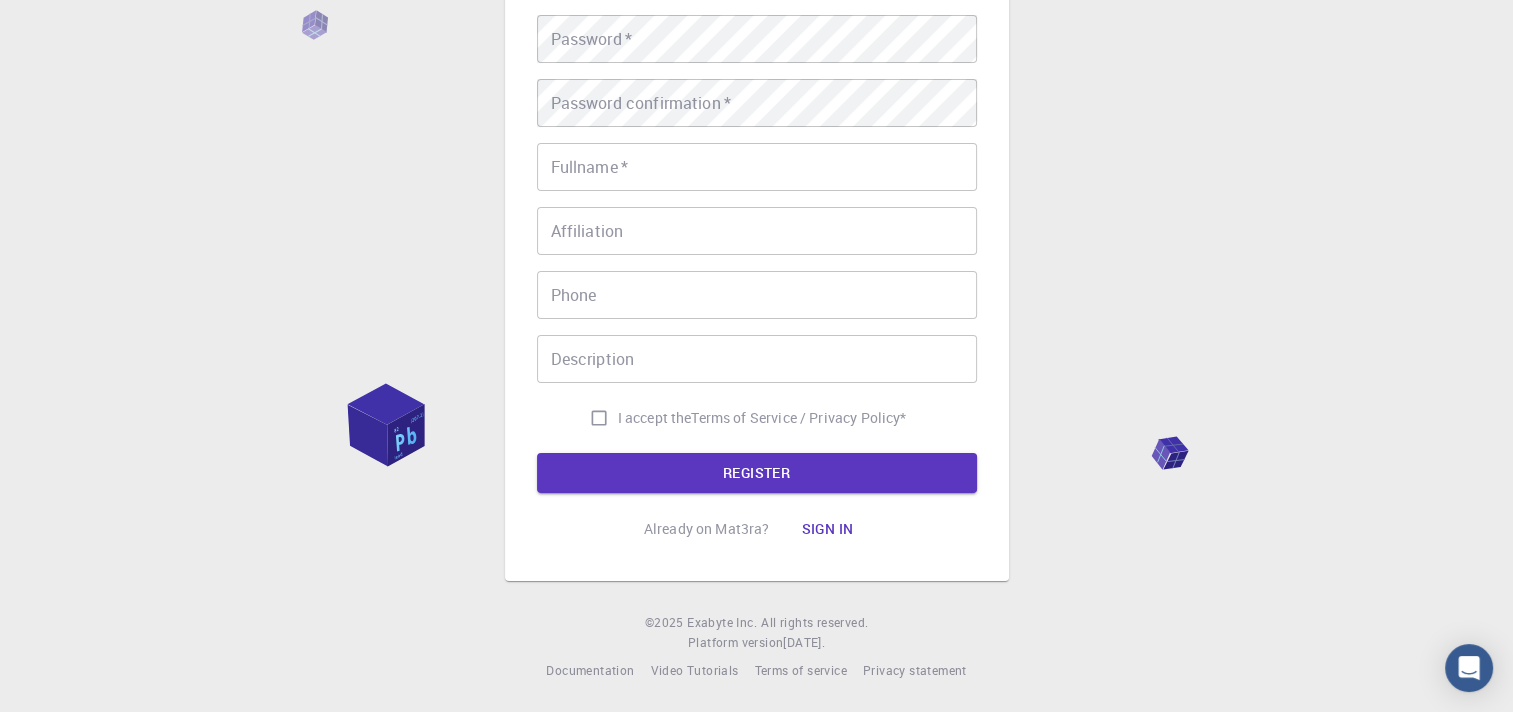 scroll, scrollTop: 0, scrollLeft: 0, axis: both 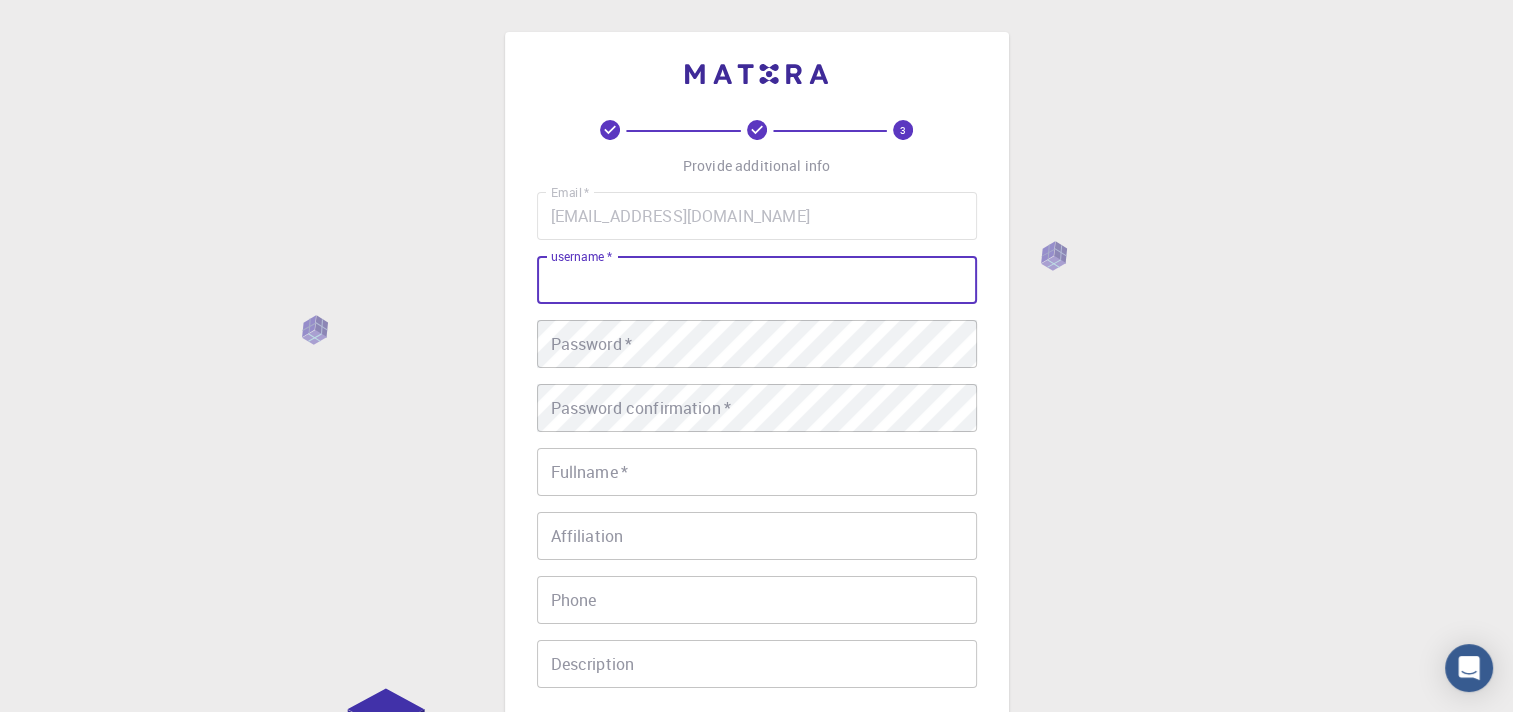 click on "username   *" at bounding box center (757, 280) 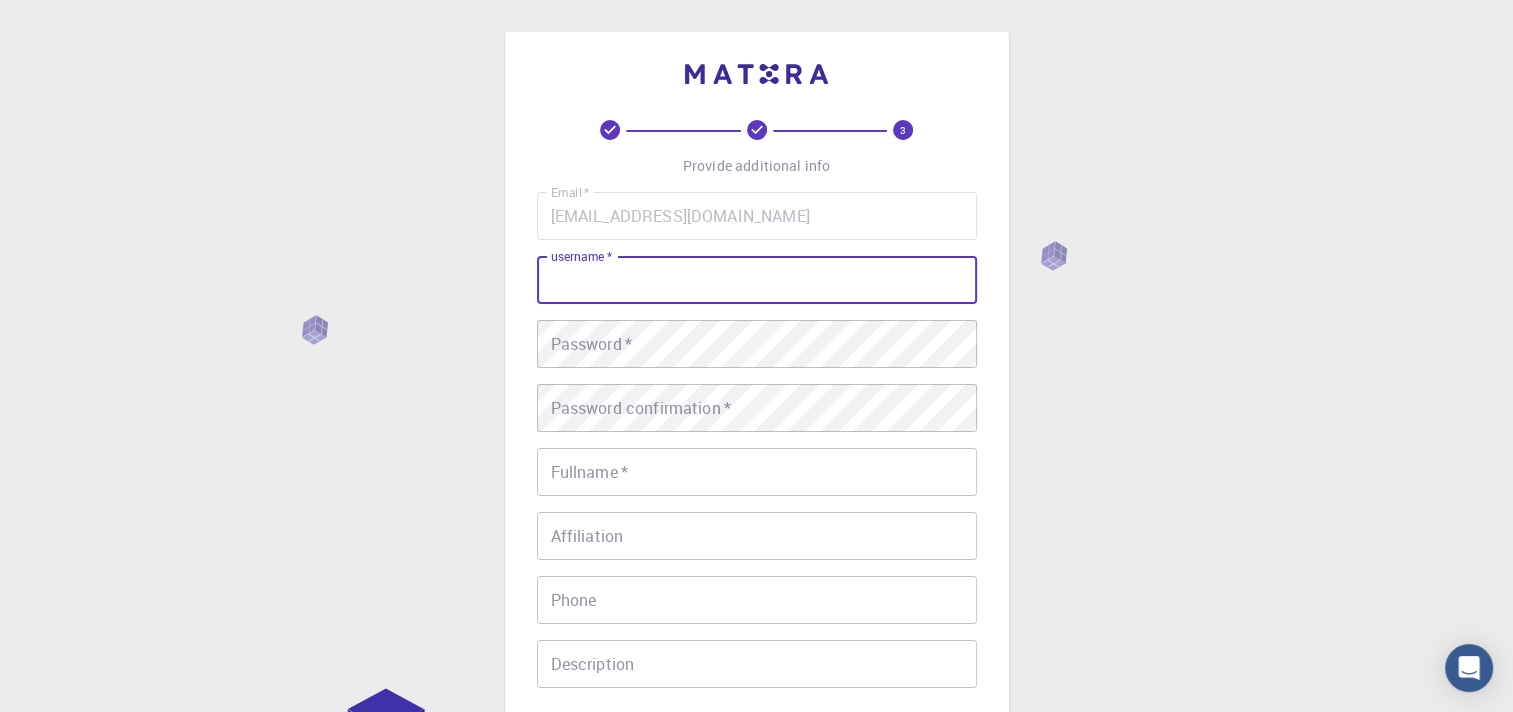 type on "Suhag" 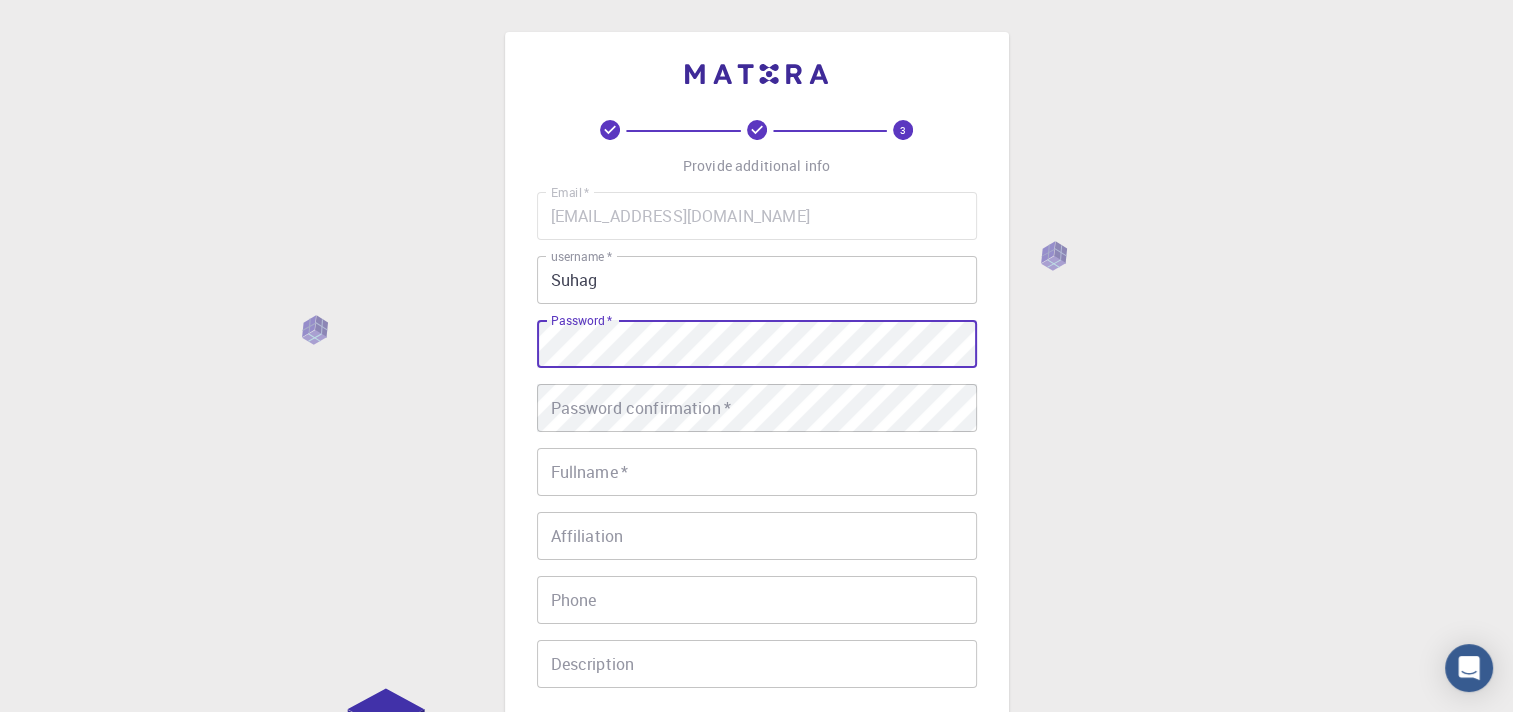 click on "Email   * [EMAIL_ADDRESS][DOMAIN_NAME] Email   * username   * Suhag username   * Password   * Password   * Password confirmation   * Password confirmation   * Fullname   * Fullname   * Affiliation Affiliation Phone Phone Description Description I accept the  Terms of Service / Privacy Policy  *" at bounding box center [757, 467] 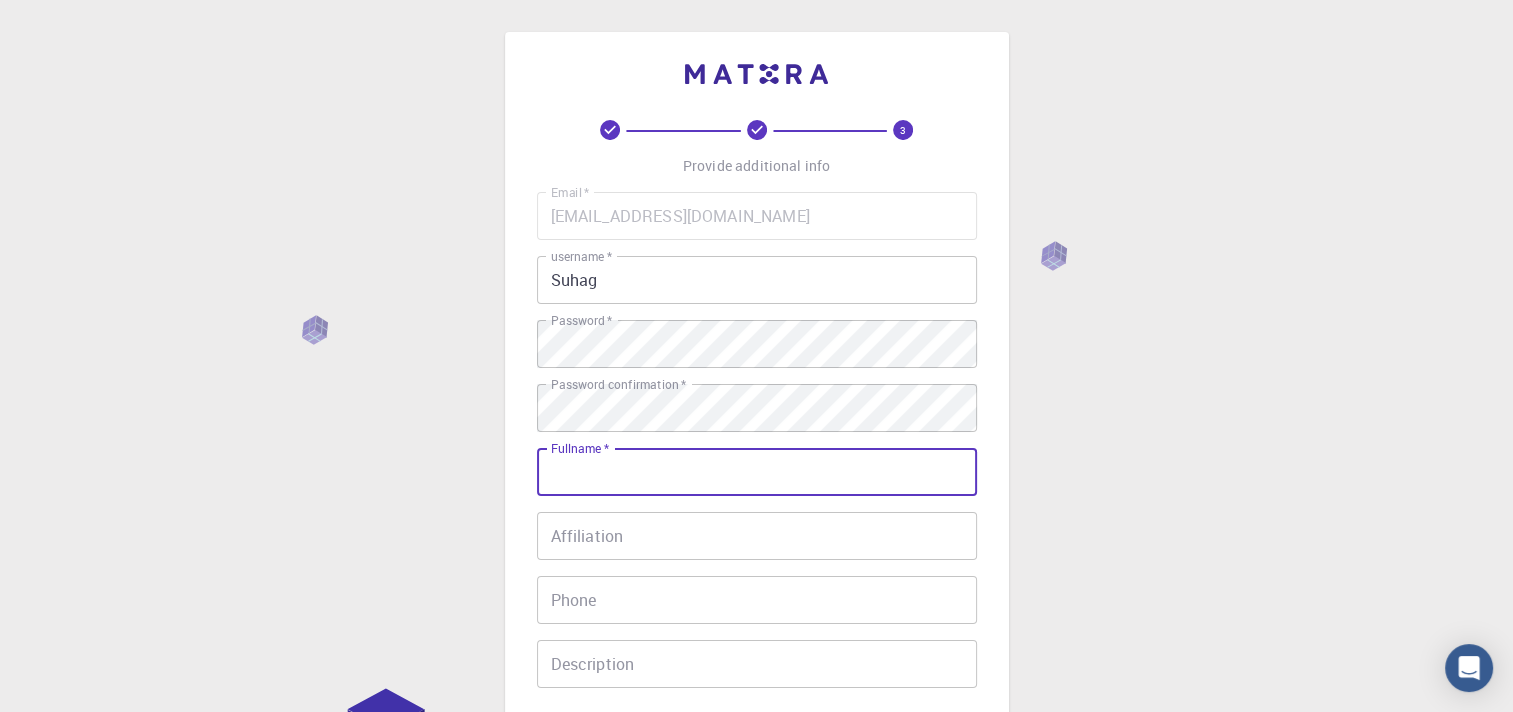 click on "Fullname   *" at bounding box center [757, 472] 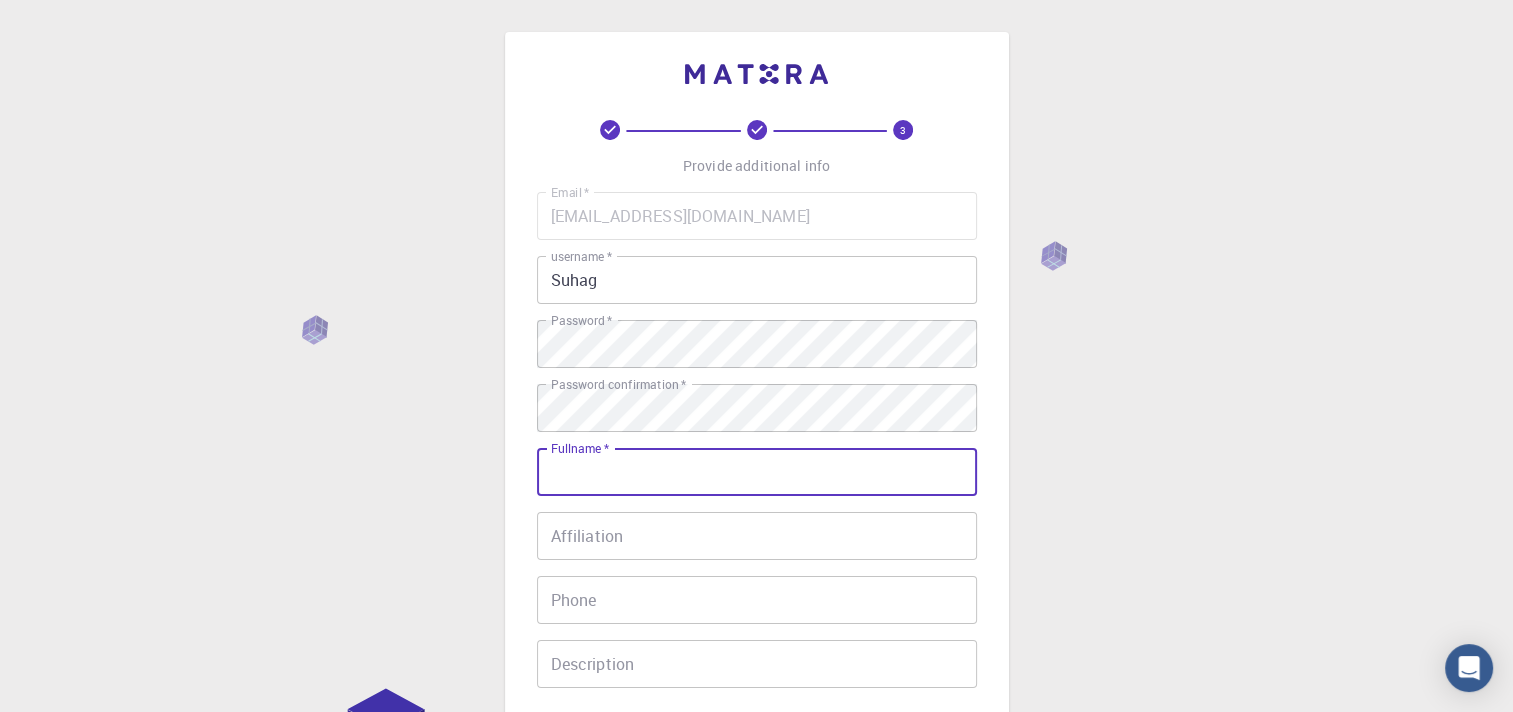 type on "Suhag Mia" 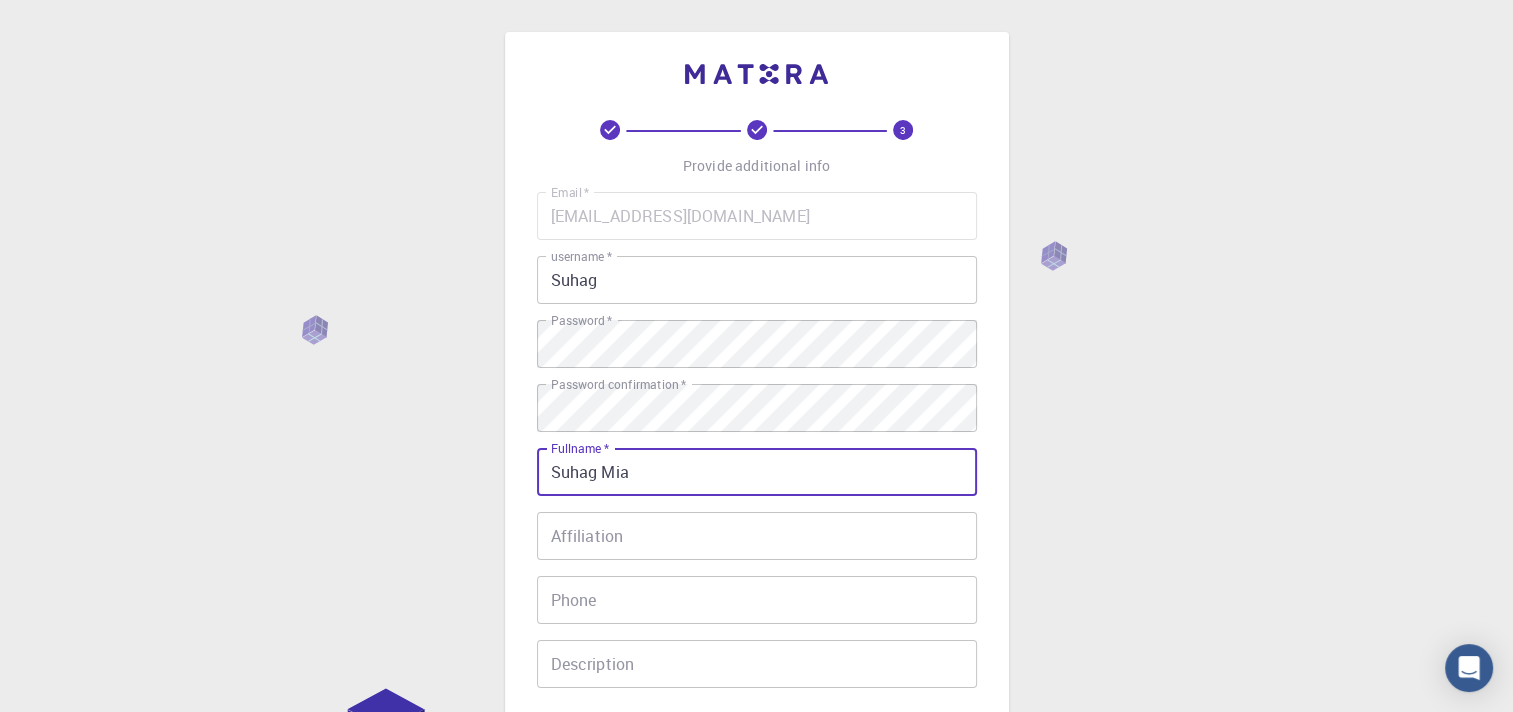 type on "[PHONE_NUMBER]" 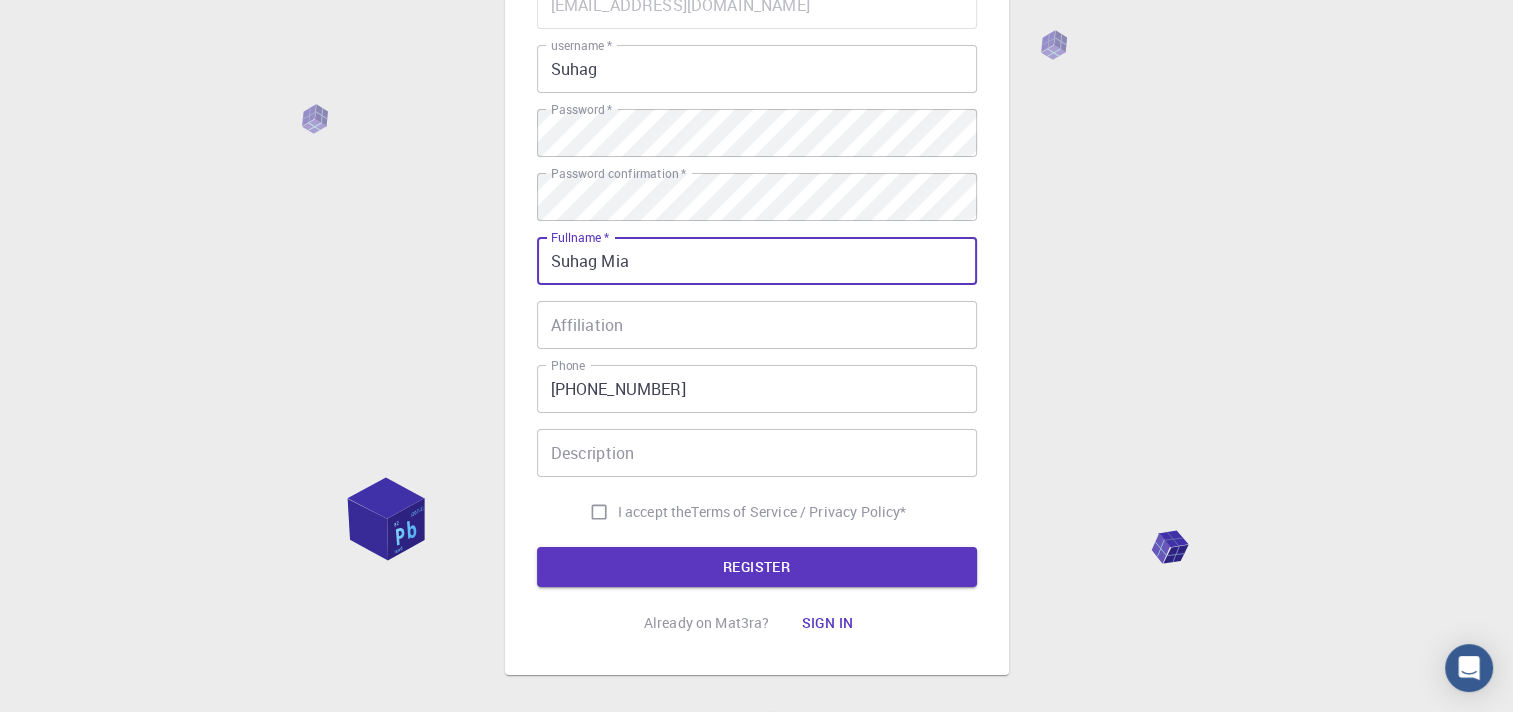 scroll, scrollTop: 220, scrollLeft: 0, axis: vertical 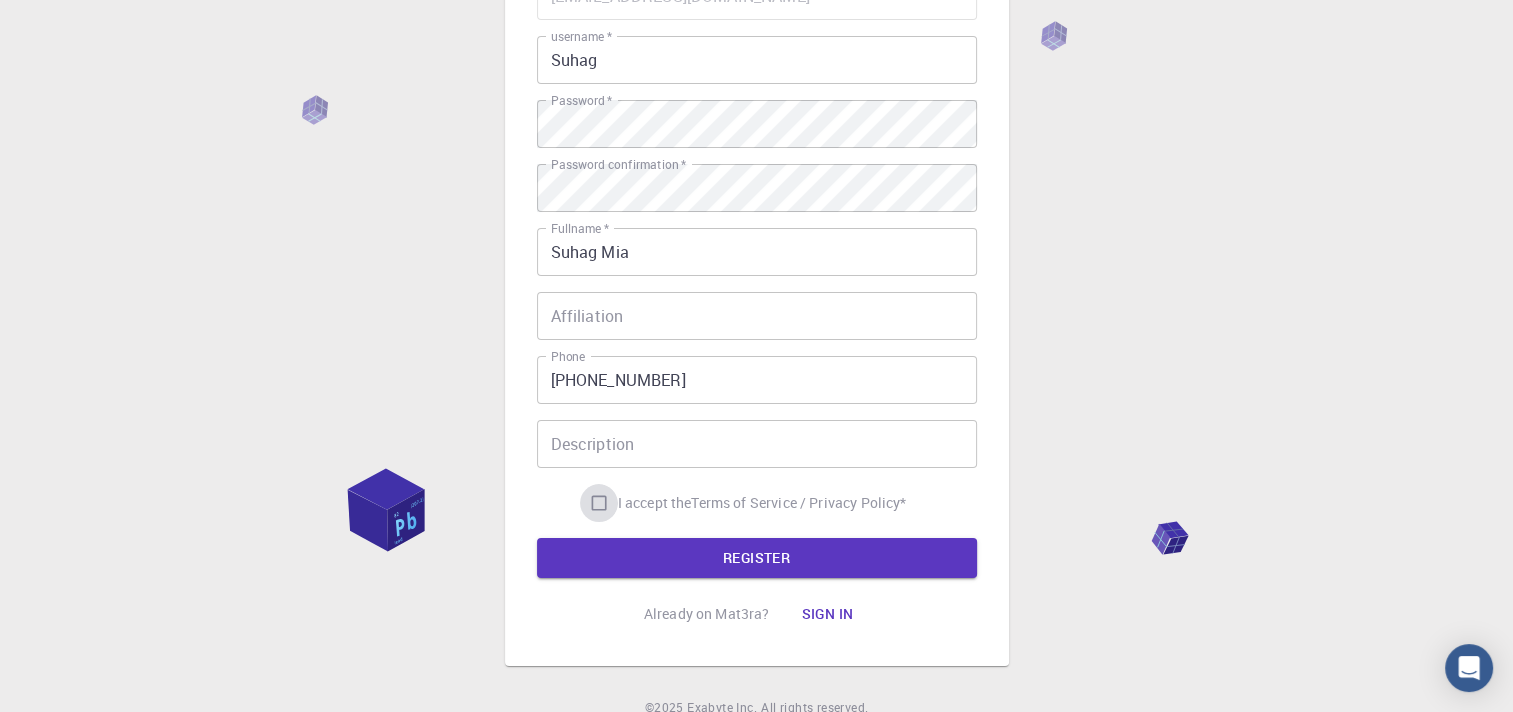 click on "I accept the  Terms of Service / Privacy Policy  *" at bounding box center (599, 503) 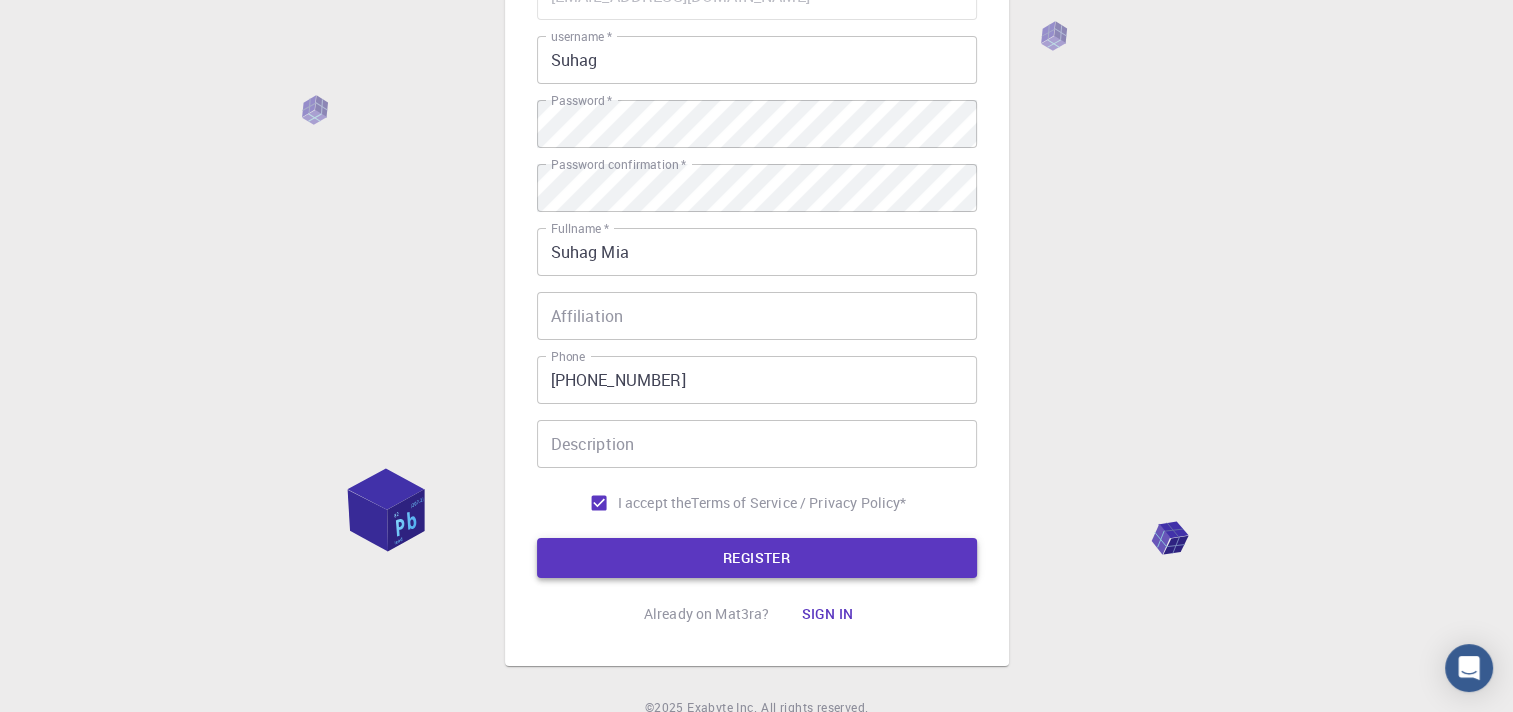 click on "REGISTER" at bounding box center [757, 558] 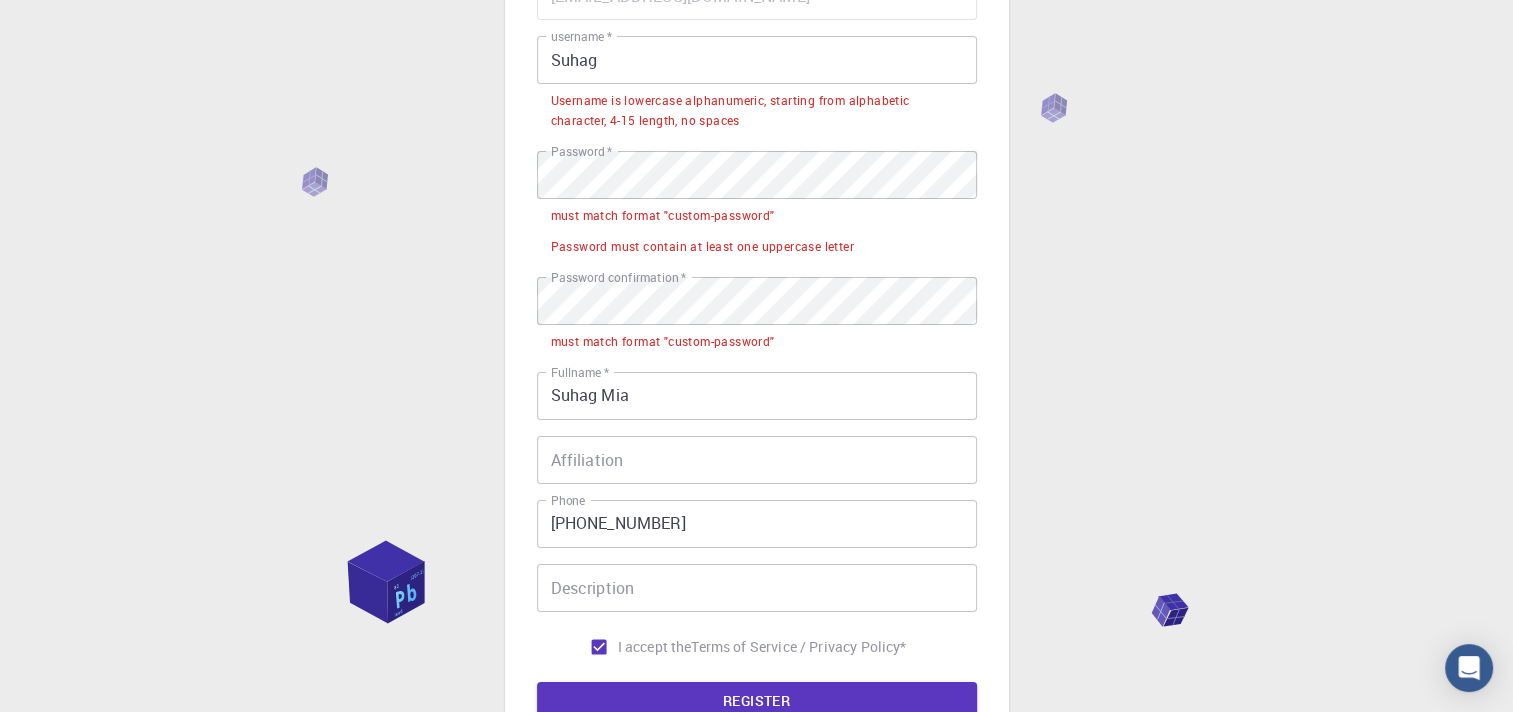 scroll, scrollTop: 166, scrollLeft: 0, axis: vertical 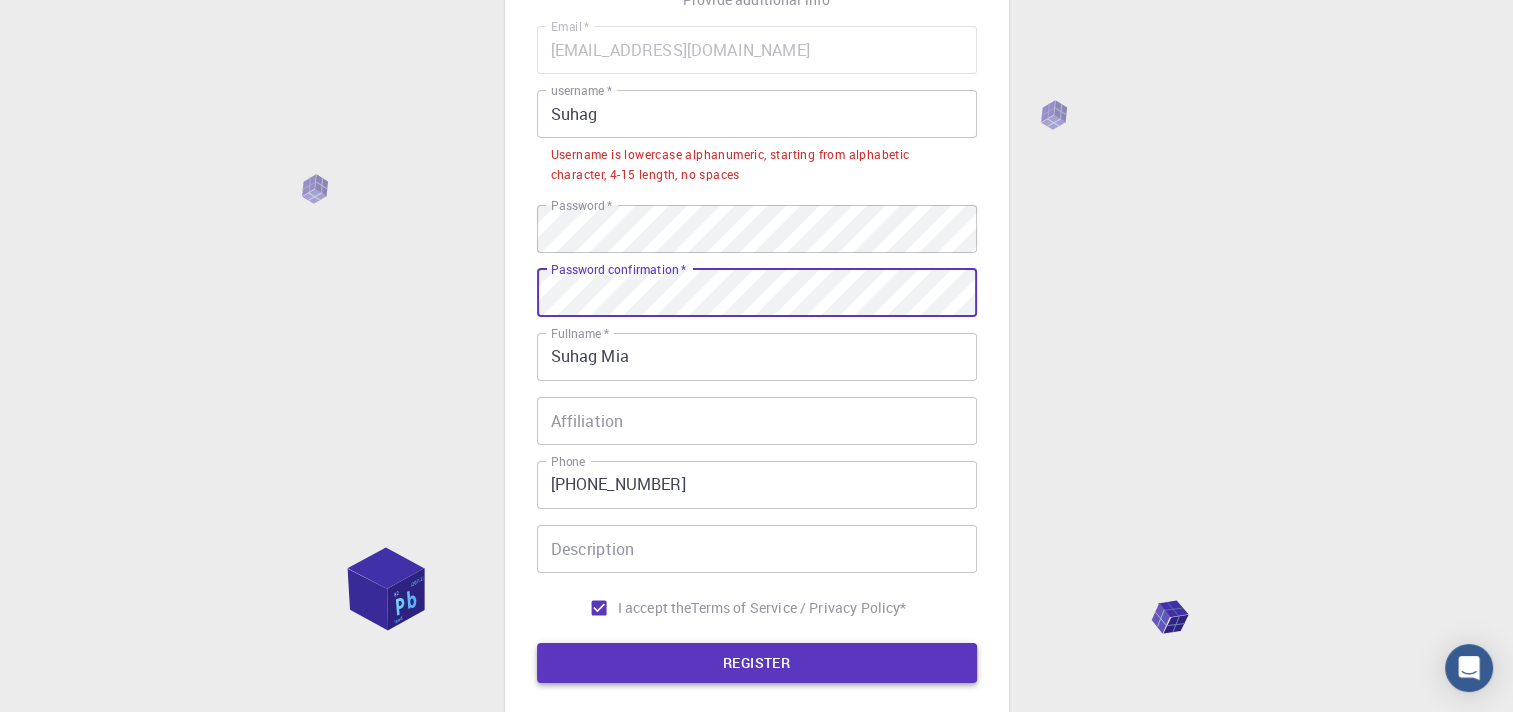 click on "REGISTER" at bounding box center (757, 663) 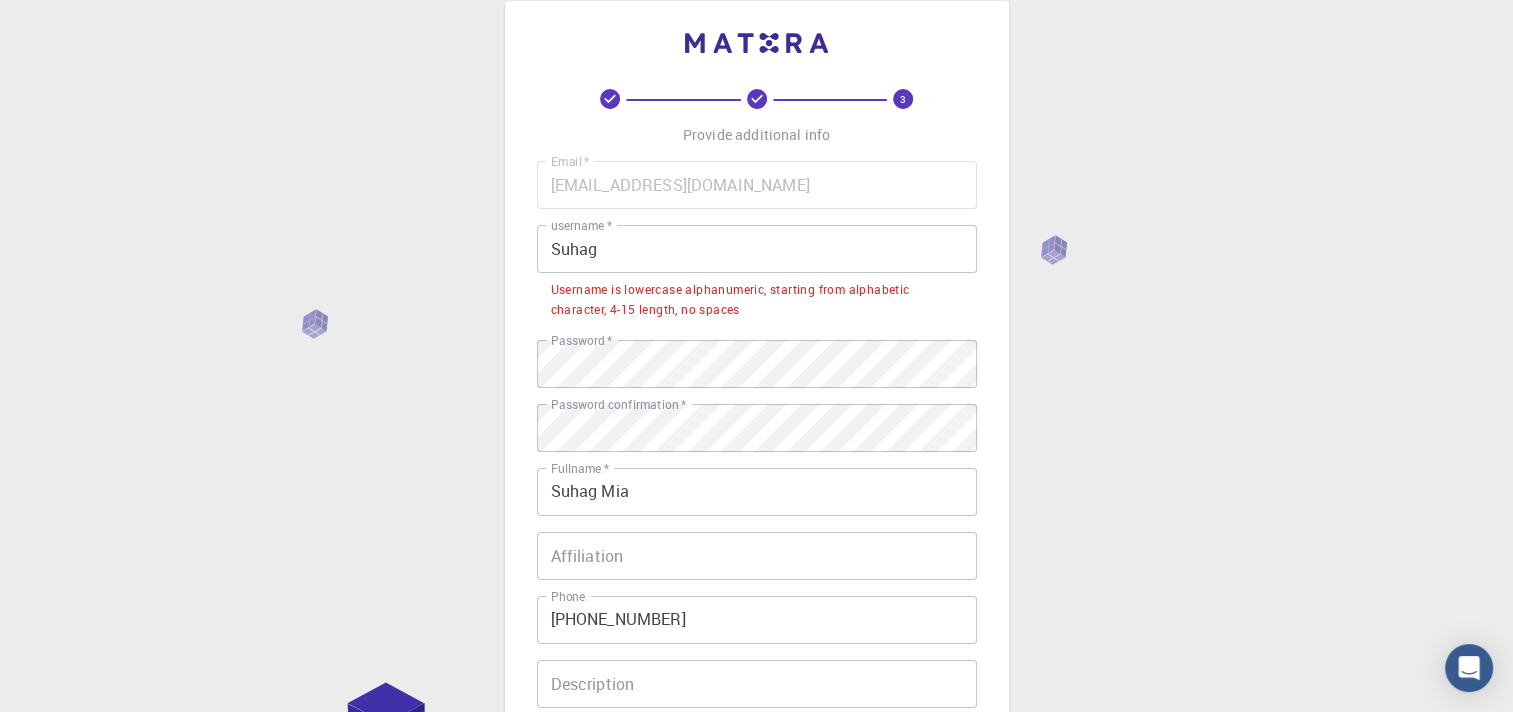 scroll, scrollTop: 29, scrollLeft: 0, axis: vertical 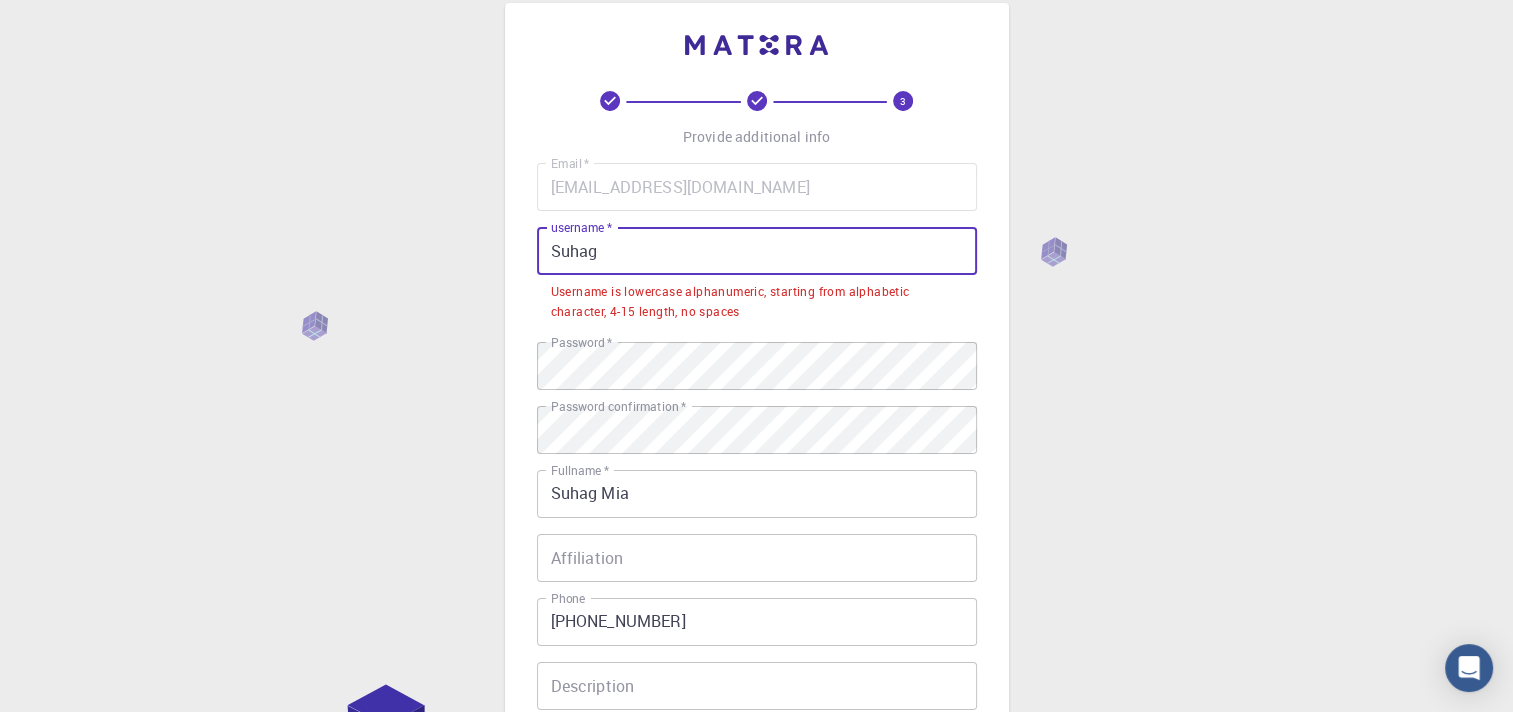 click on "Suhag" at bounding box center [757, 251] 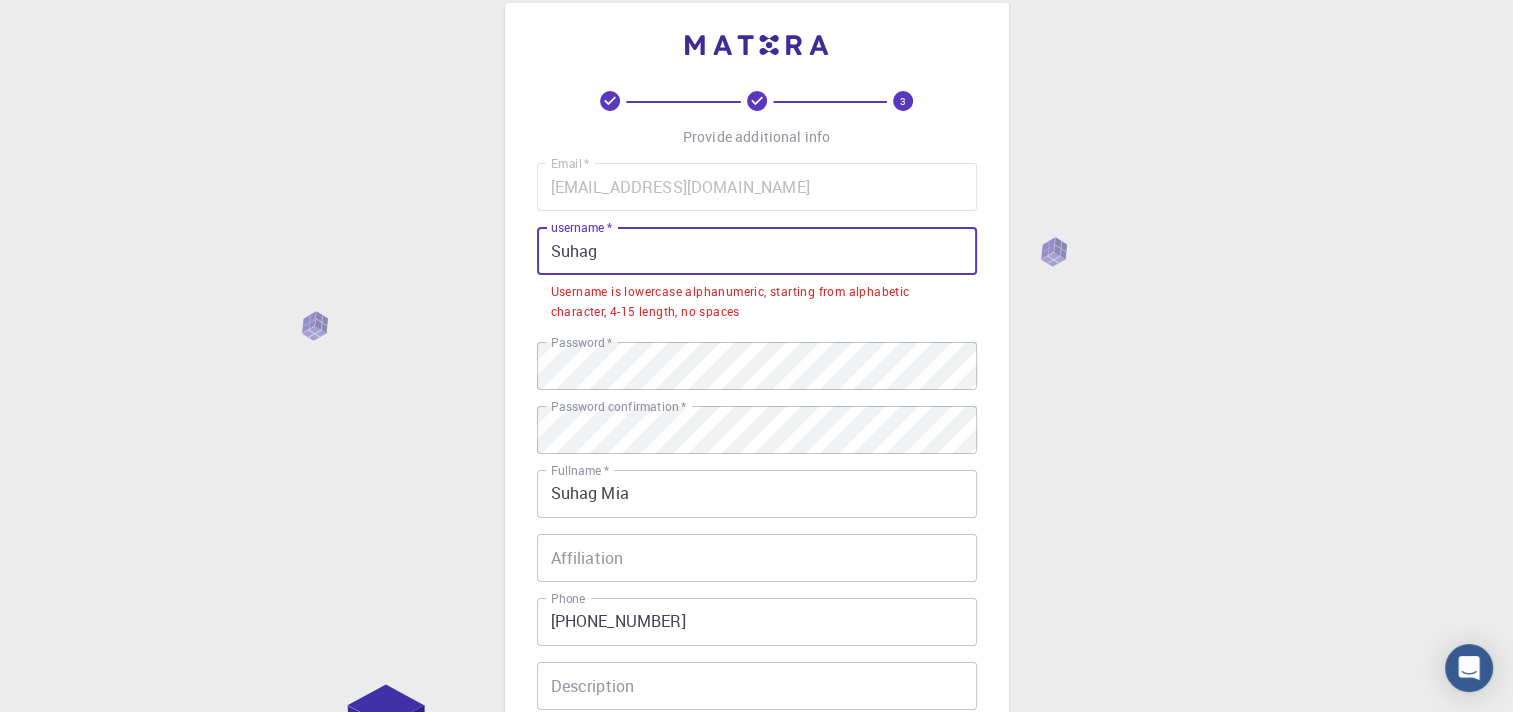 click on "Suhag" at bounding box center (757, 251) 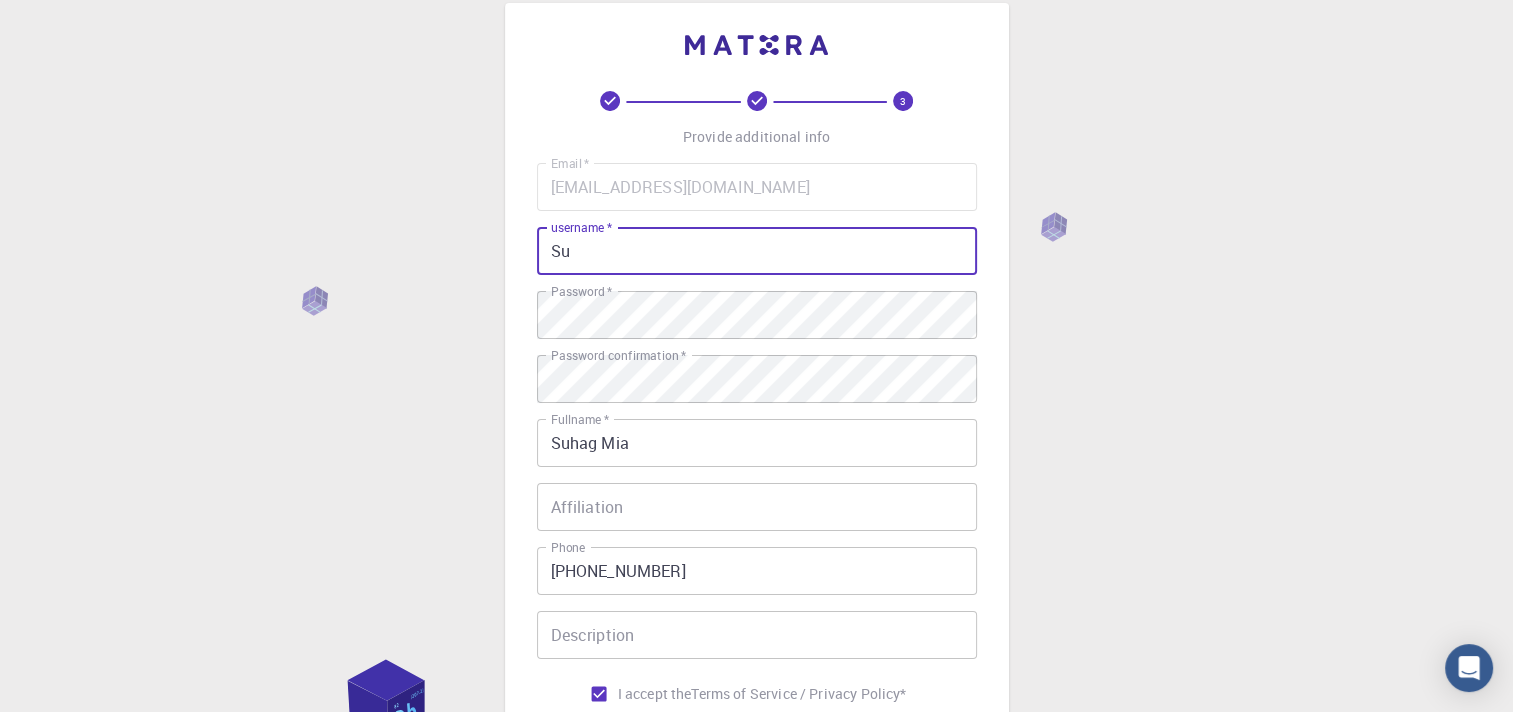 type on "S" 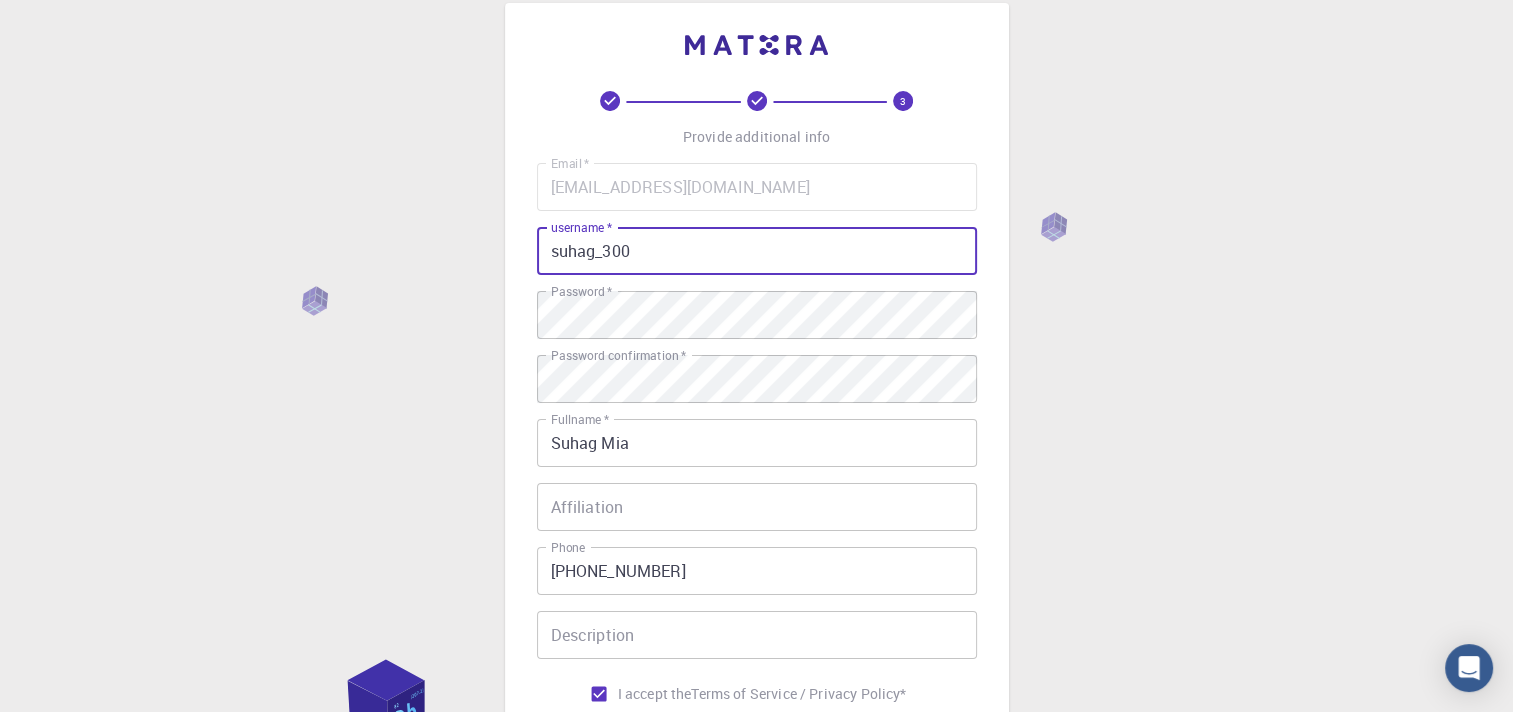 scroll, scrollTop: 305, scrollLeft: 0, axis: vertical 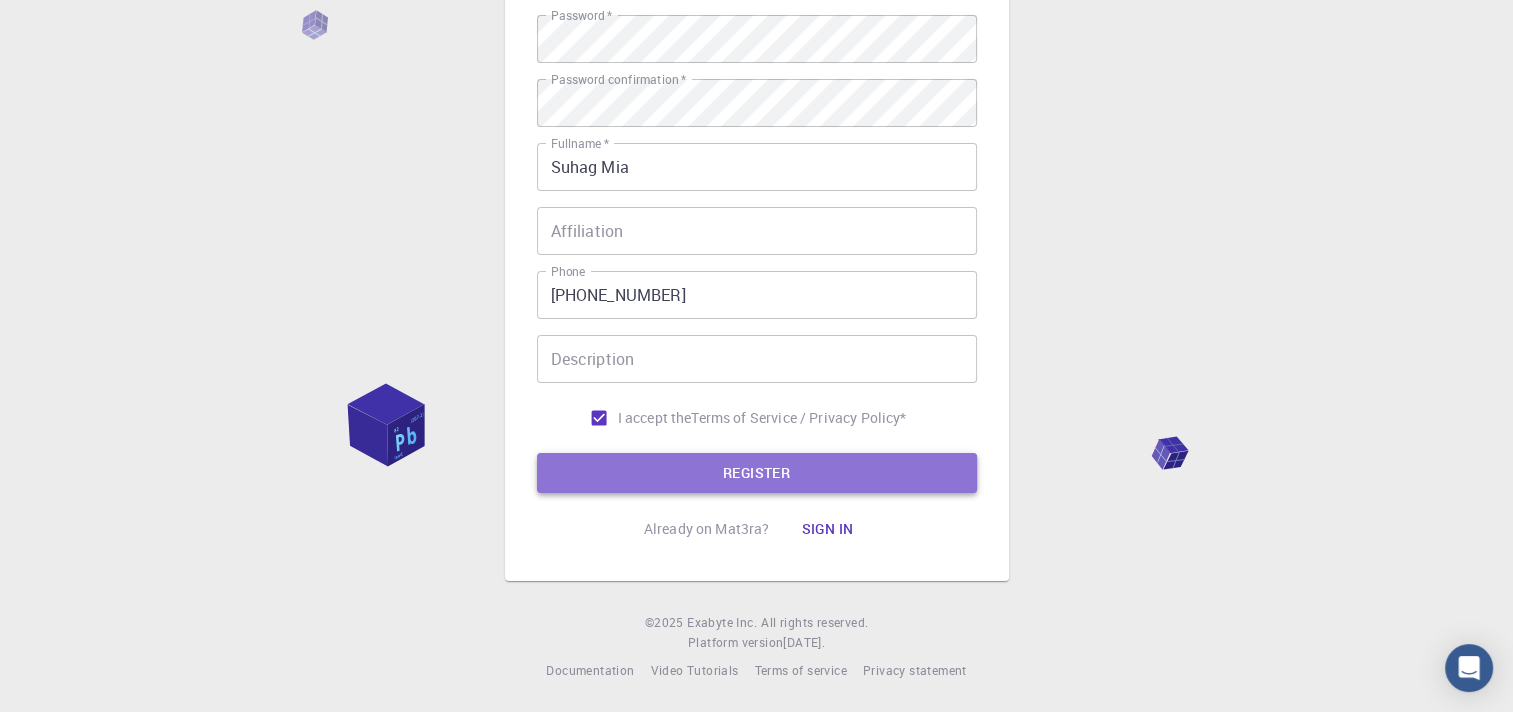 click on "REGISTER" at bounding box center [757, 473] 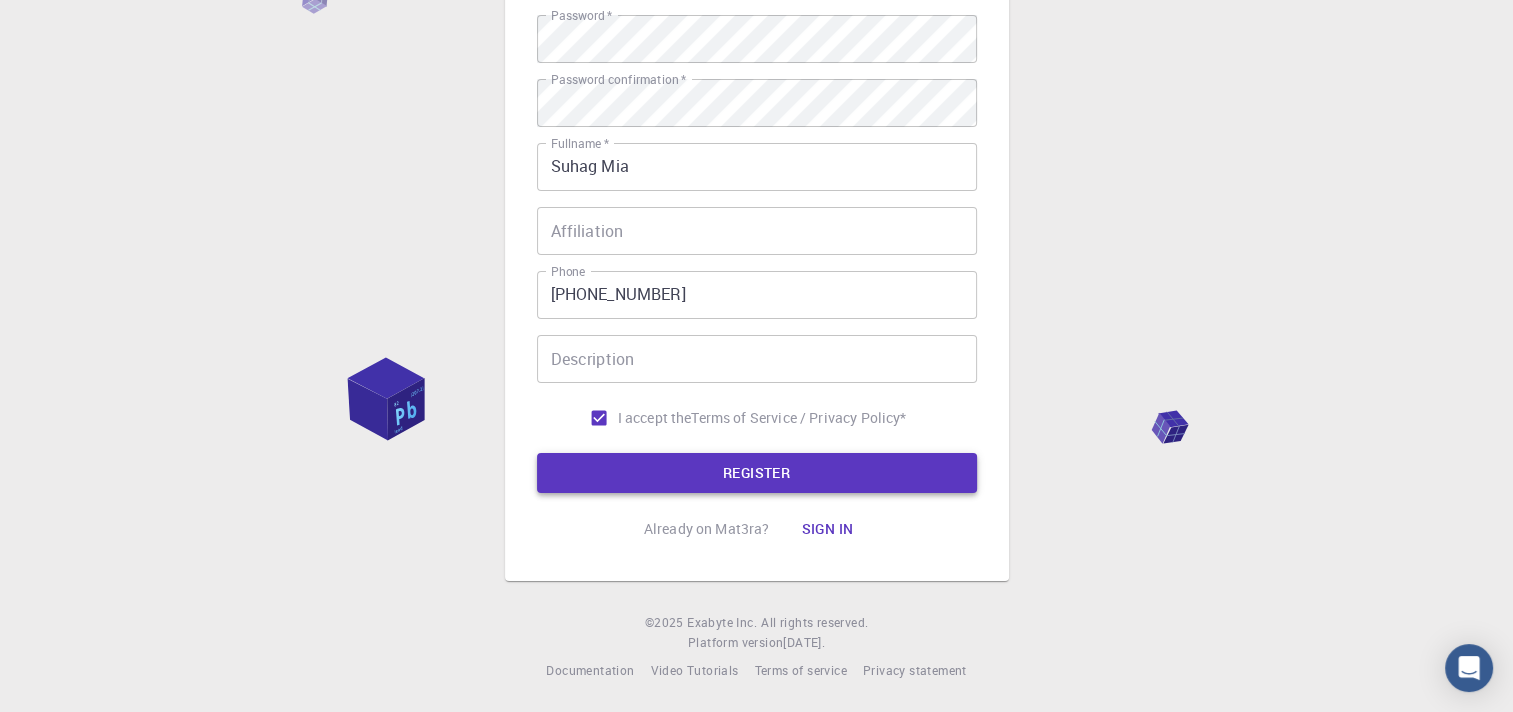 scroll, scrollTop: 0, scrollLeft: 0, axis: both 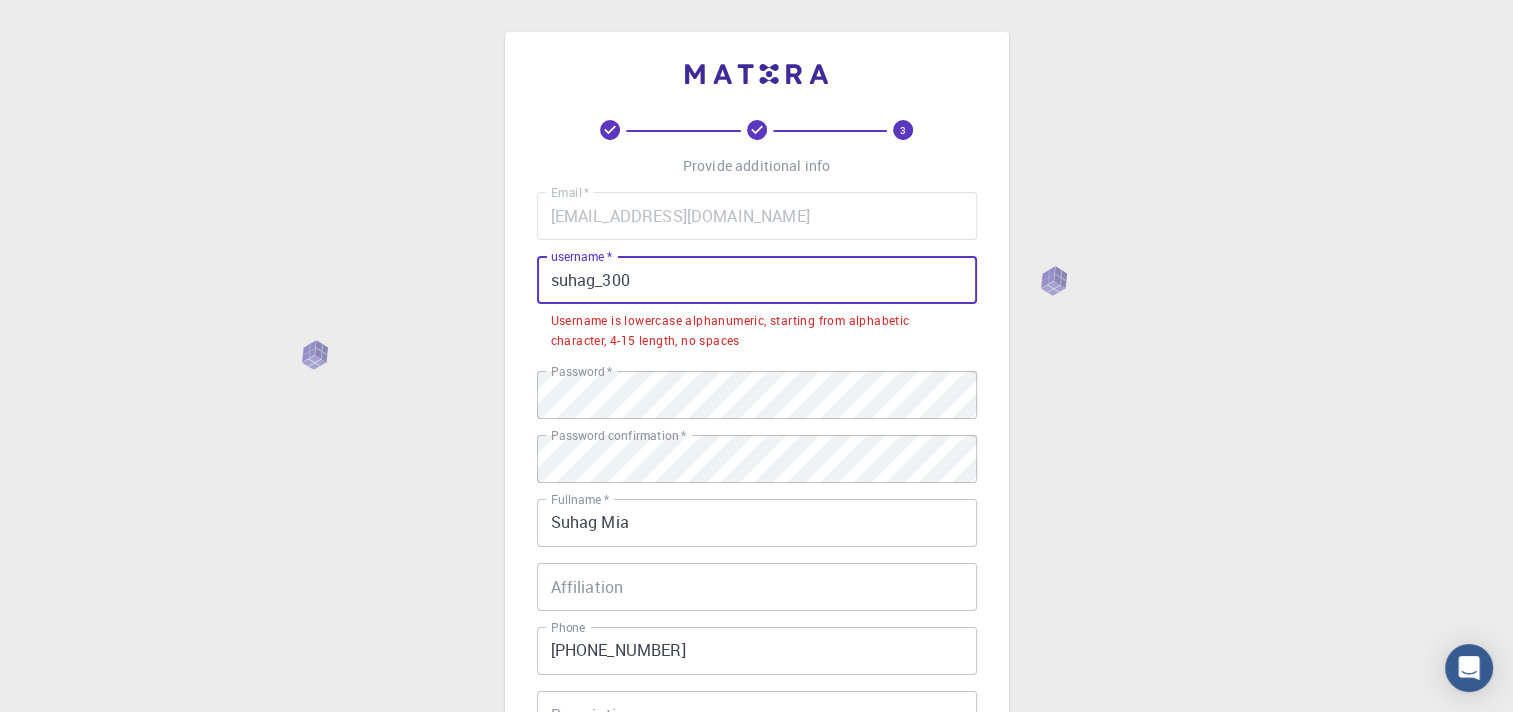 click on "suhag_300" at bounding box center (757, 280) 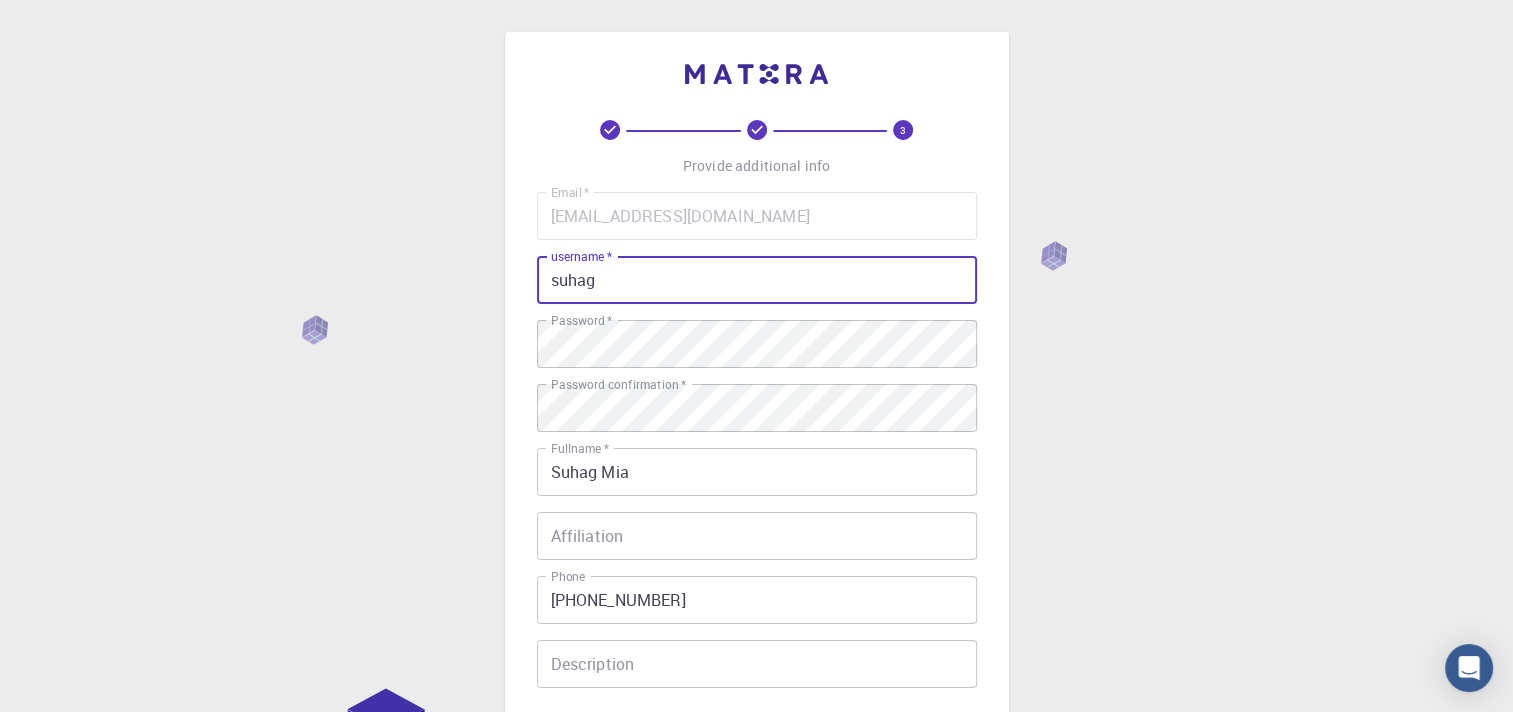 scroll, scrollTop: 305, scrollLeft: 0, axis: vertical 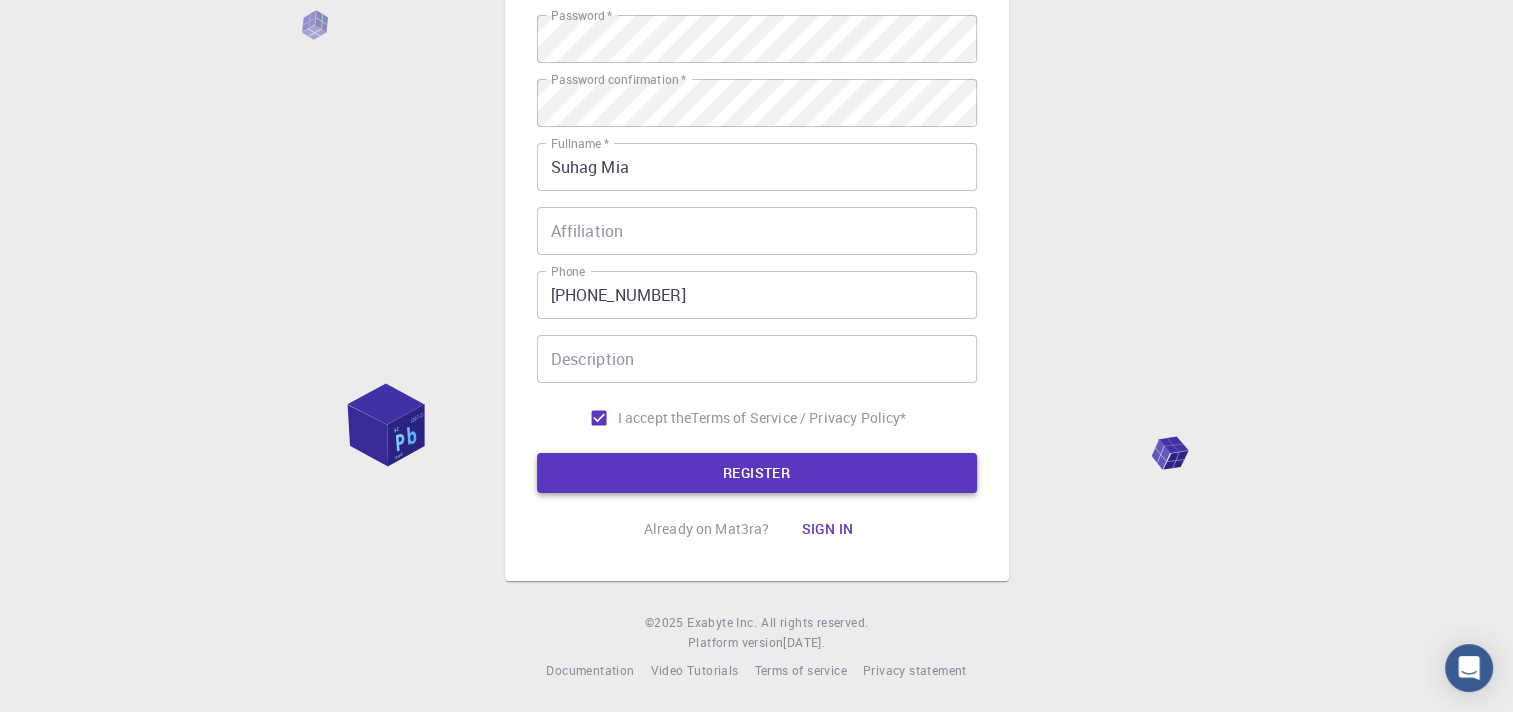 type on "suhag" 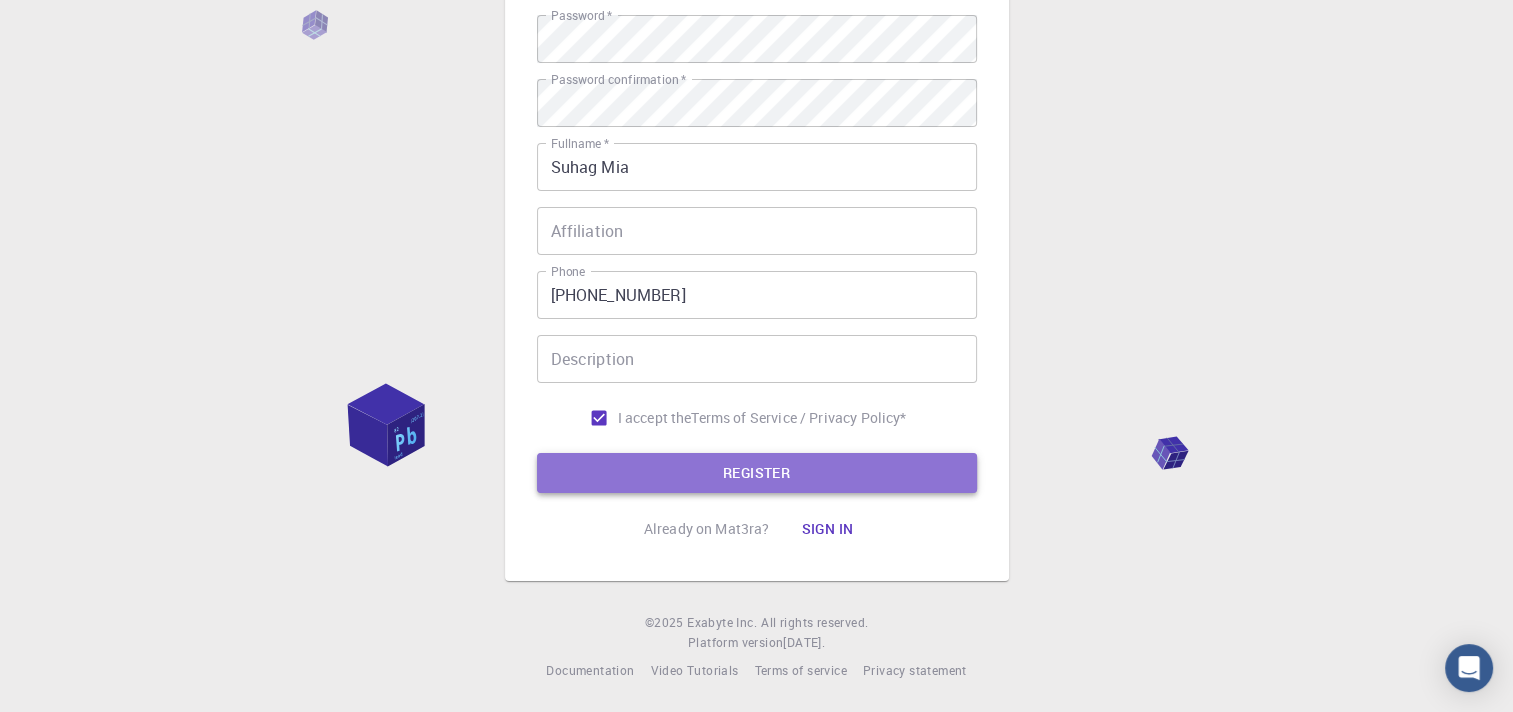 click on "REGISTER" at bounding box center (757, 473) 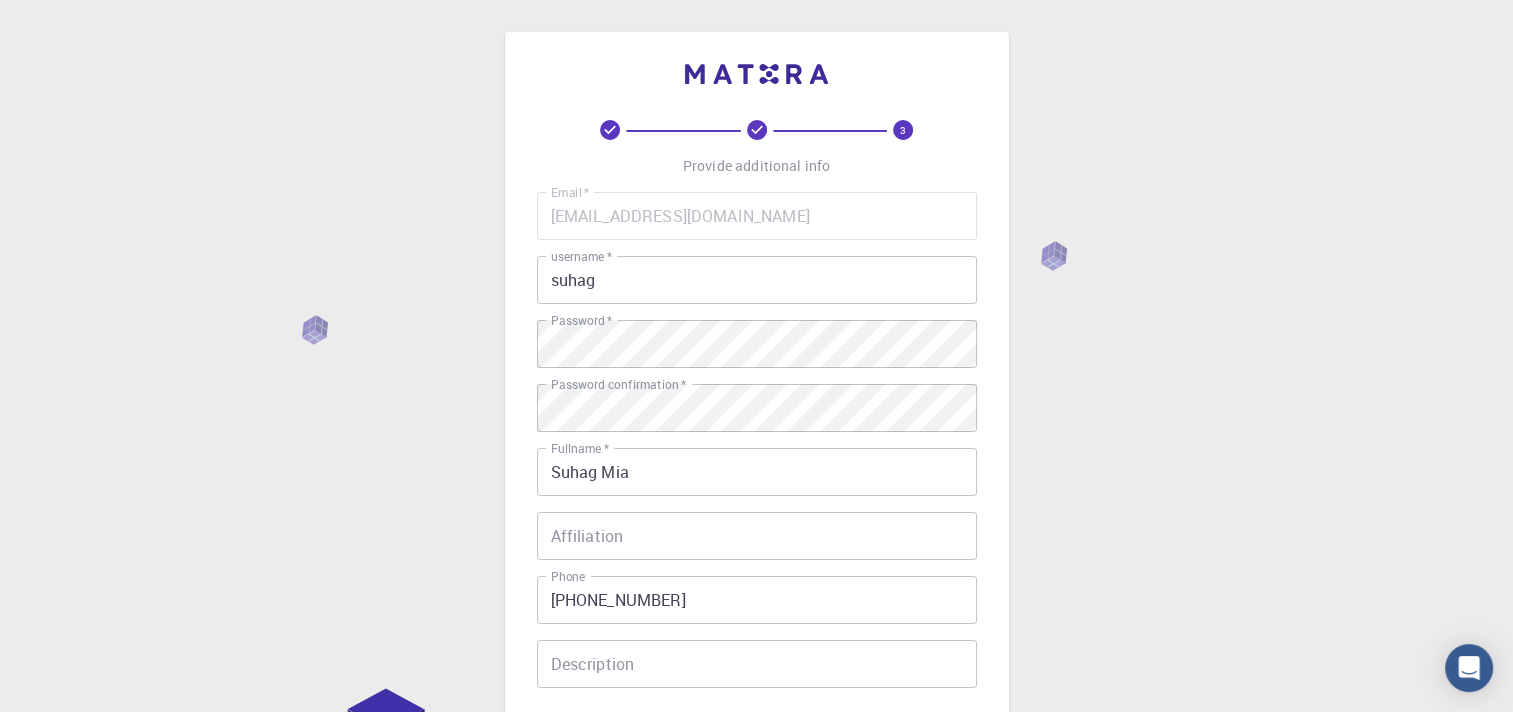 scroll, scrollTop: 305, scrollLeft: 0, axis: vertical 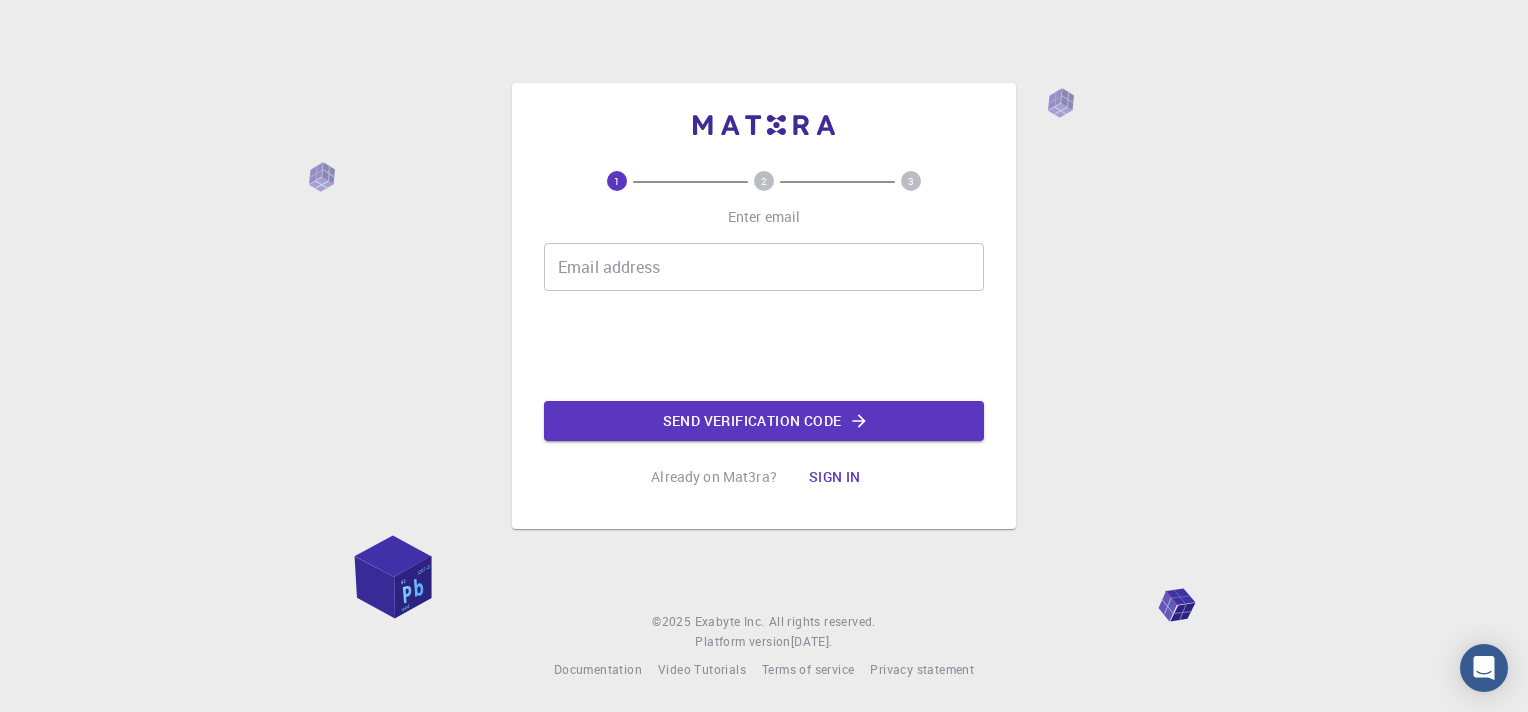 click on "Sign in" at bounding box center (835, 477) 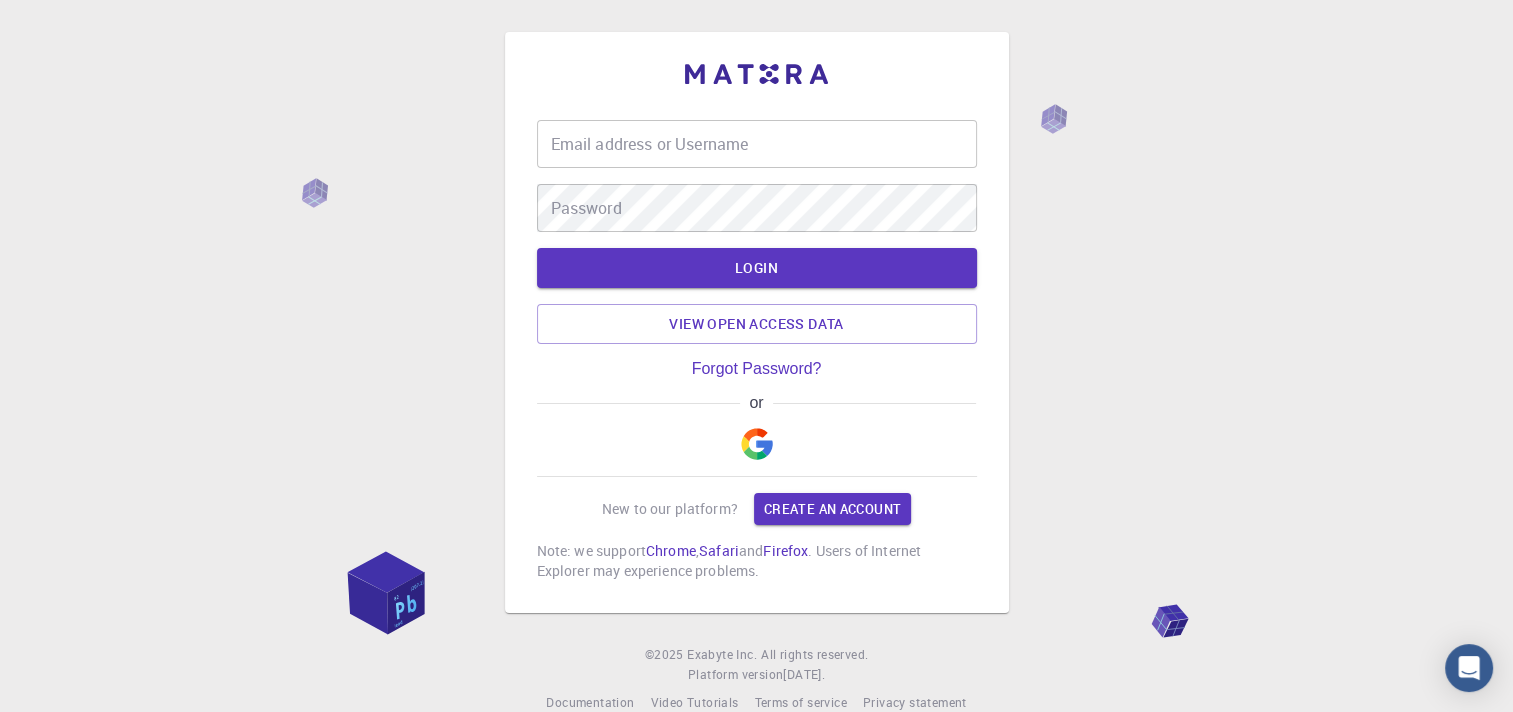 click on "Email address or Username" at bounding box center (757, 144) 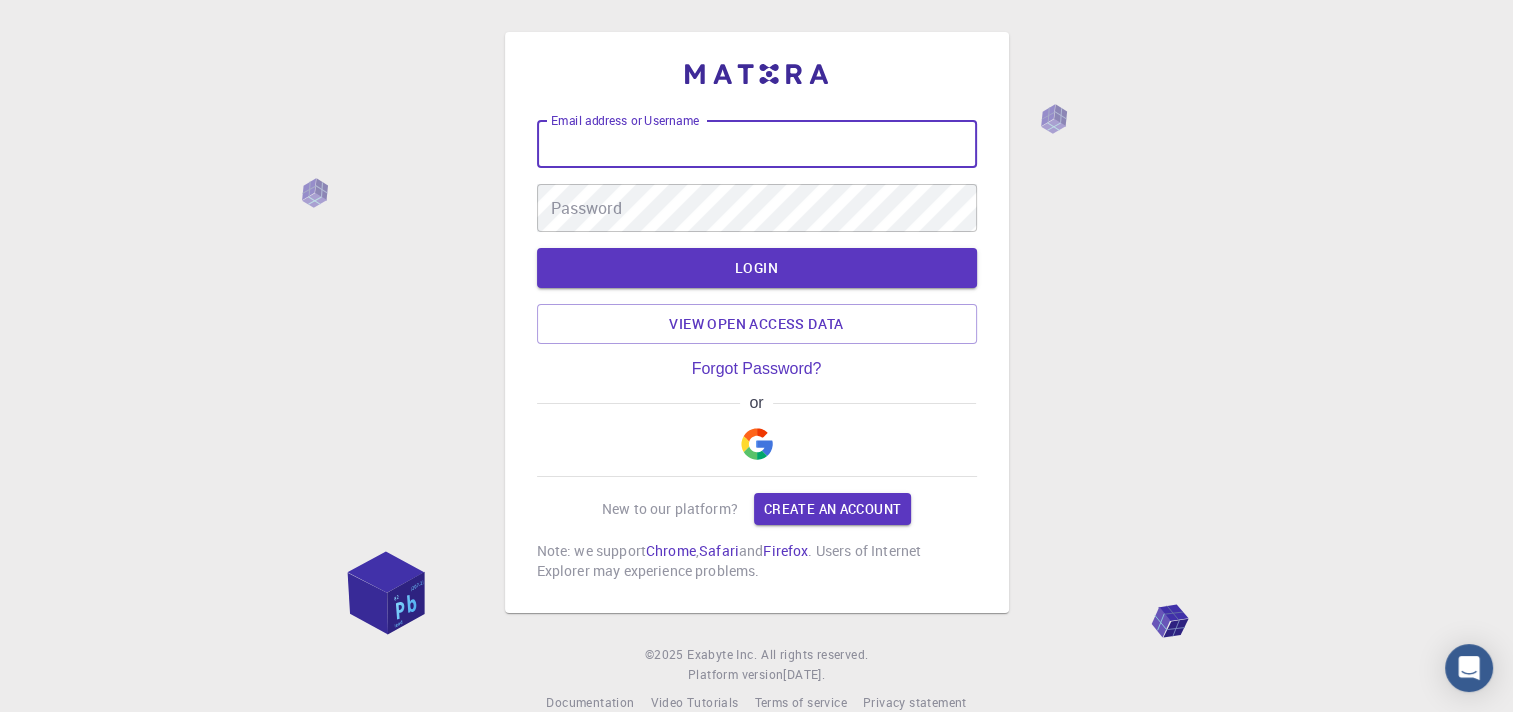 type on "[EMAIL_ADDRESS][DOMAIN_NAME]" 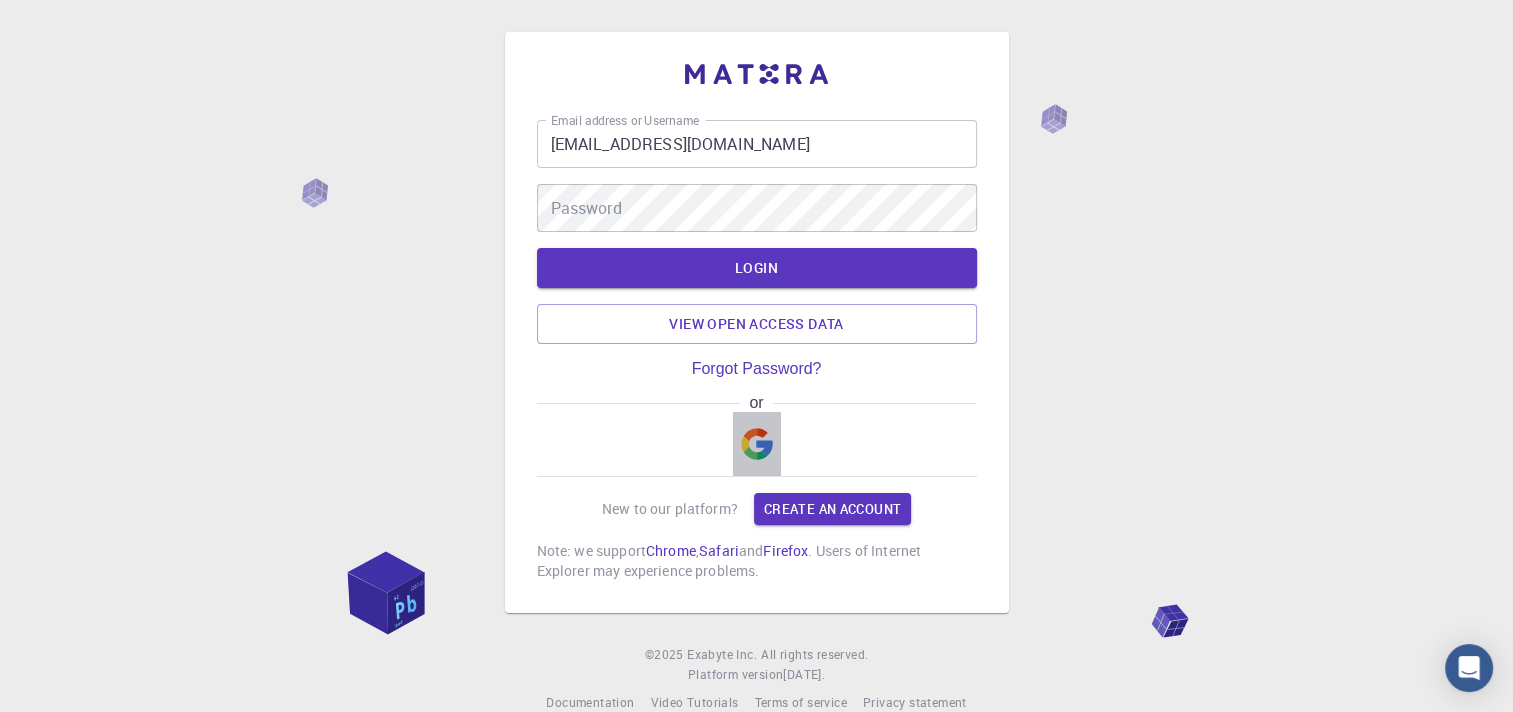 click at bounding box center [757, 444] 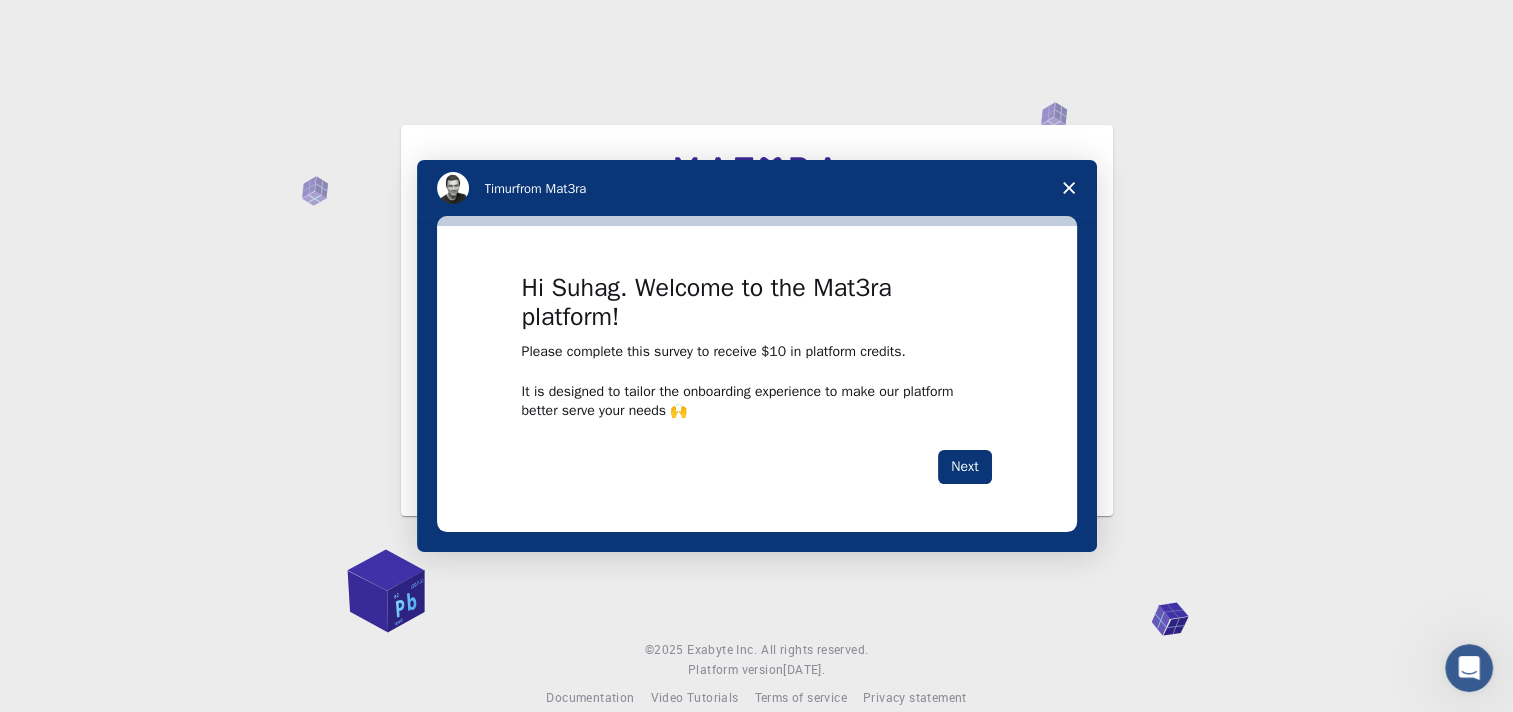 scroll, scrollTop: 0, scrollLeft: 0, axis: both 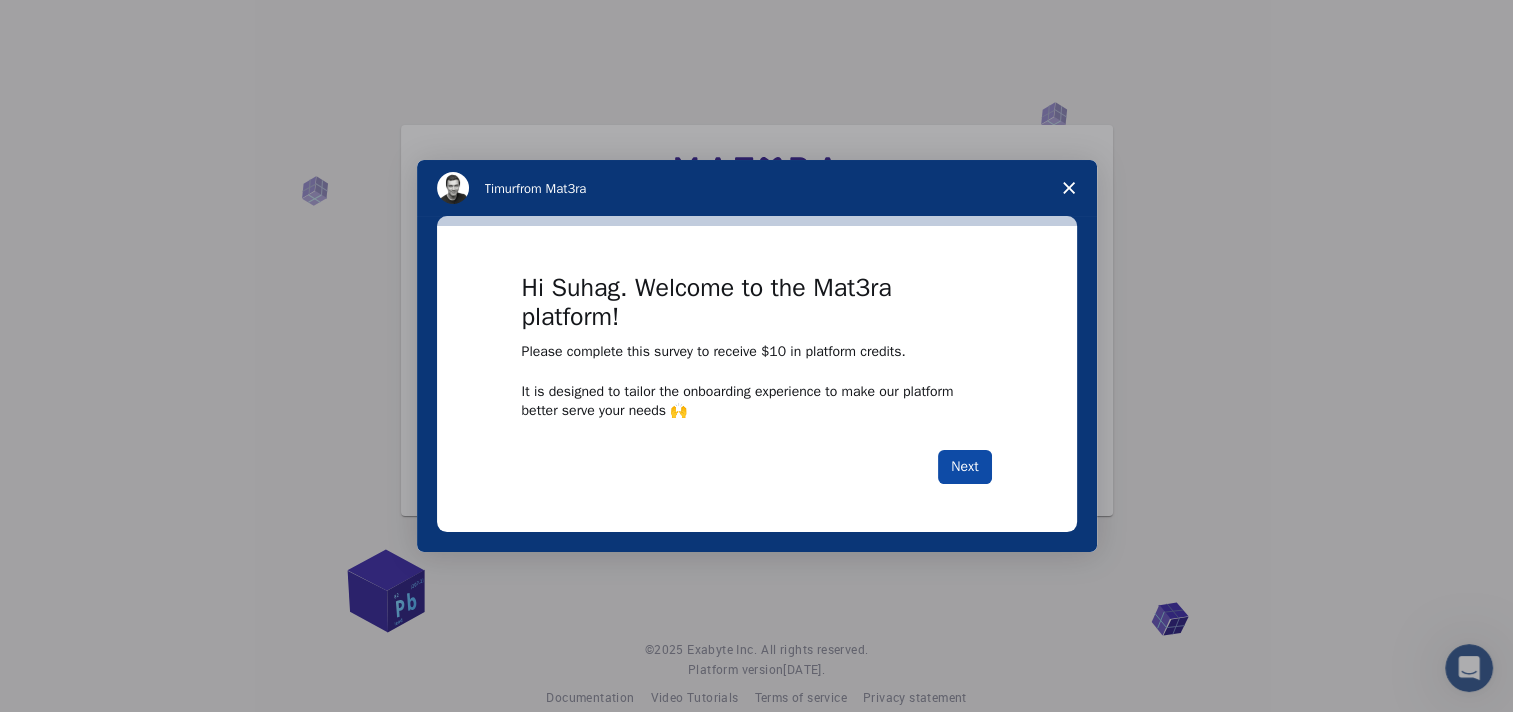 click on "Next" at bounding box center [964, 467] 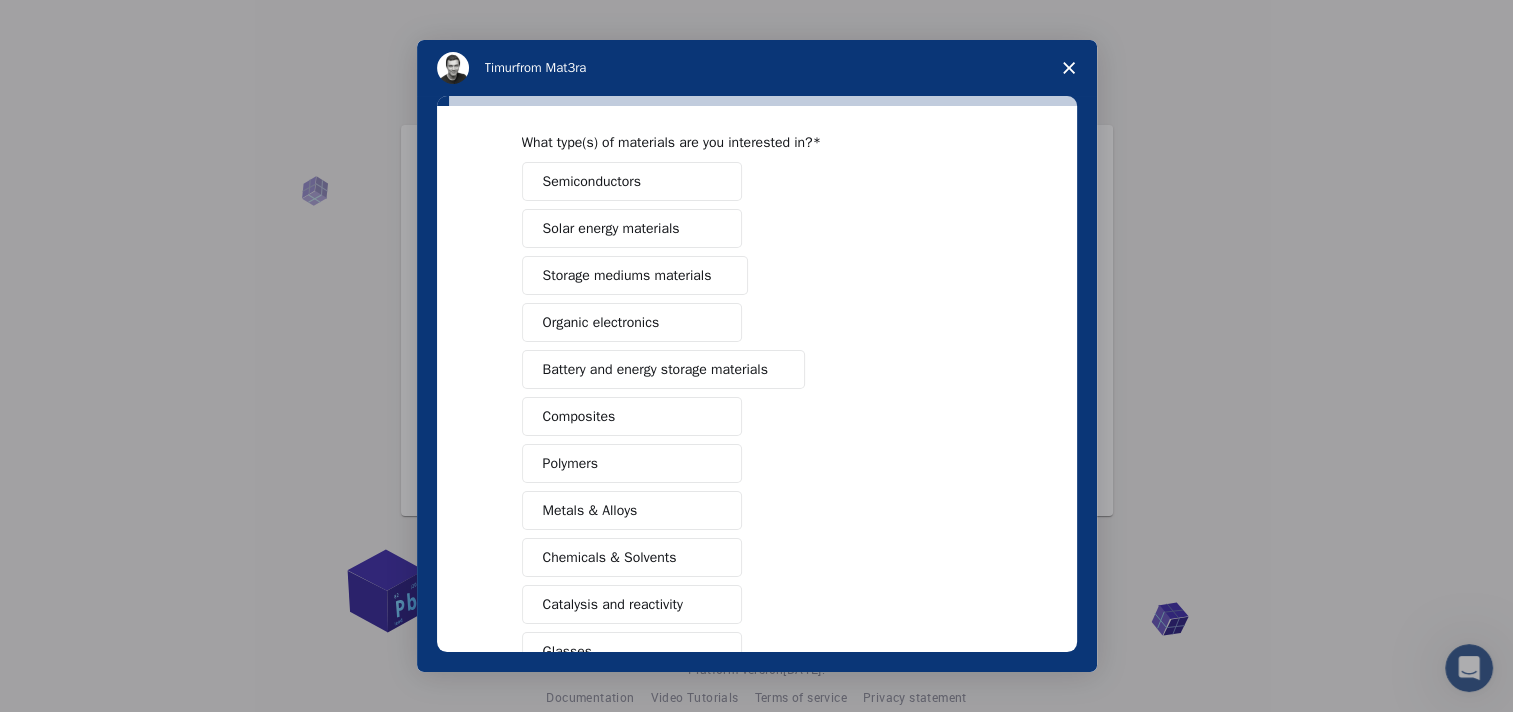 scroll, scrollTop: 69, scrollLeft: 0, axis: vertical 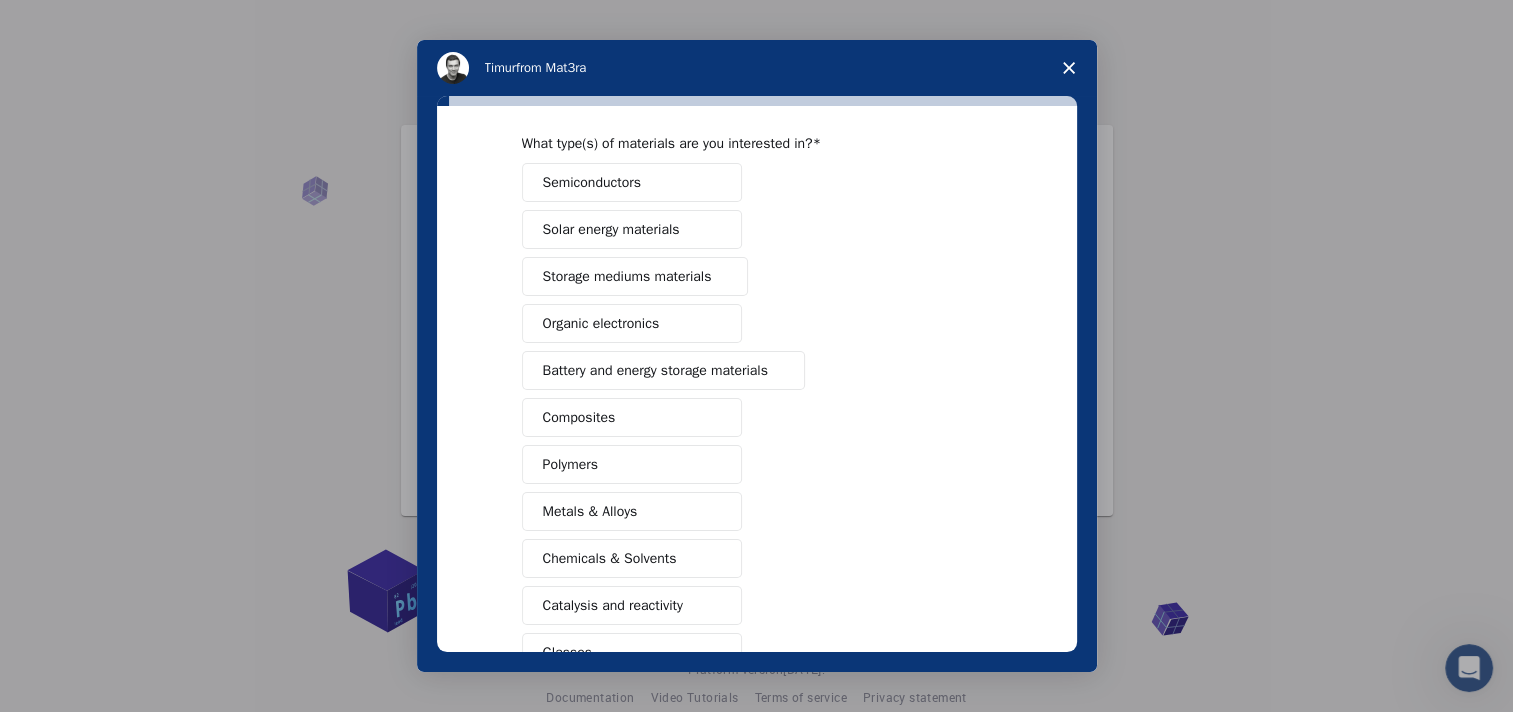 click on "Solar energy materials" at bounding box center [611, 229] 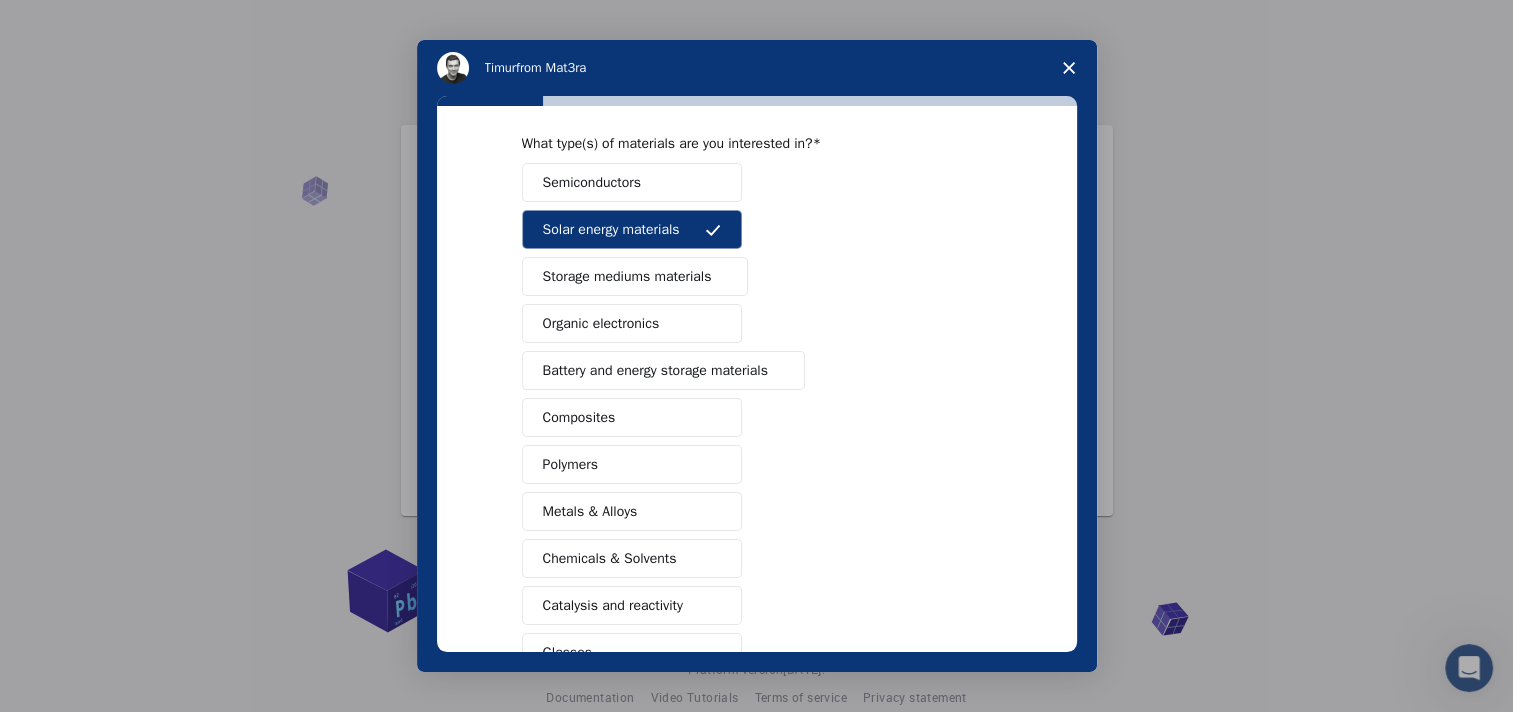 click on "Battery and energy storage materials" at bounding box center [655, 370] 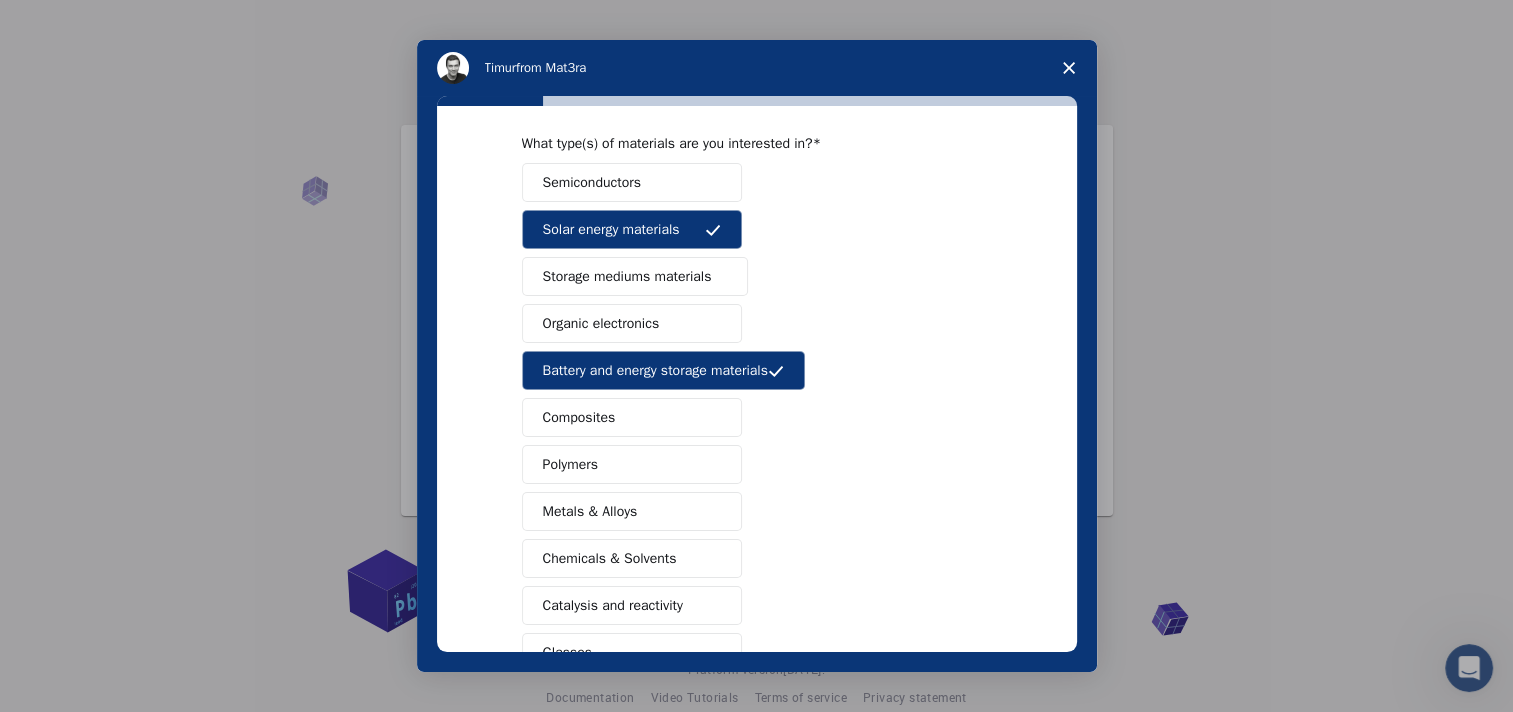 click on "Polymers" at bounding box center [570, 464] 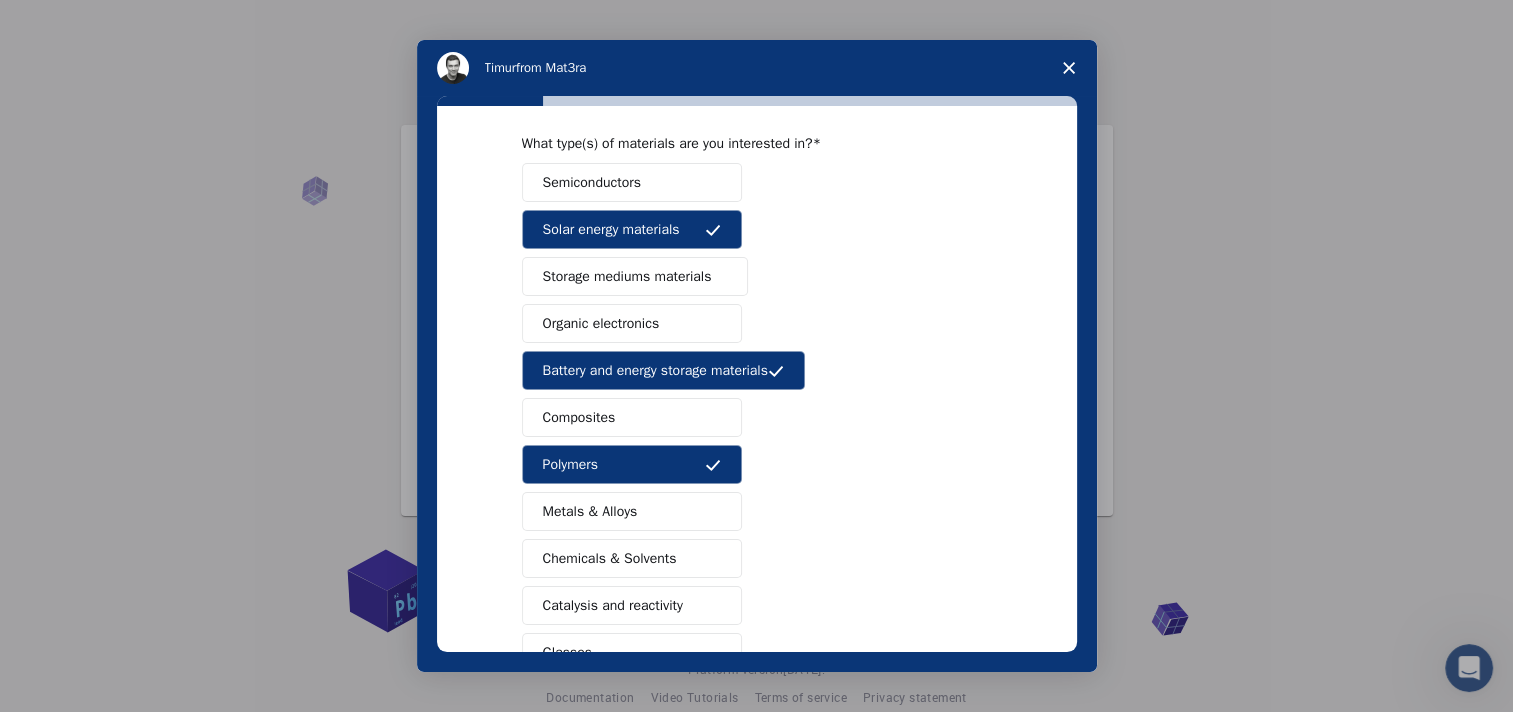 click on "Metals & Alloys" at bounding box center (590, 511) 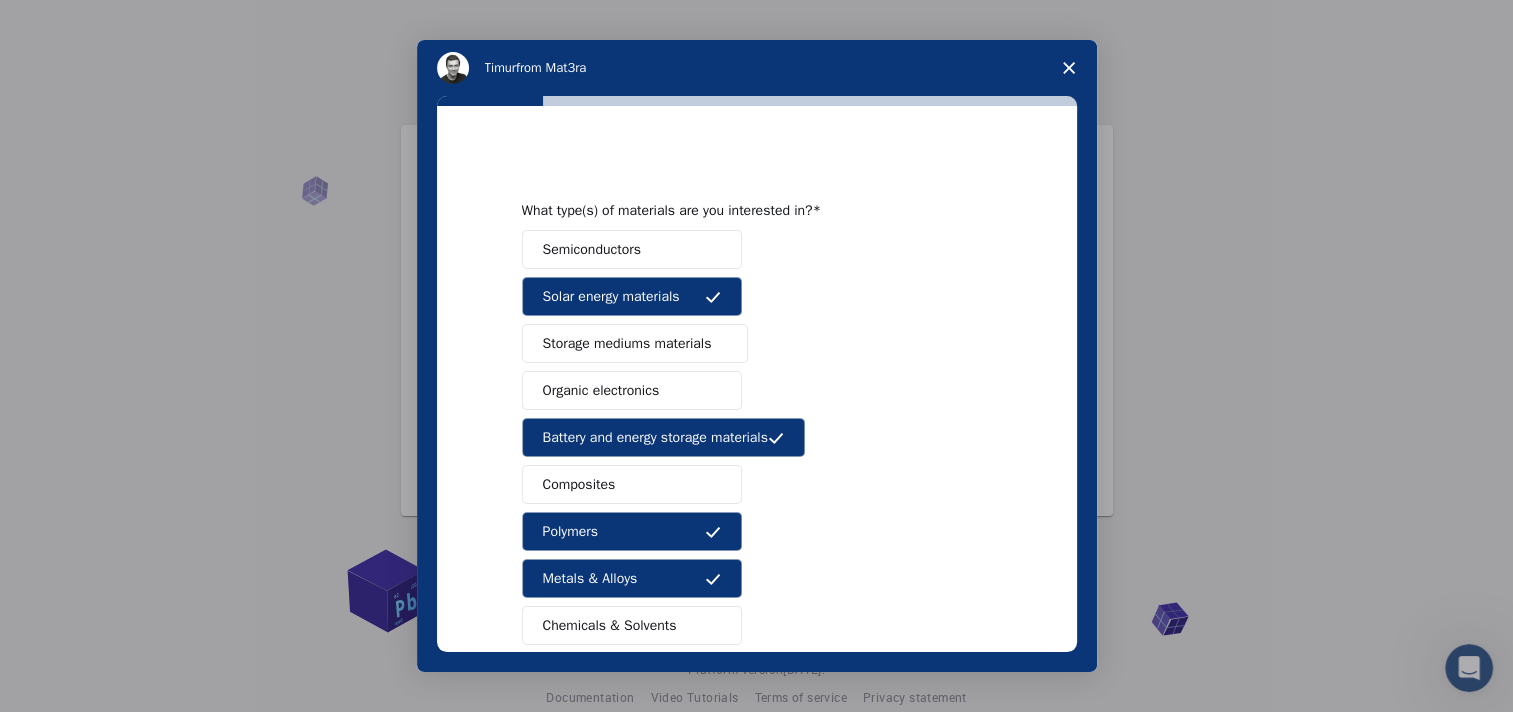scroll, scrollTop: 0, scrollLeft: 0, axis: both 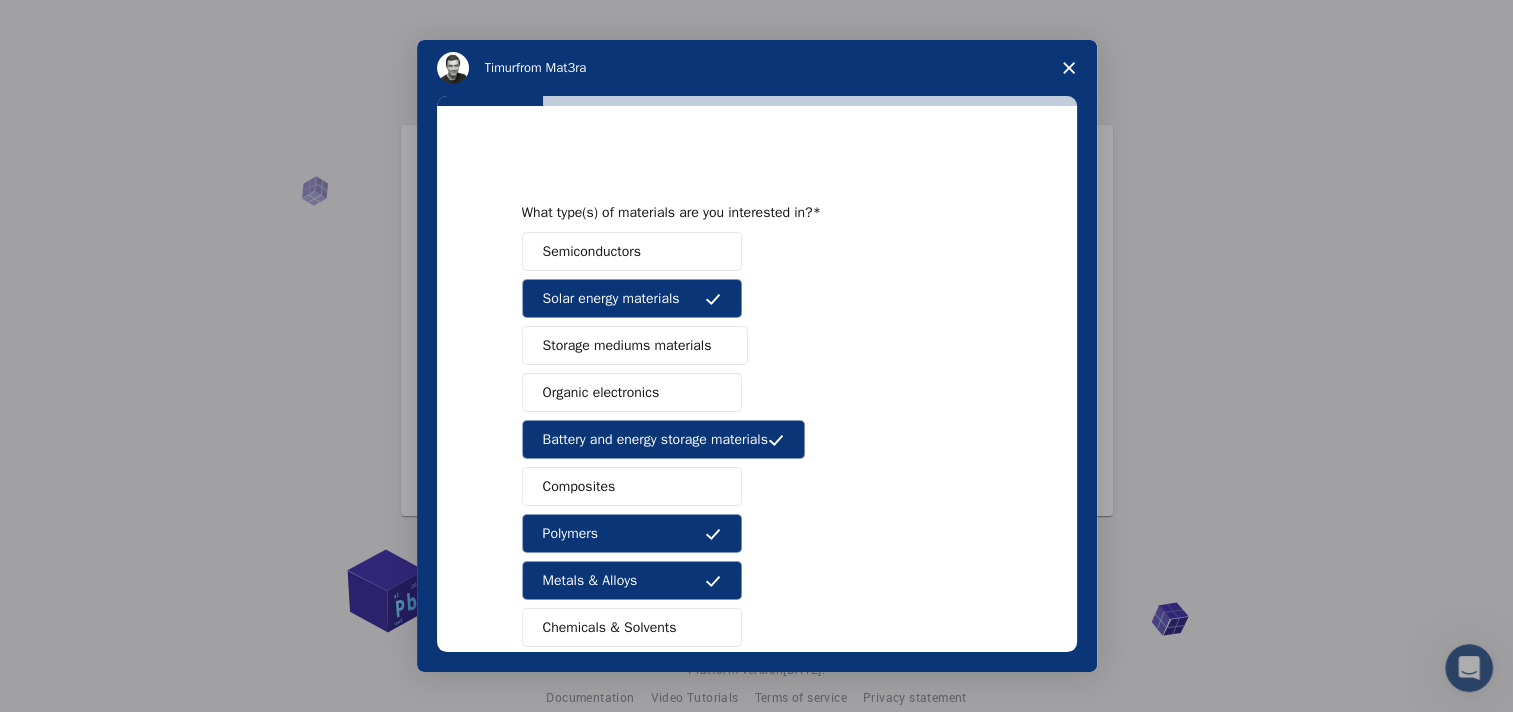 click on "Semiconductors" at bounding box center [592, 251] 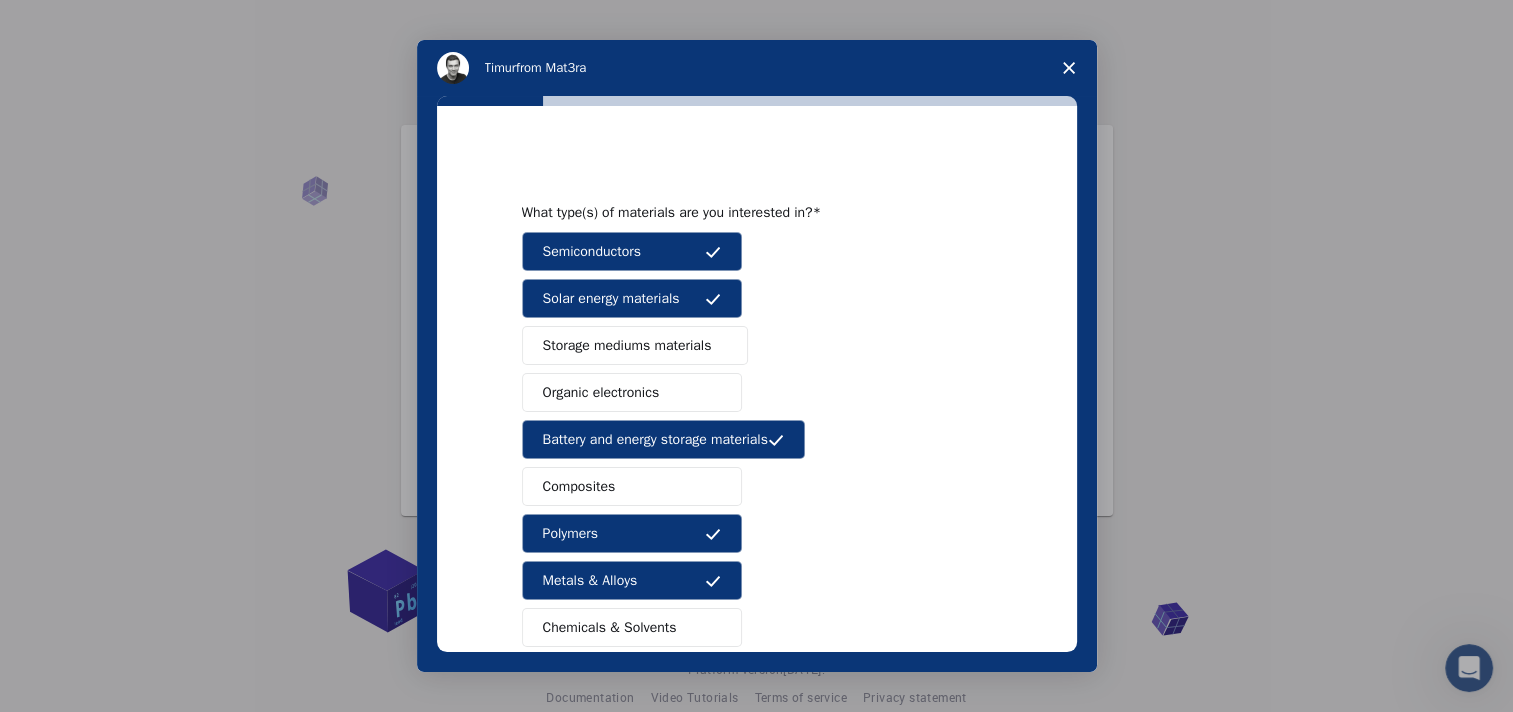 drag, startPoint x: 587, startPoint y: 338, endPoint x: 584, endPoint y: 395, distance: 57.07889 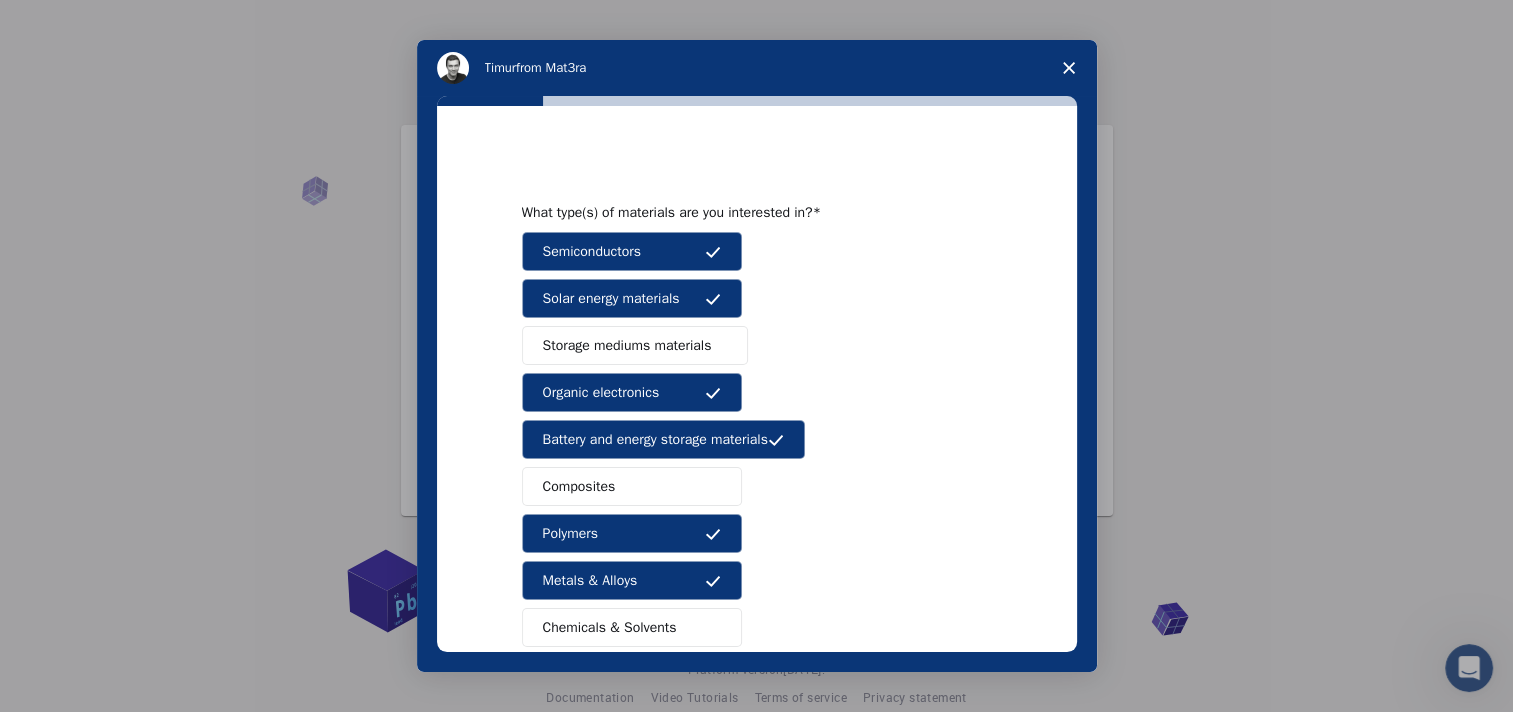 click on "Storage mediums materials" at bounding box center (635, 345) 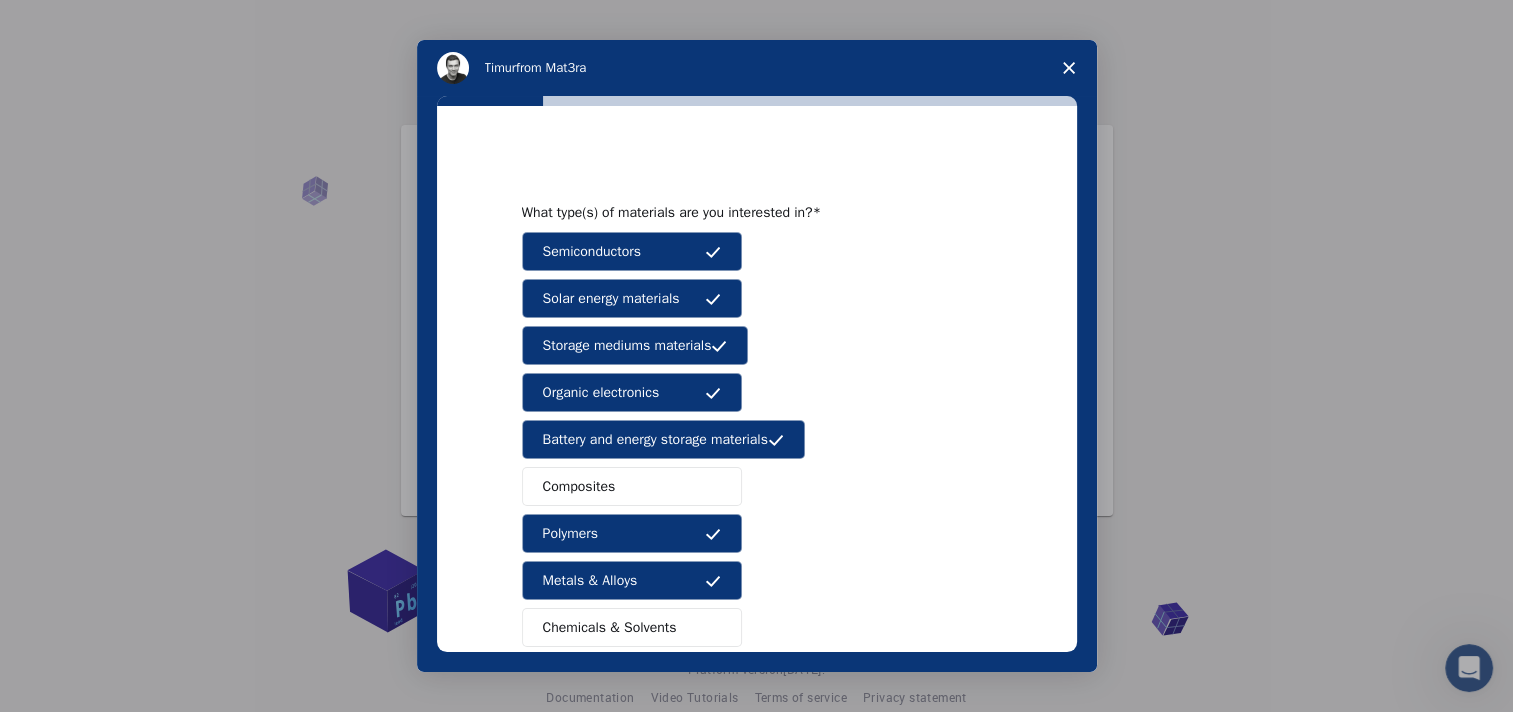 click on "Storage mediums materials" at bounding box center [635, 345] 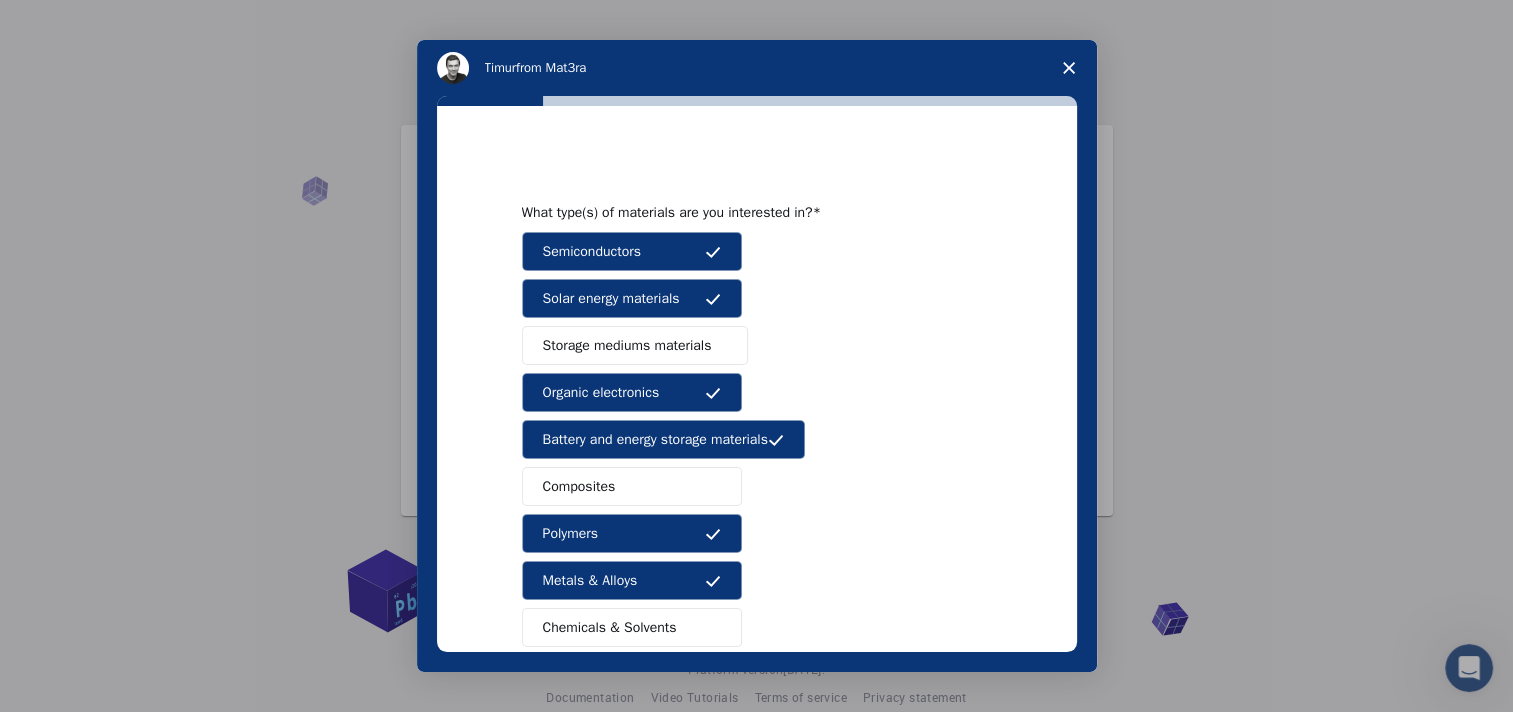 click on "Composites" at bounding box center [579, 486] 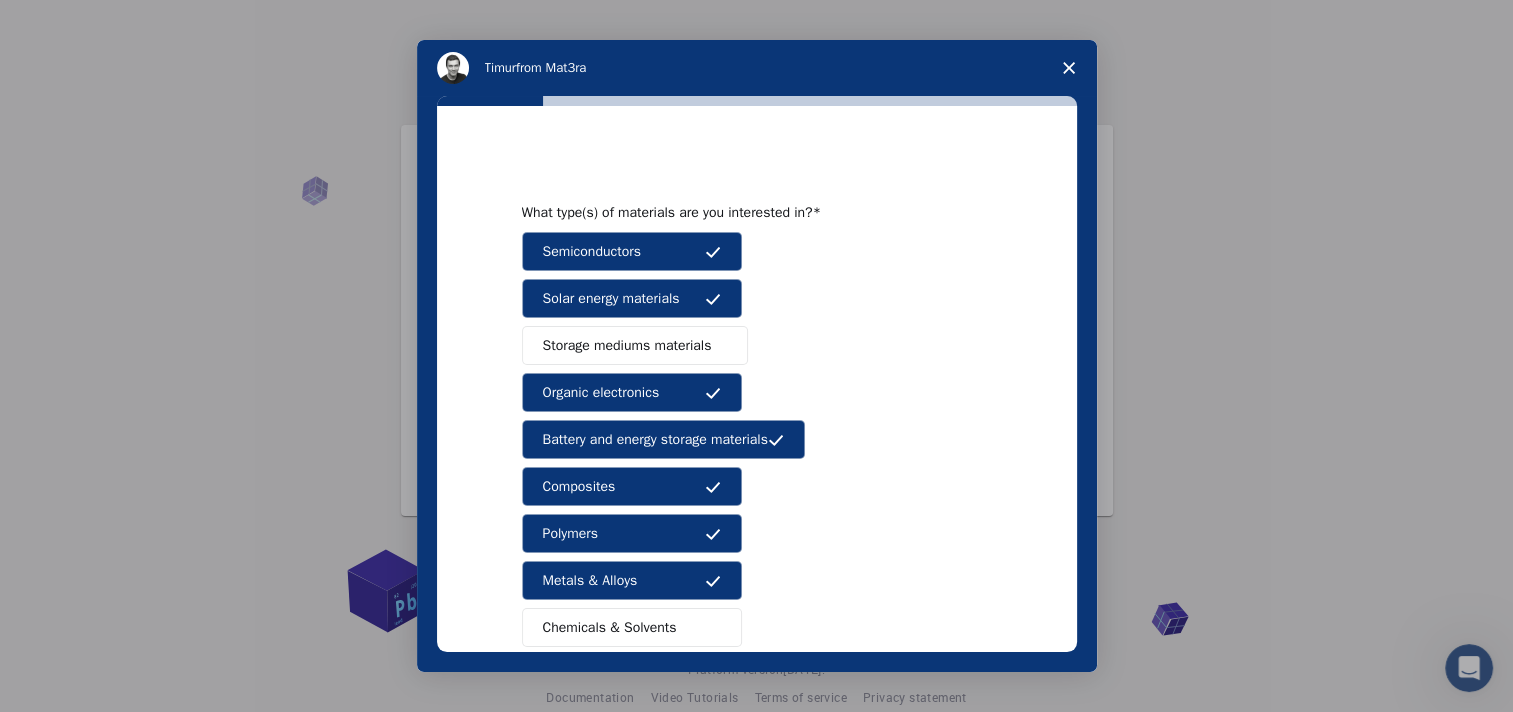 click on "Storage mediums materials" at bounding box center (627, 345) 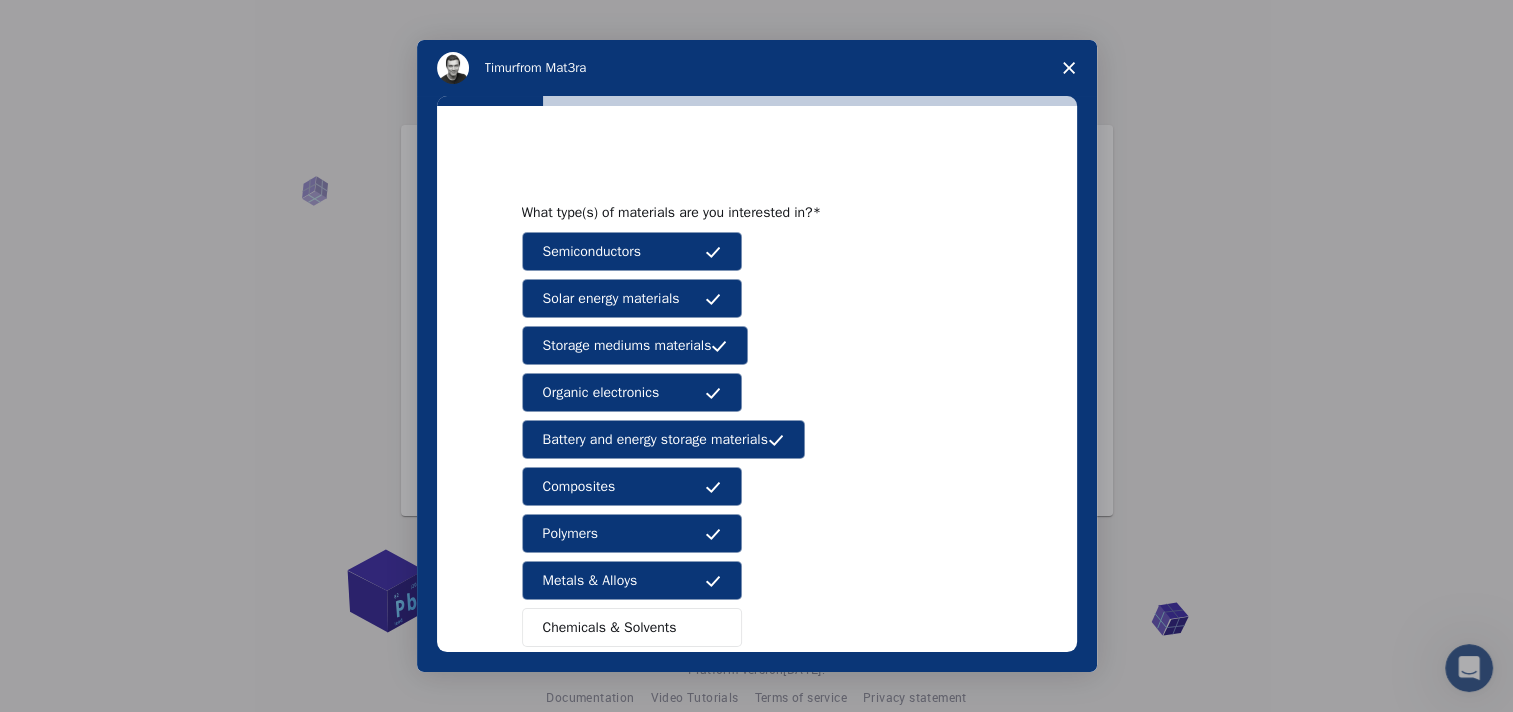scroll, scrollTop: 248, scrollLeft: 0, axis: vertical 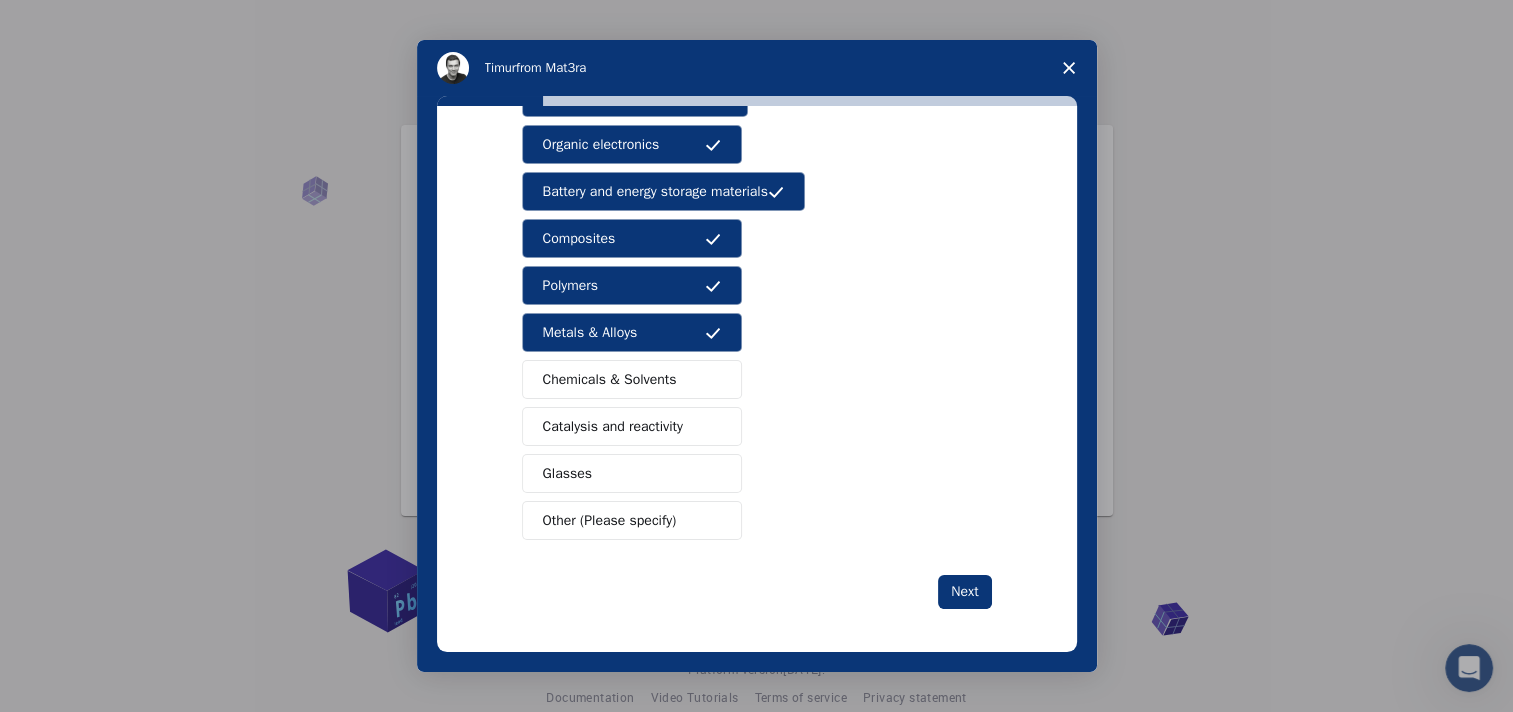 click on "Chemicals & Solvents" at bounding box center [610, 379] 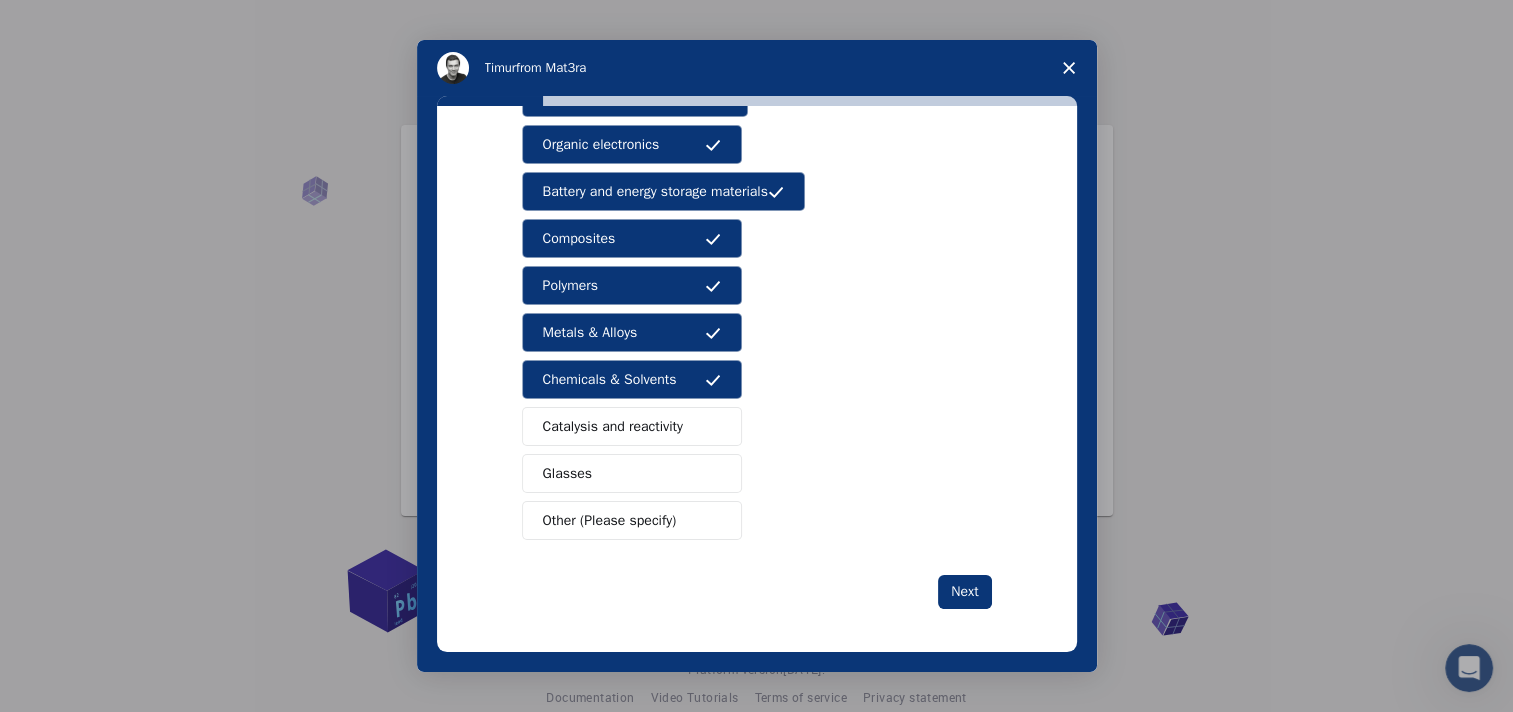 click on "Catalysis and reactivity" at bounding box center (613, 426) 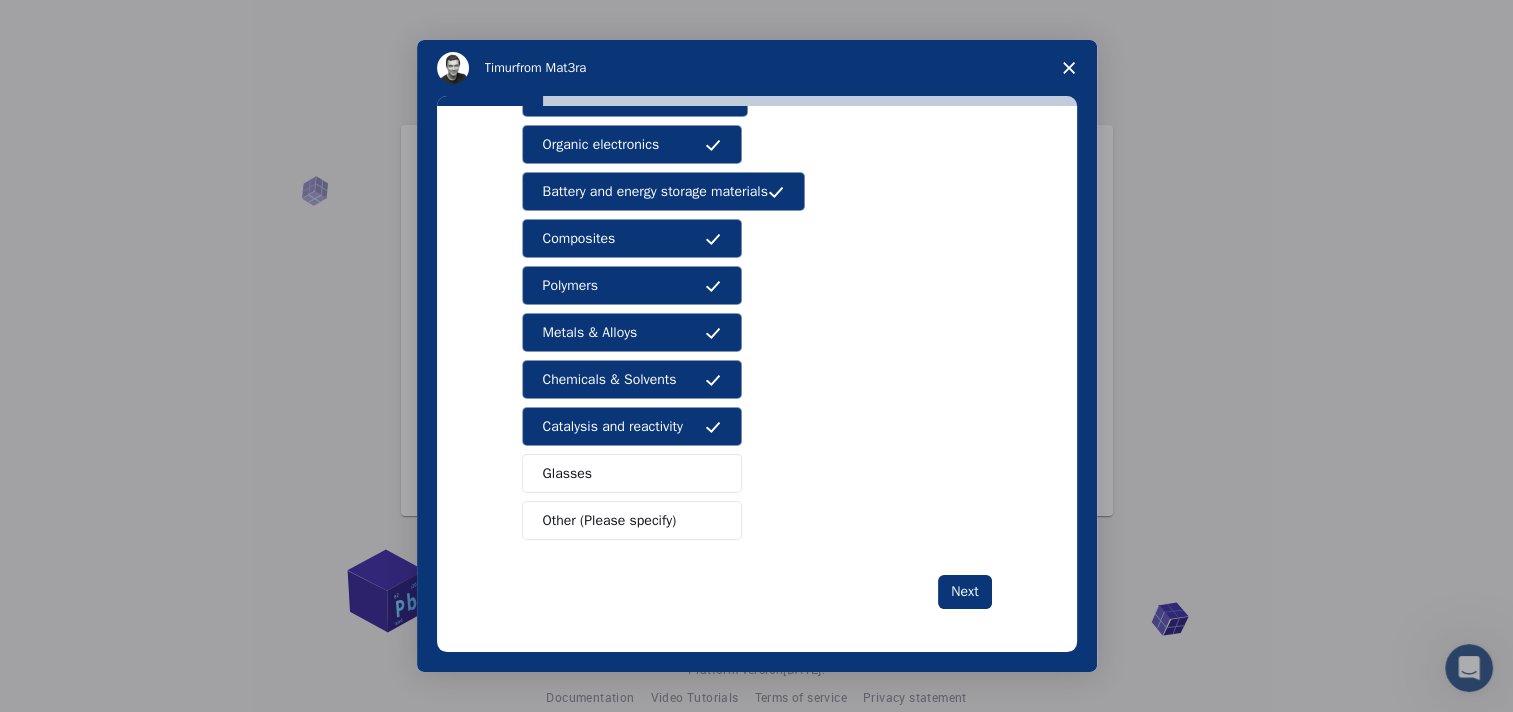 click on "Glasses" at bounding box center (632, 473) 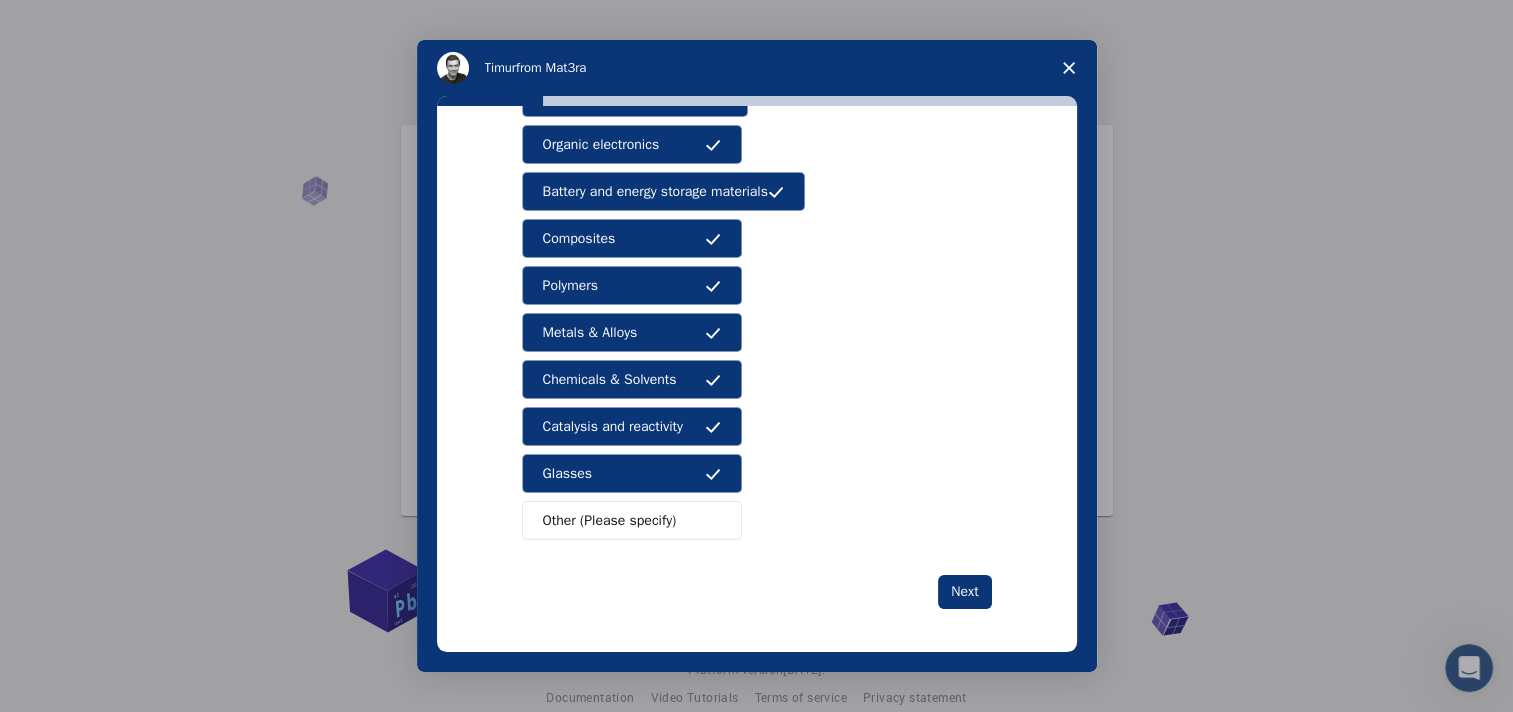 click on "Other (Please specify)" at bounding box center [610, 520] 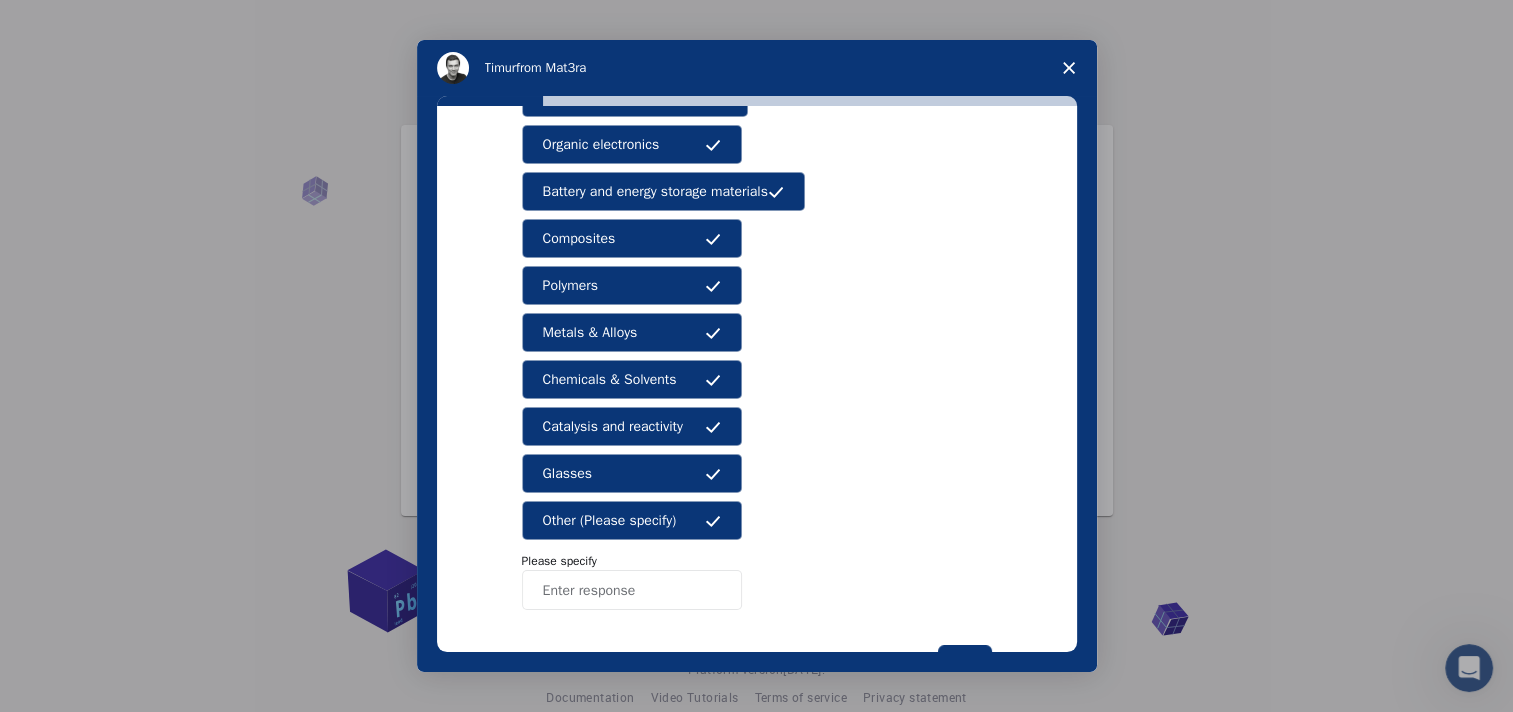 click on "Other (Please specify)" at bounding box center (610, 520) 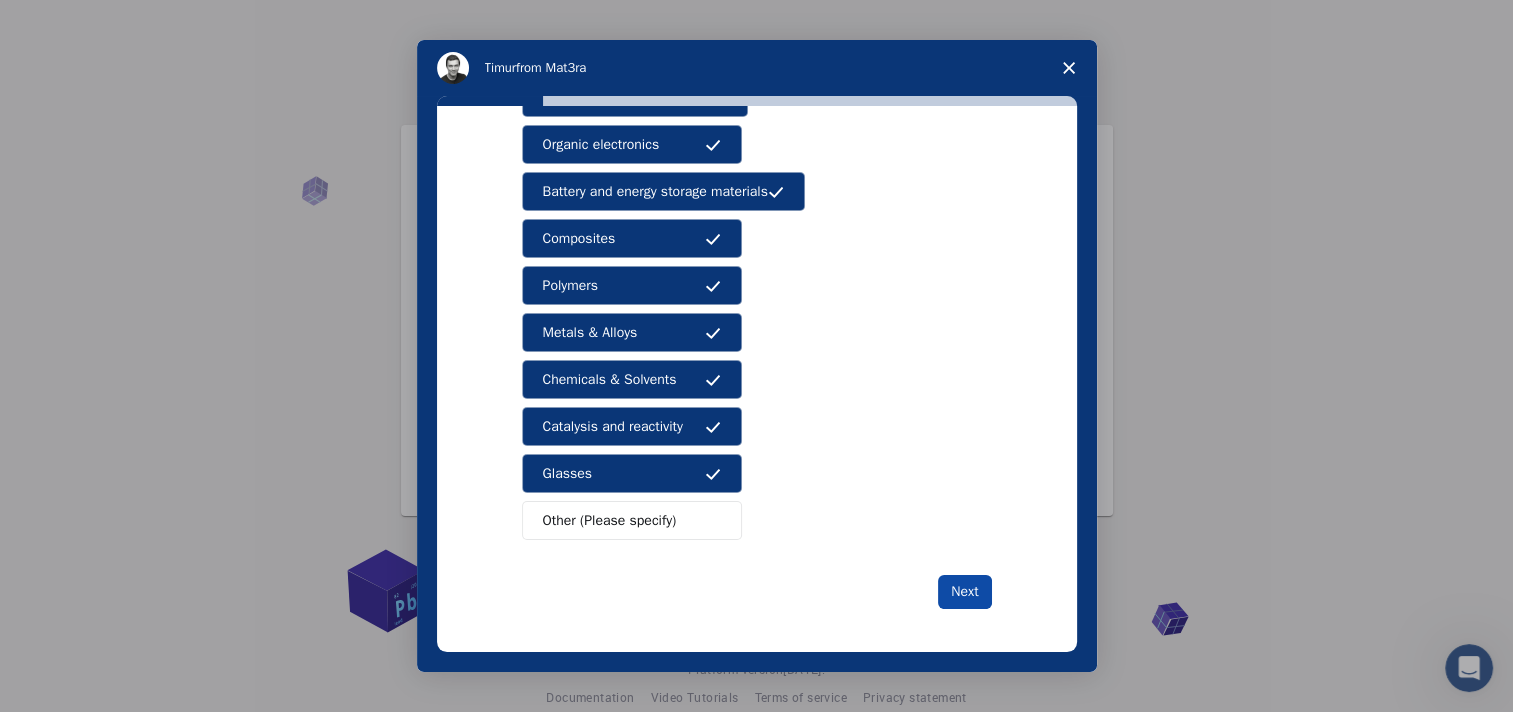 click on "Next" at bounding box center (964, 592) 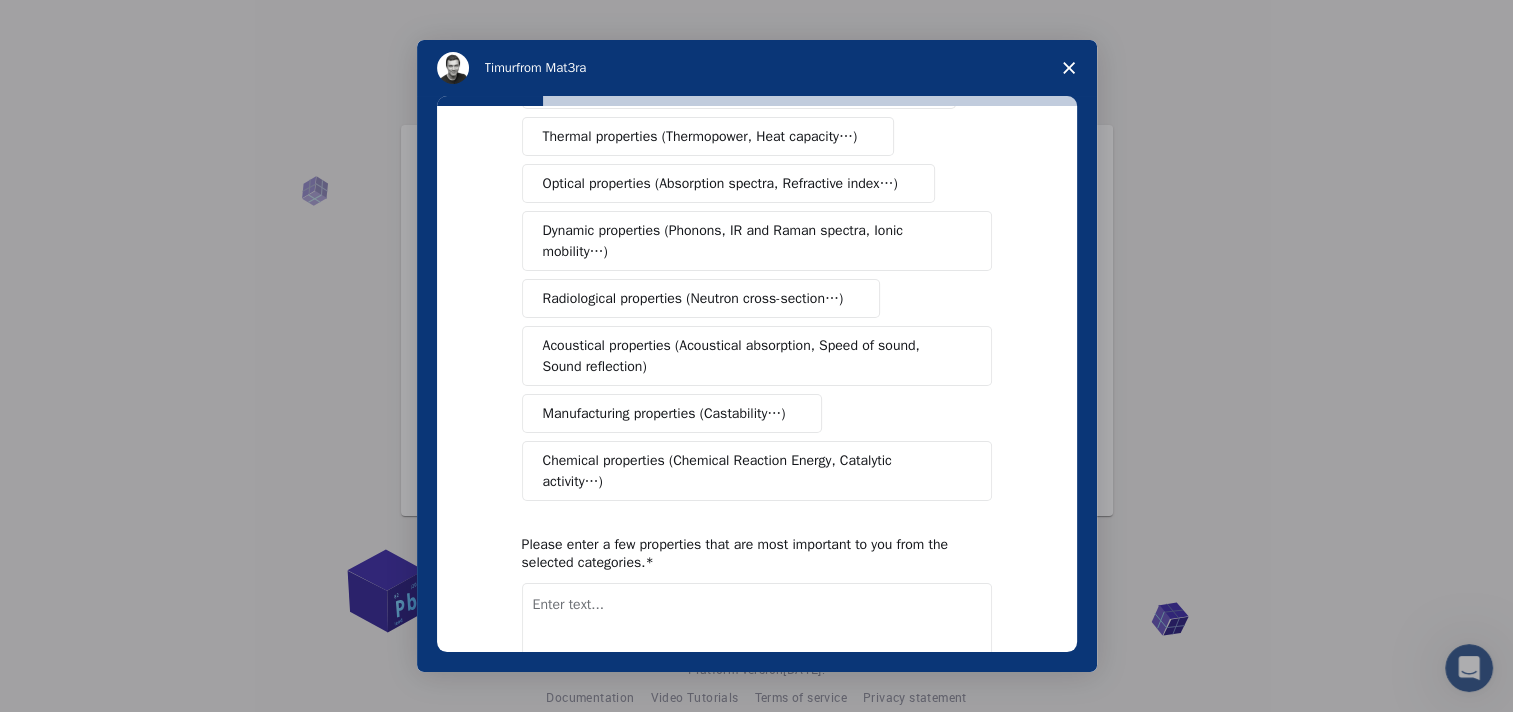 scroll, scrollTop: 0, scrollLeft: 0, axis: both 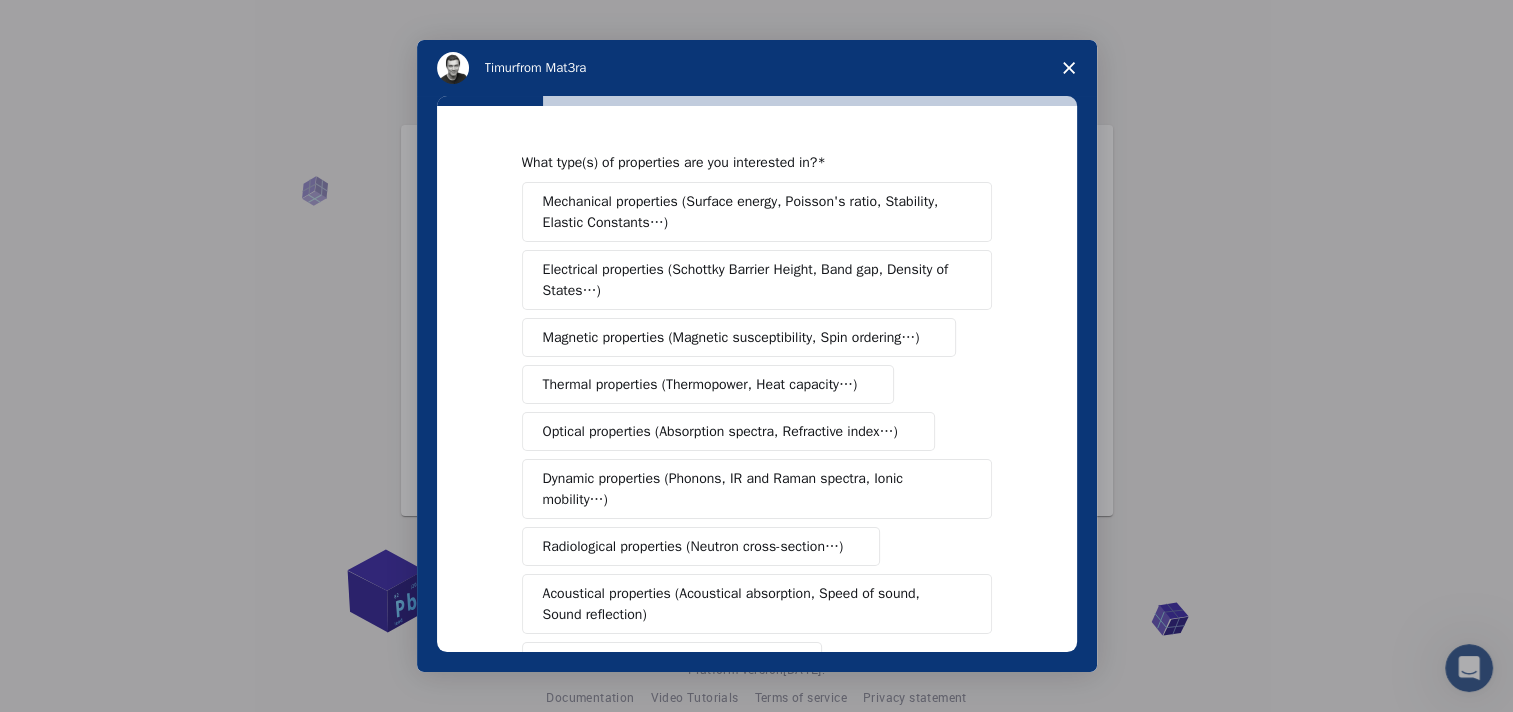 click on "Mechanical properties (Surface energy, Poisson's ratio, Stability, Elastic Constants…)" at bounding box center (750, 212) 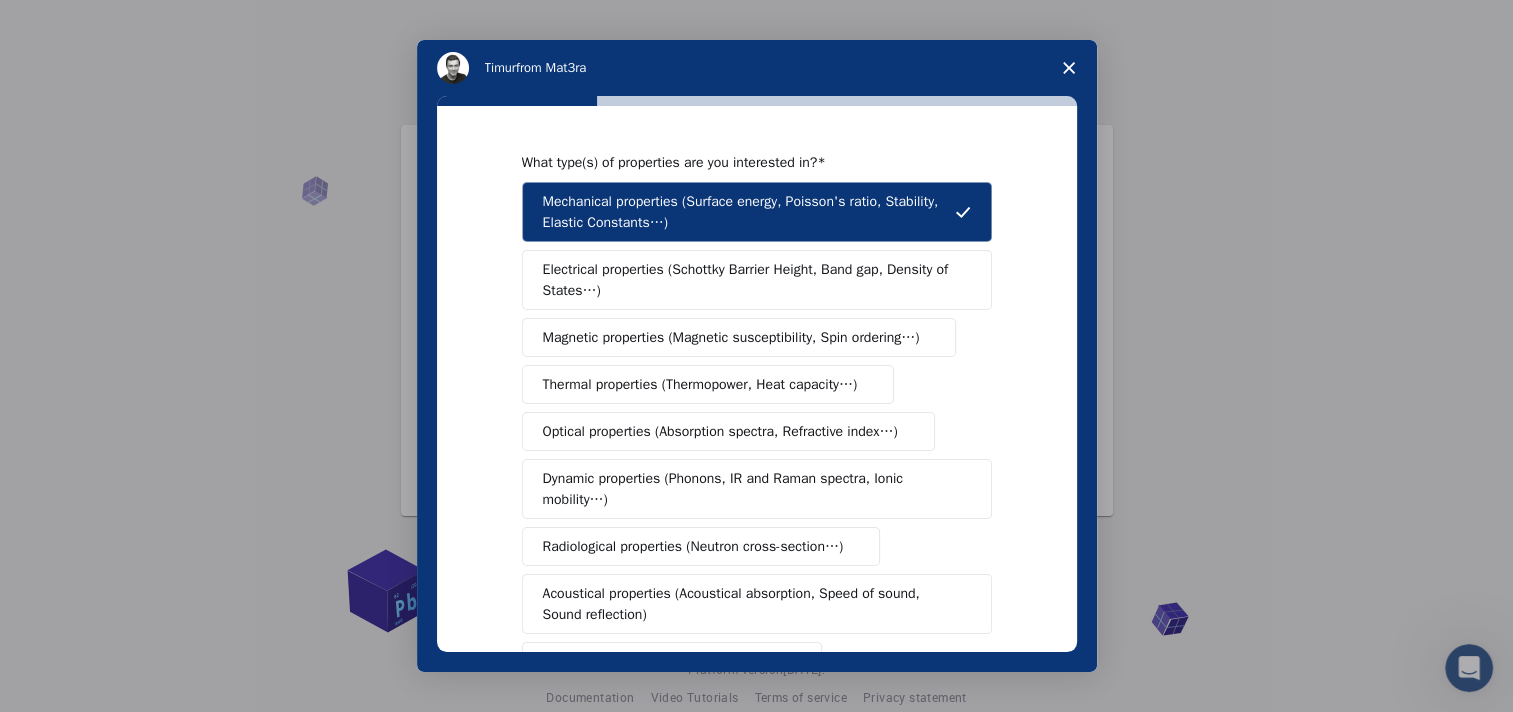 click on "Magnetic properties (Magnetic susceptibility, Spin ordering…)" at bounding box center [731, 337] 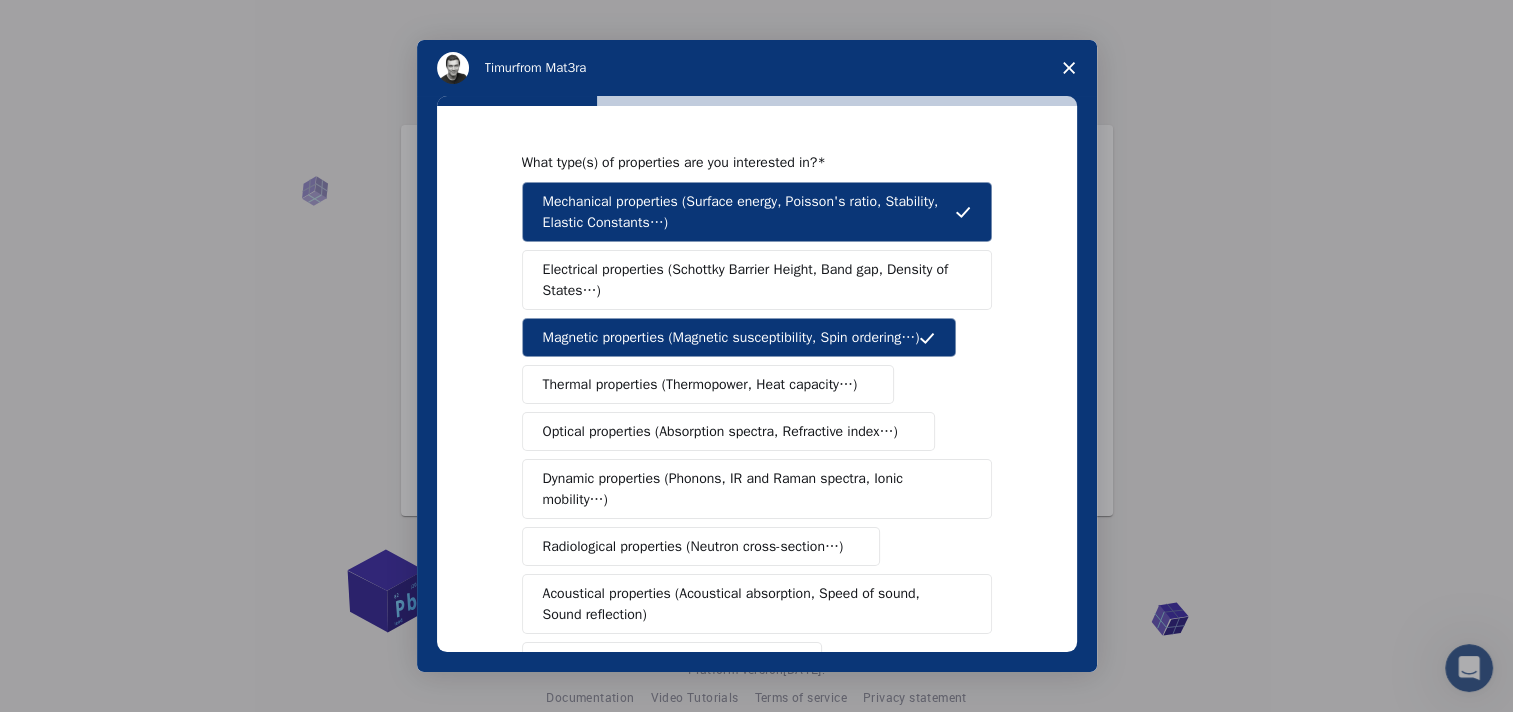 click on "Electrical properties (Schottky Barrier Height, Band gap, Density of States…)" at bounding box center (750, 280) 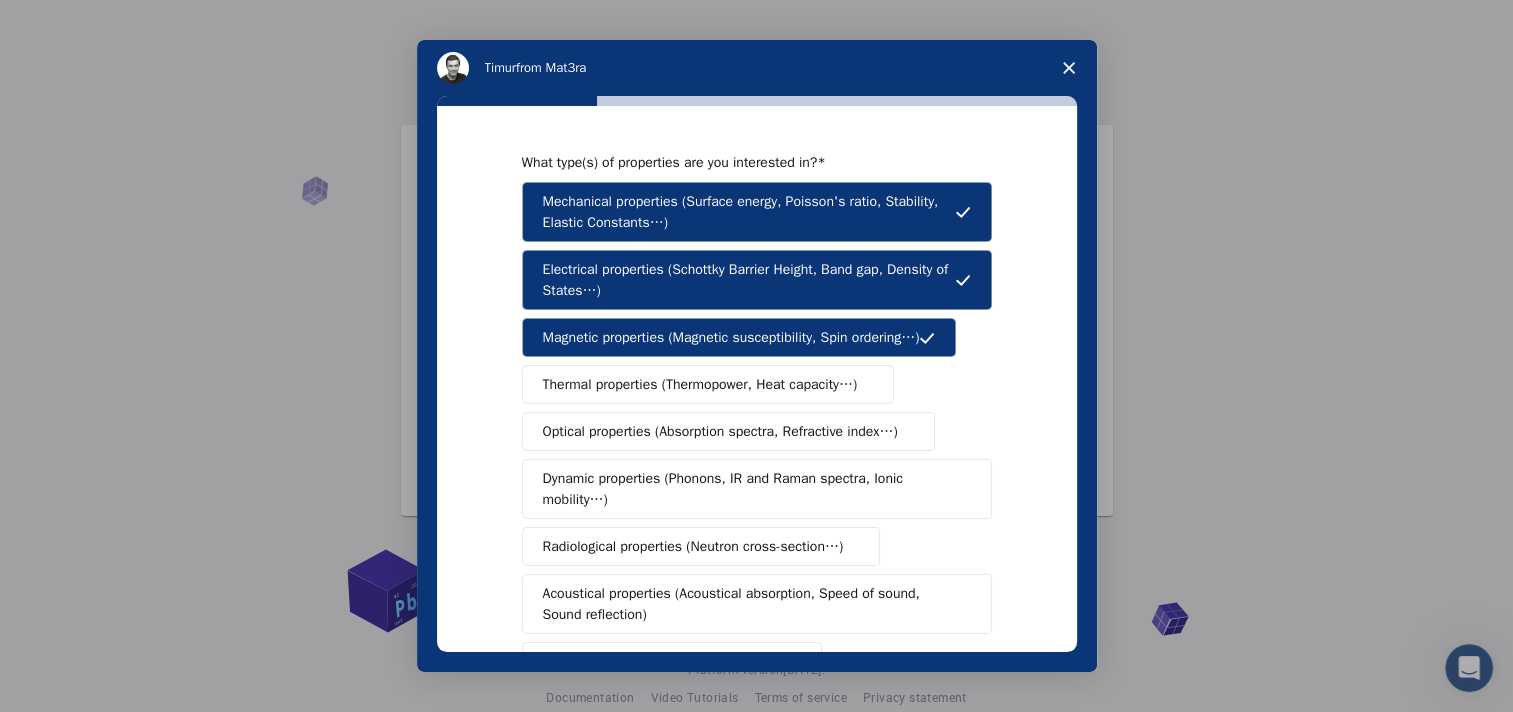 click on "Thermal properties (Thermopower, Heat capacity…)" at bounding box center (700, 384) 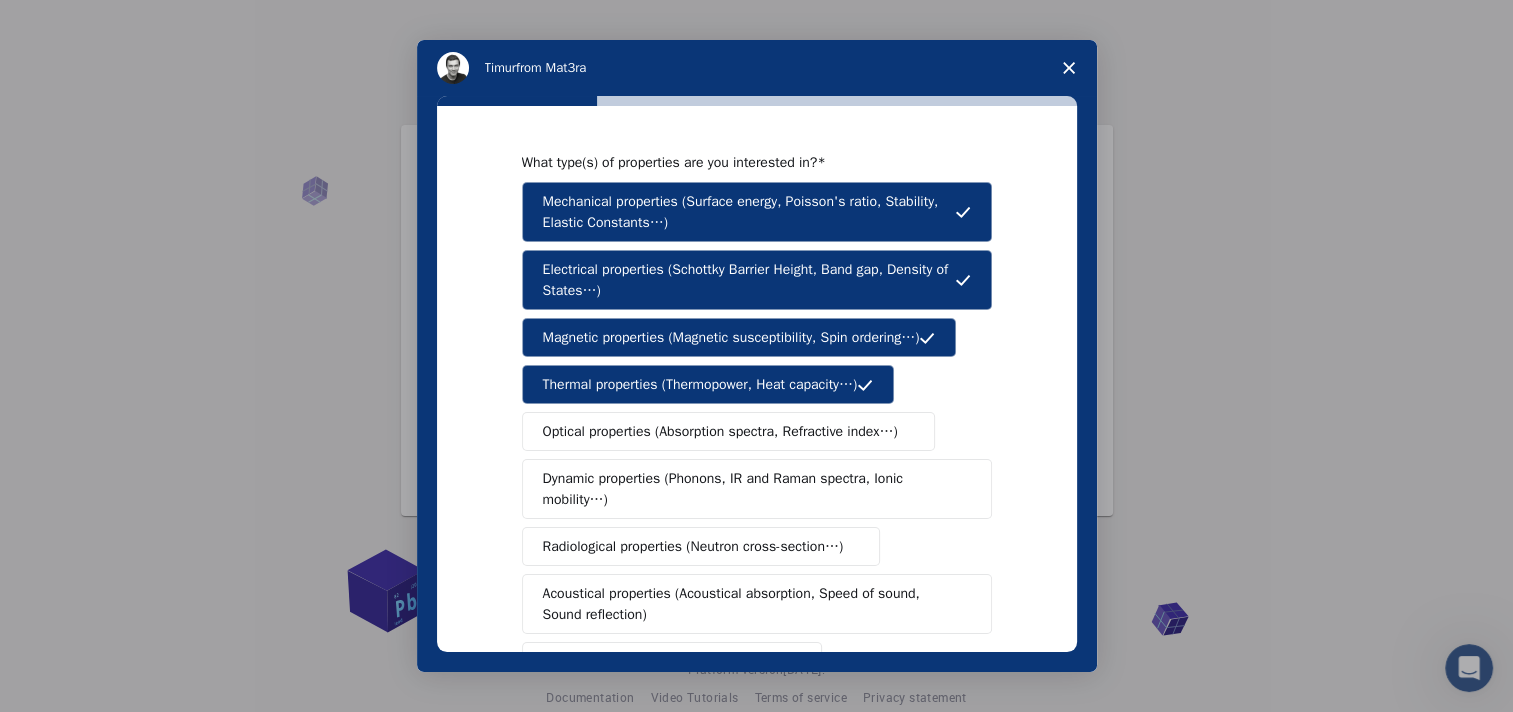 click on "Optical properties (Absorption spectra, Refractive index…)" at bounding box center [720, 431] 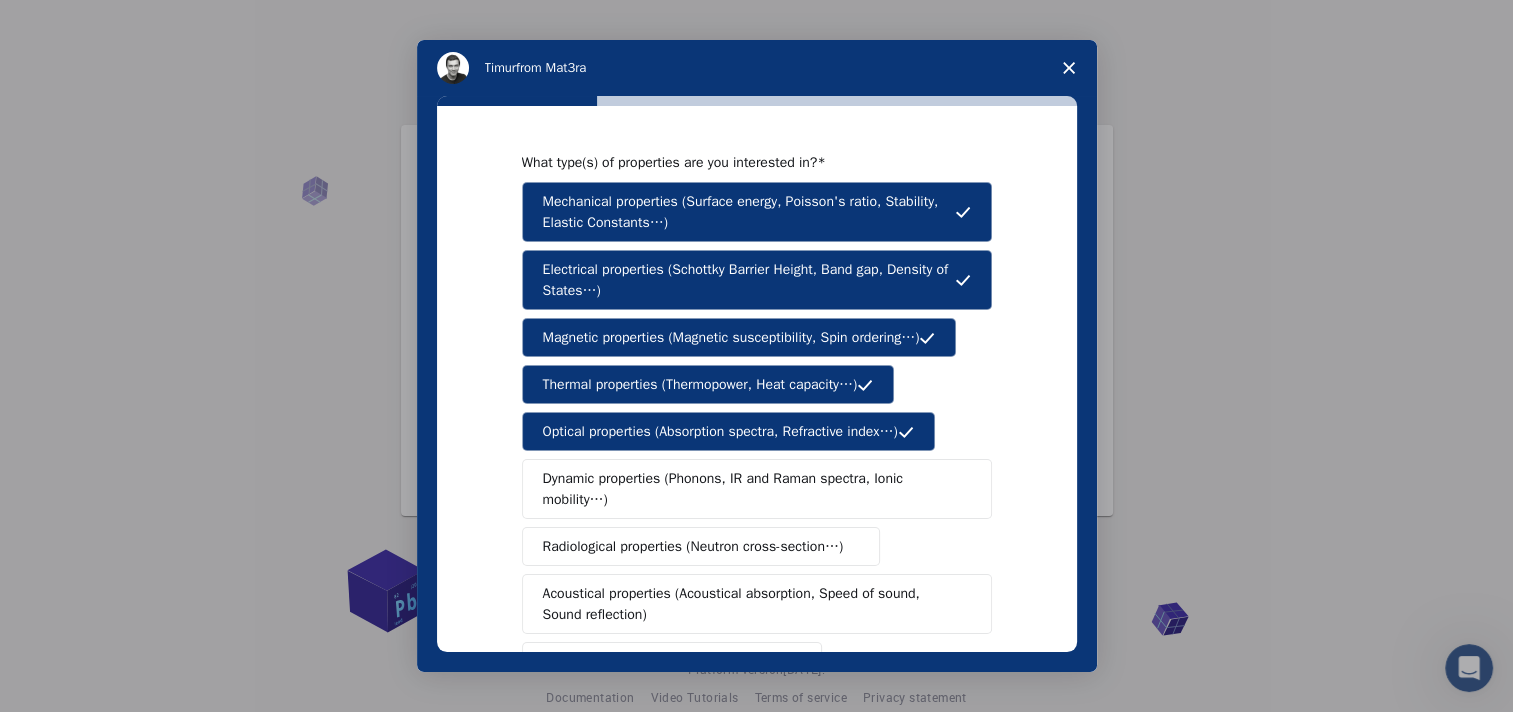 drag, startPoint x: 585, startPoint y: 486, endPoint x: 570, endPoint y: 555, distance: 70.61161 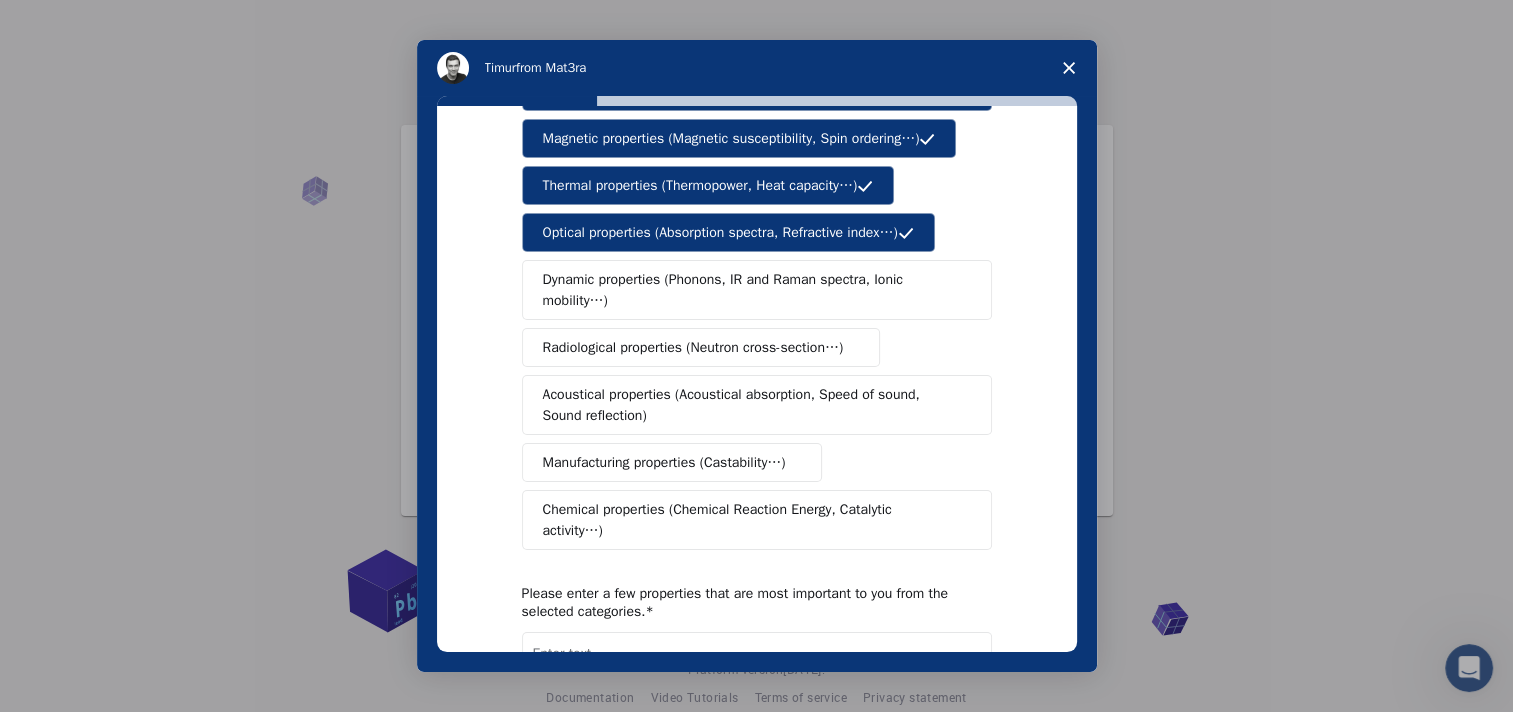 scroll, scrollTop: 204, scrollLeft: 0, axis: vertical 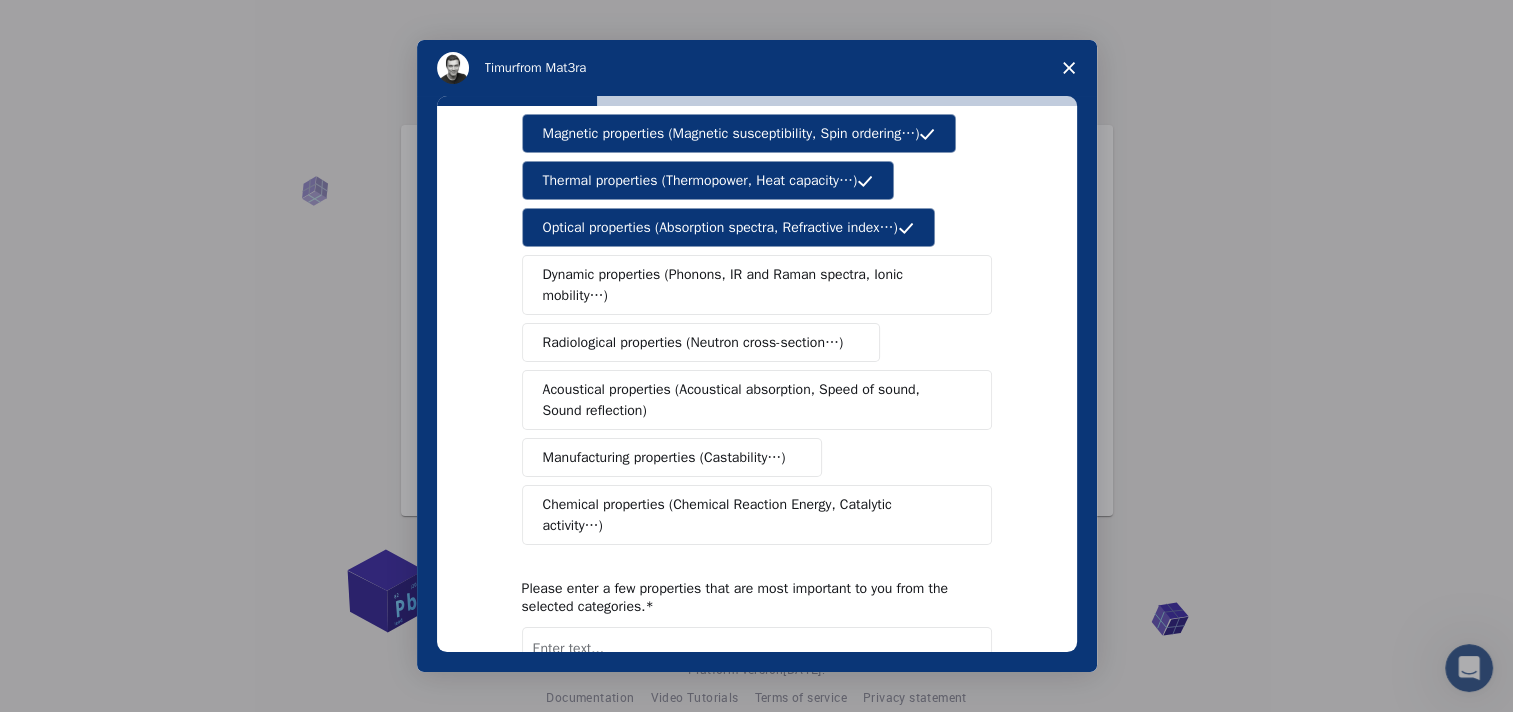 click on "Chemical properties (Chemical Reaction Energy, Catalytic activity…)" at bounding box center (749, 515) 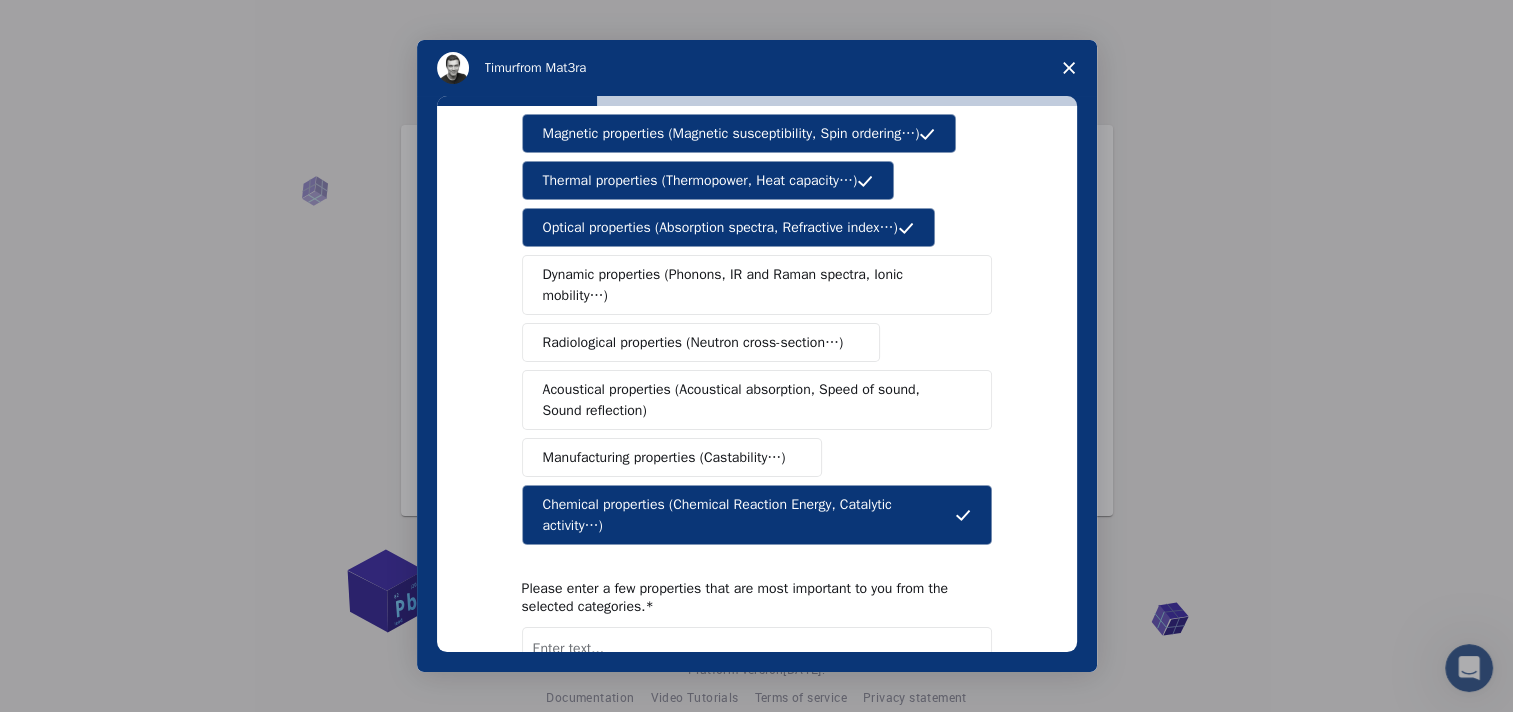 click on "Manufacturing properties (Castability…)" at bounding box center [664, 457] 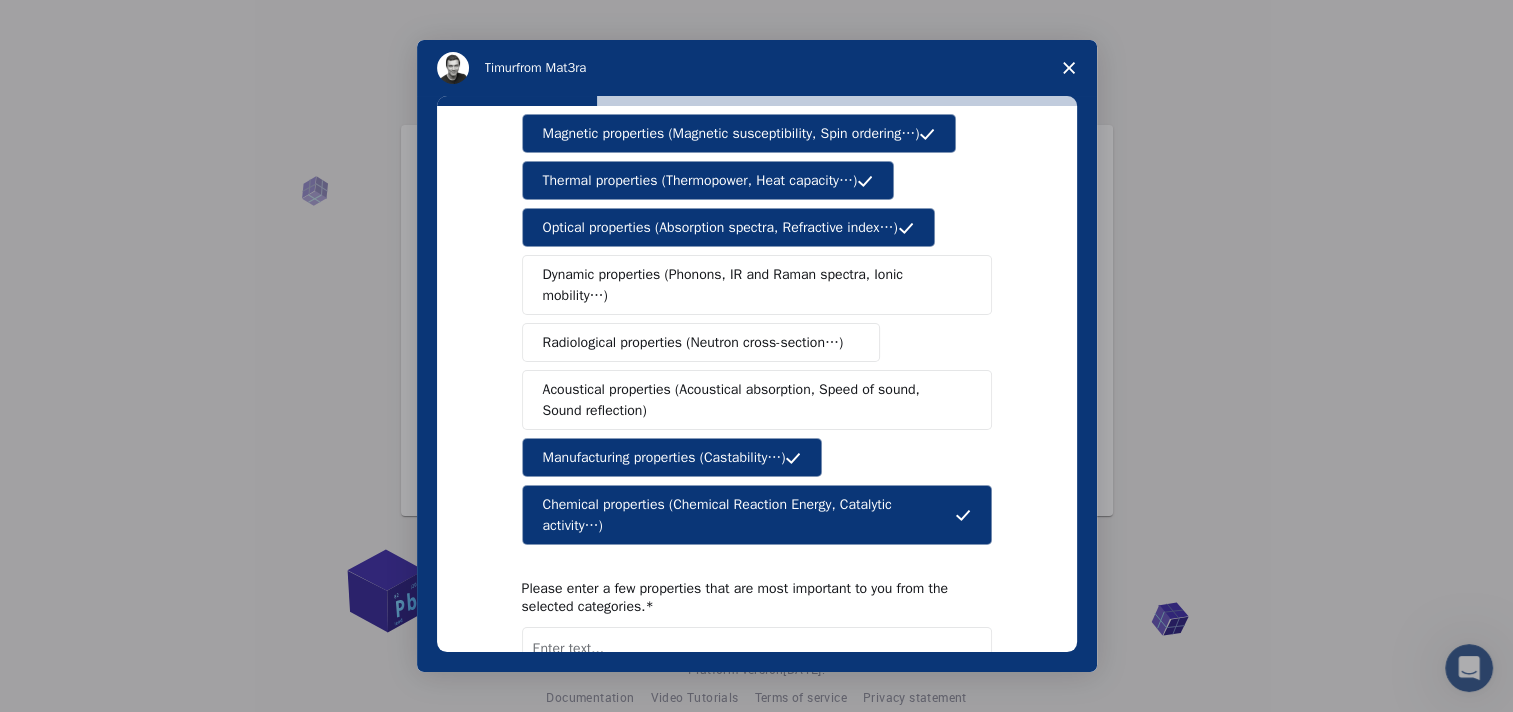 click on "Acoustical properties (Acoustical absorption, Speed of sound, Sound reflection)" at bounding box center (750, 400) 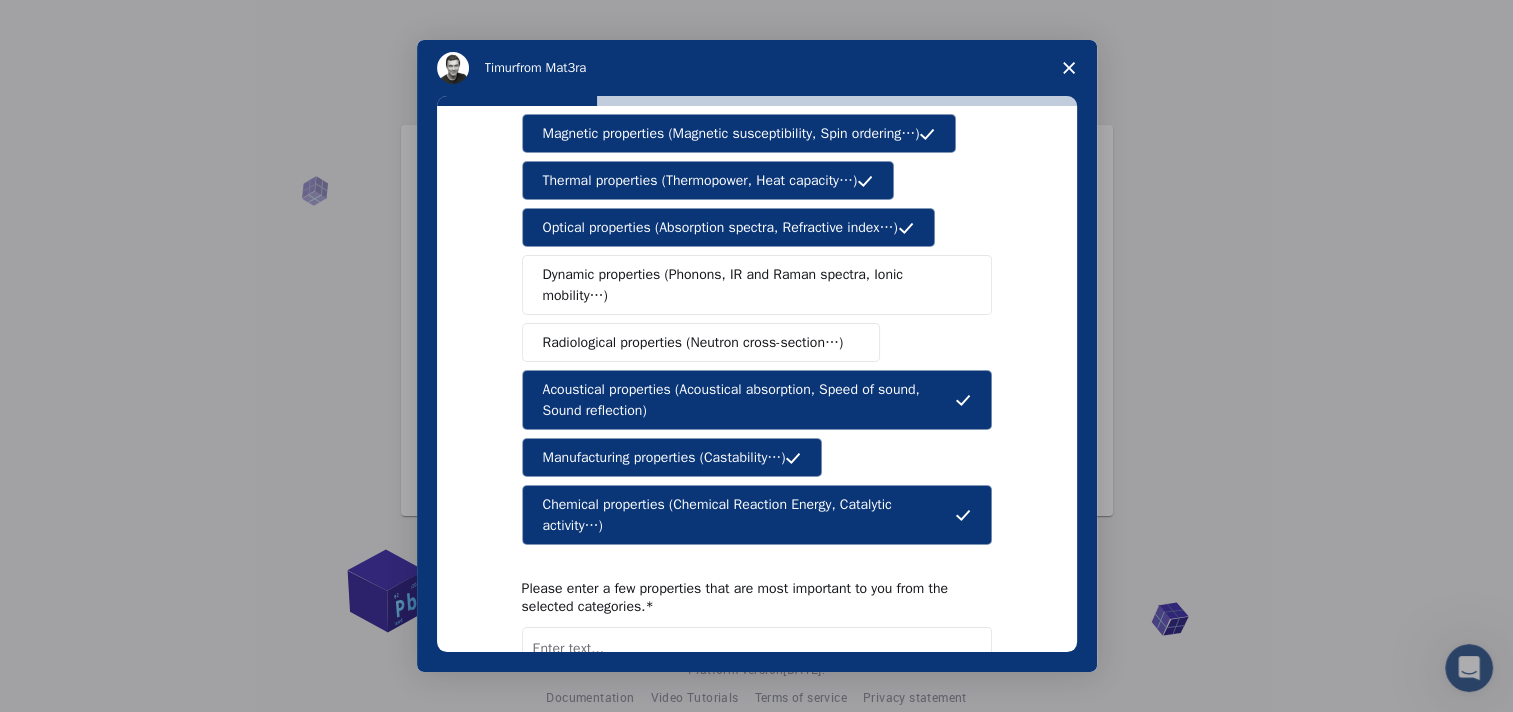 click on "Radiological properties (Neutron cross-section…)" at bounding box center (693, 342) 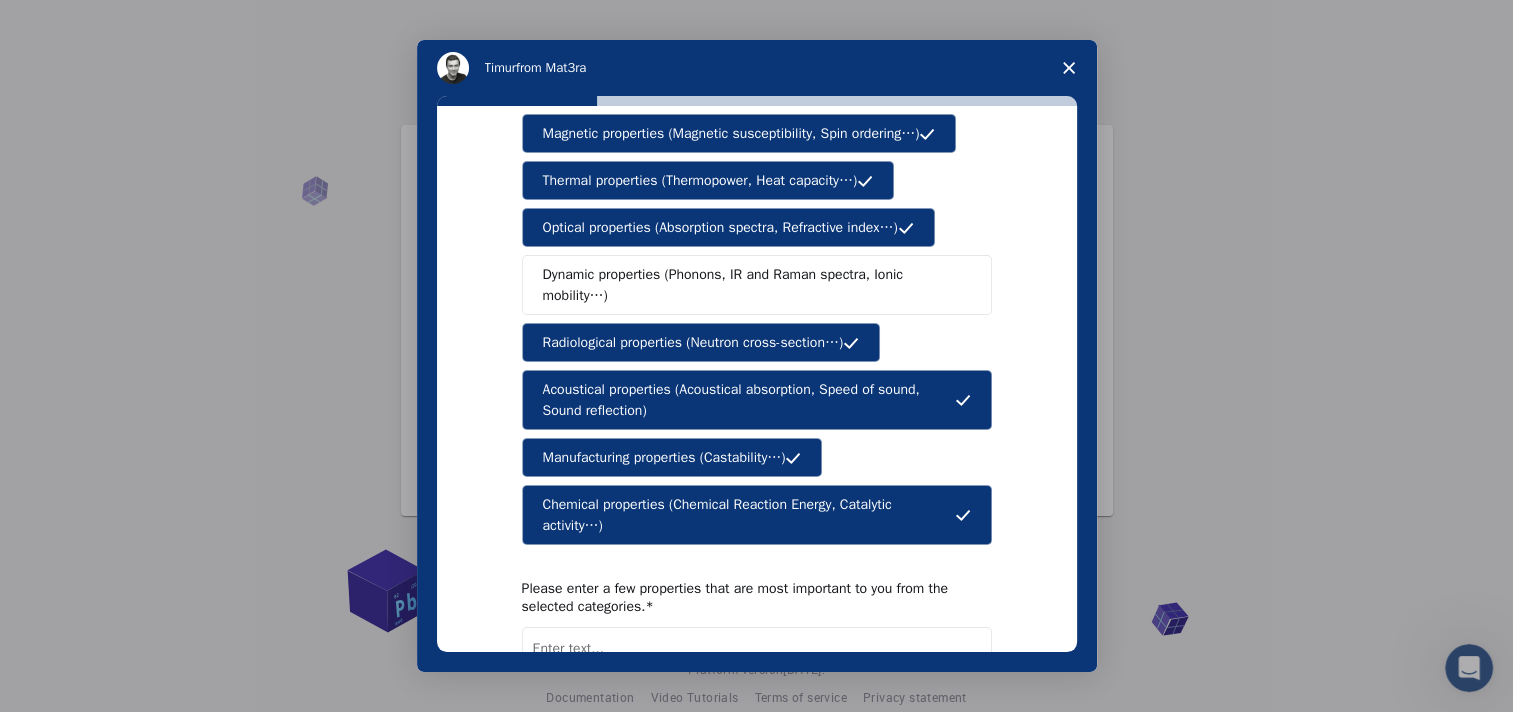 click on "Dynamic properties (Phonons, IR and Raman spectra, Ionic mobility…)" at bounding box center (749, 285) 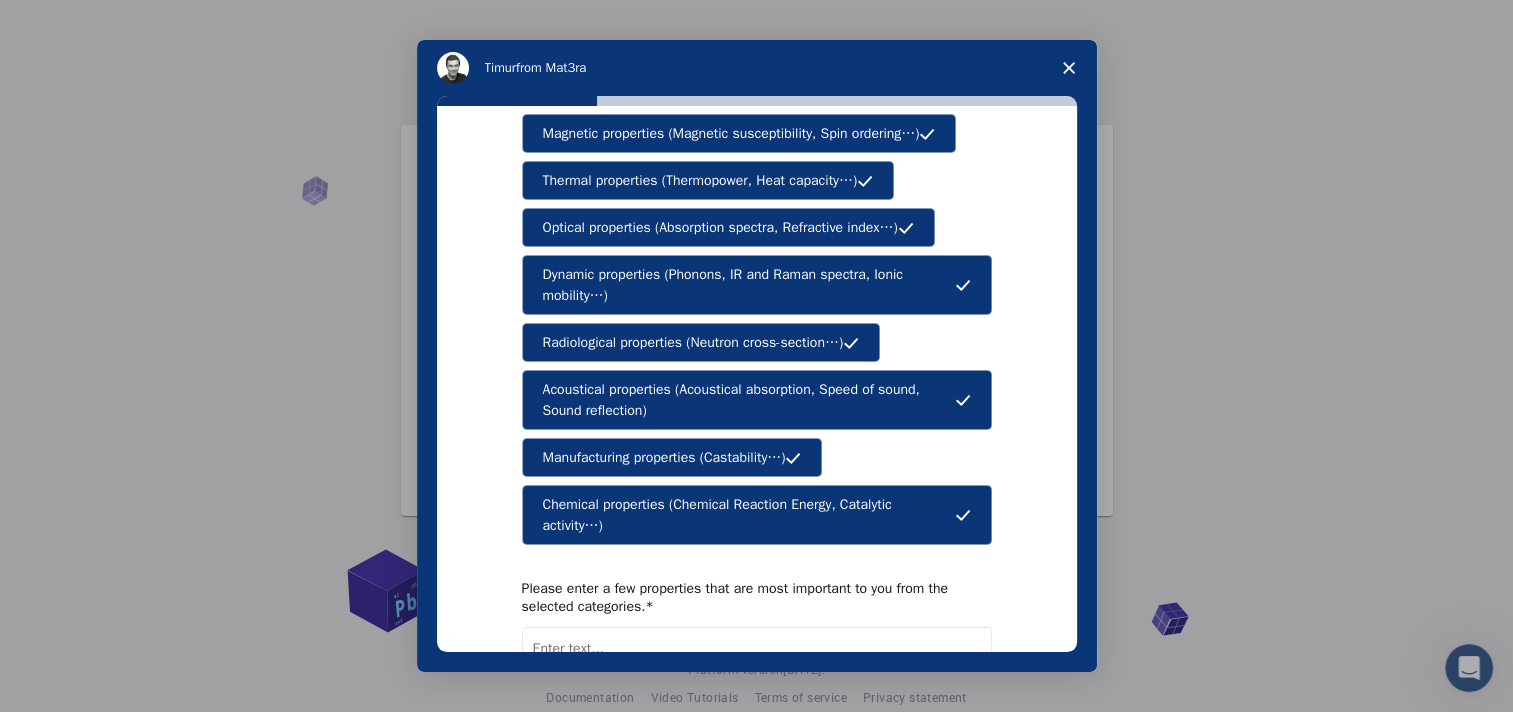 scroll, scrollTop: 373, scrollLeft: 0, axis: vertical 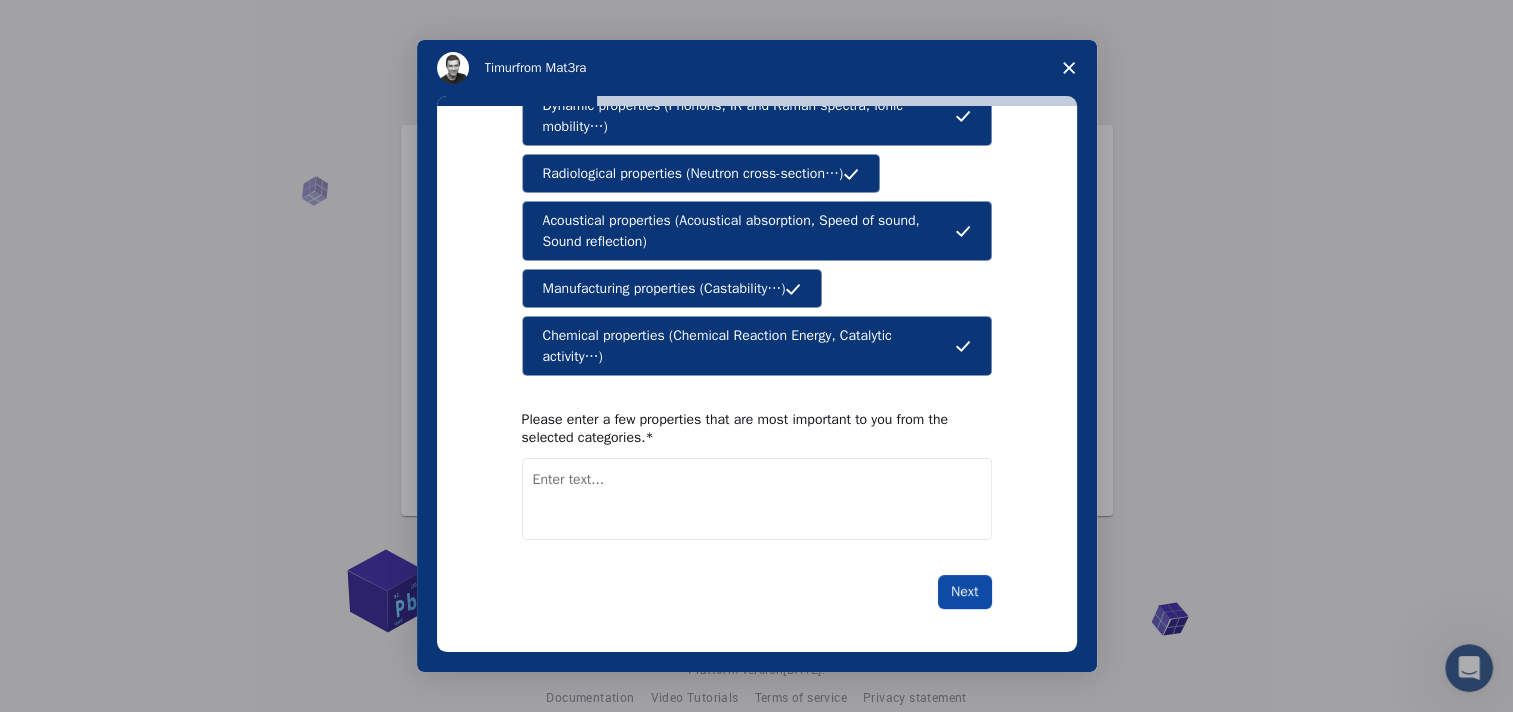 click on "Next" at bounding box center (964, 592) 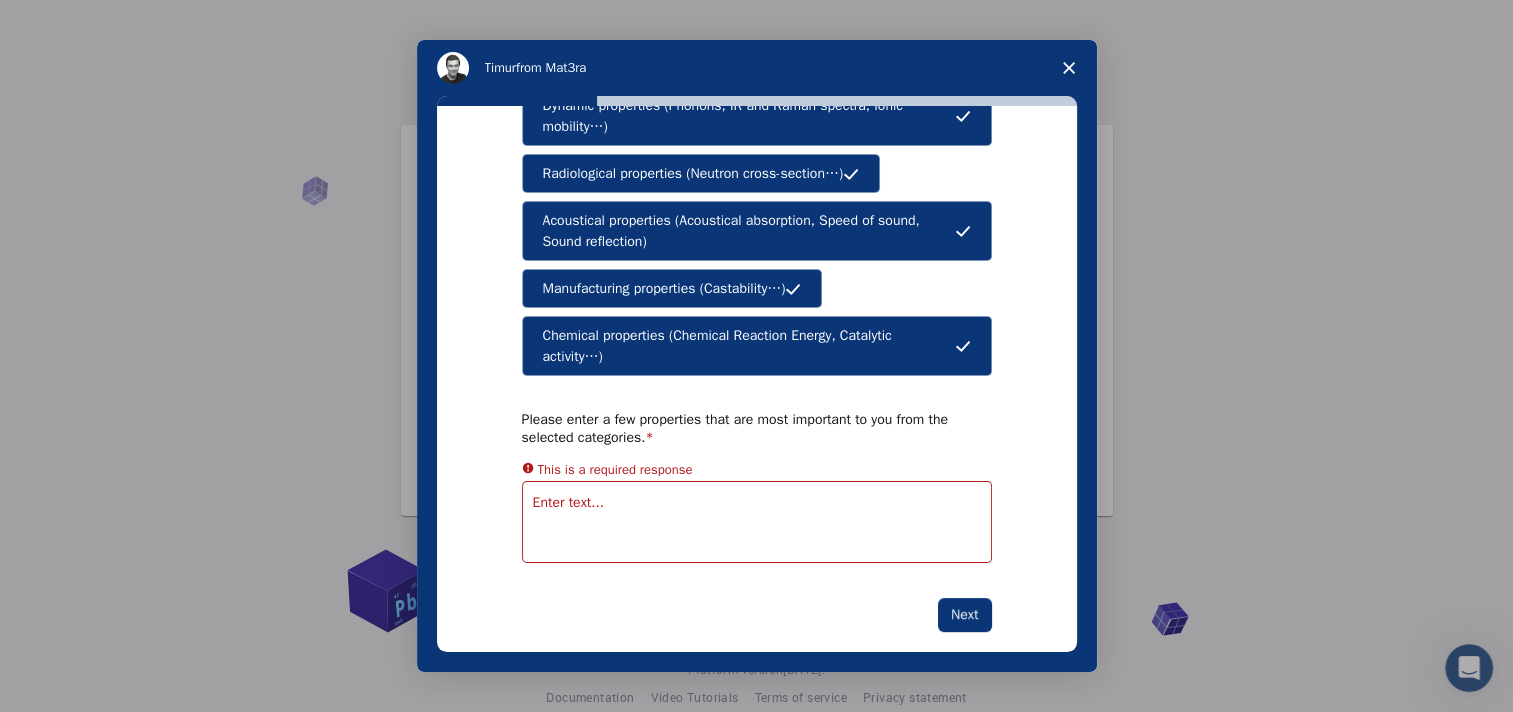 click on "Chemical properties (Chemical Reaction Energy, Catalytic activity…)" at bounding box center [749, 346] 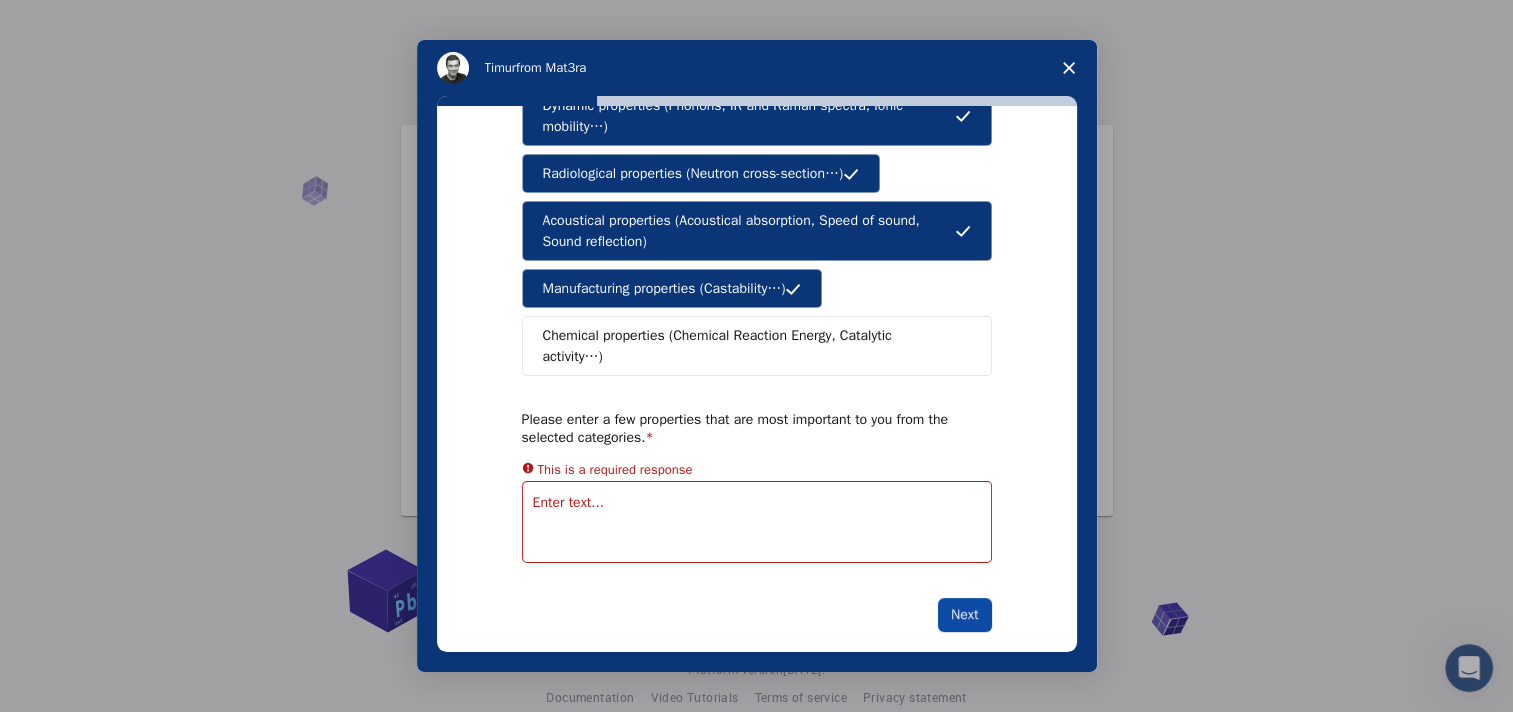 click on "Next" at bounding box center [964, 615] 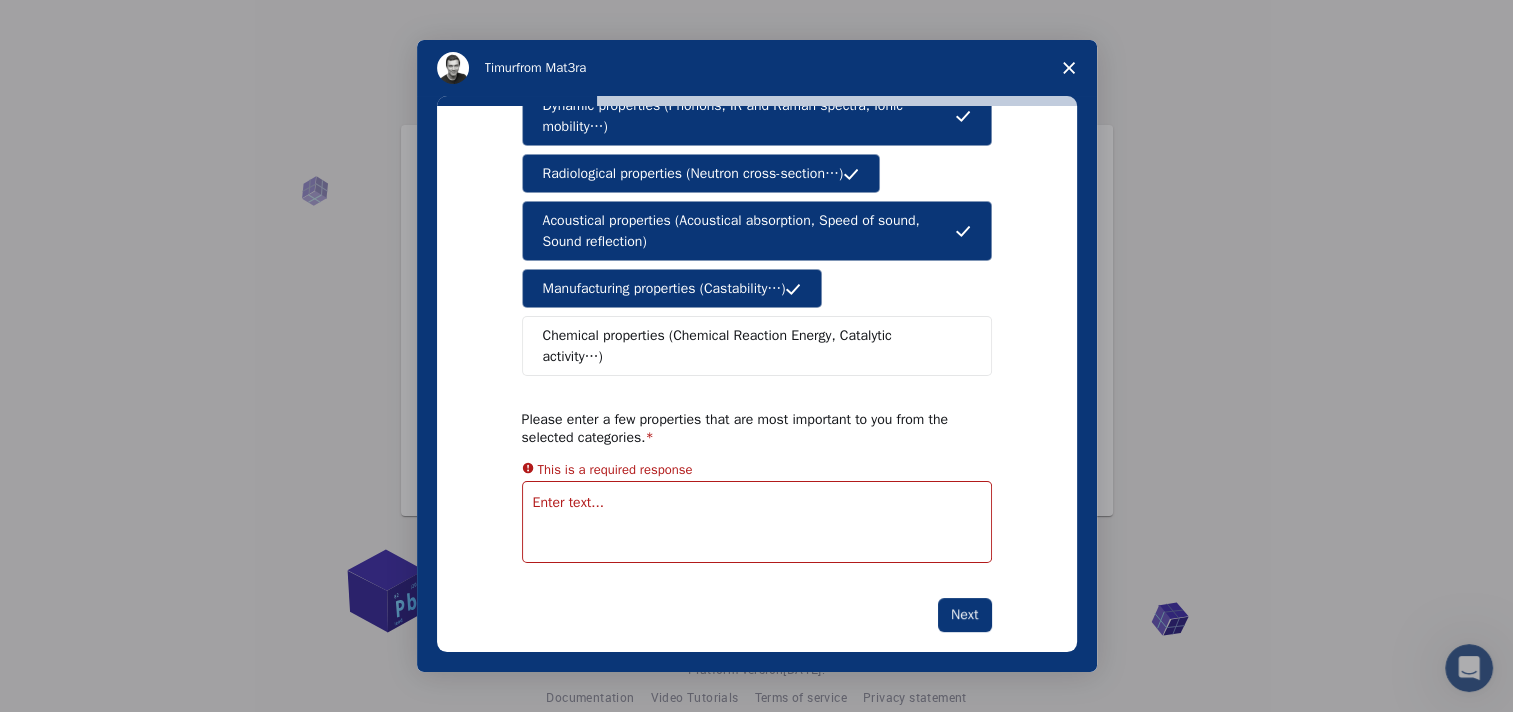 click on "Chemical properties (Chemical Reaction Energy, Catalytic activity…)" at bounding box center (749, 346) 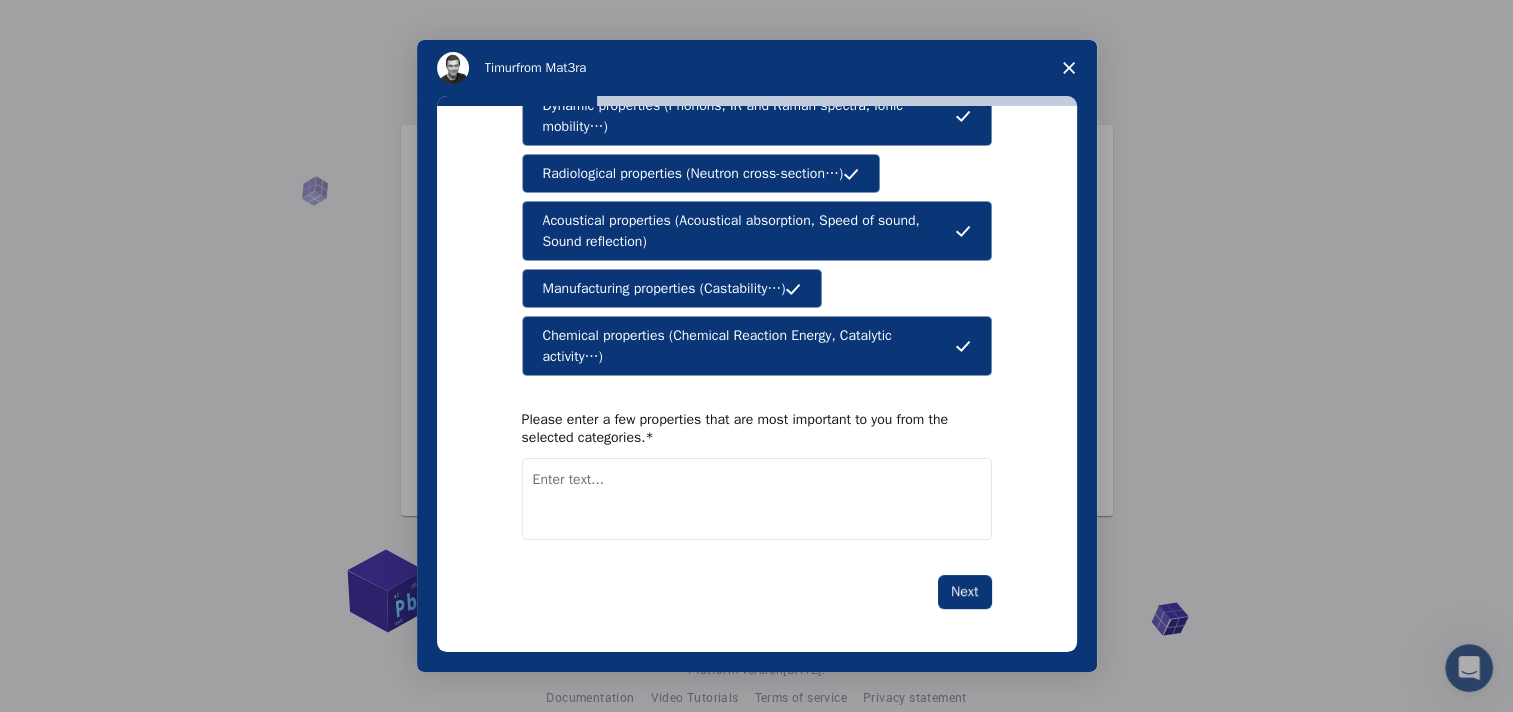 click at bounding box center (757, 499) 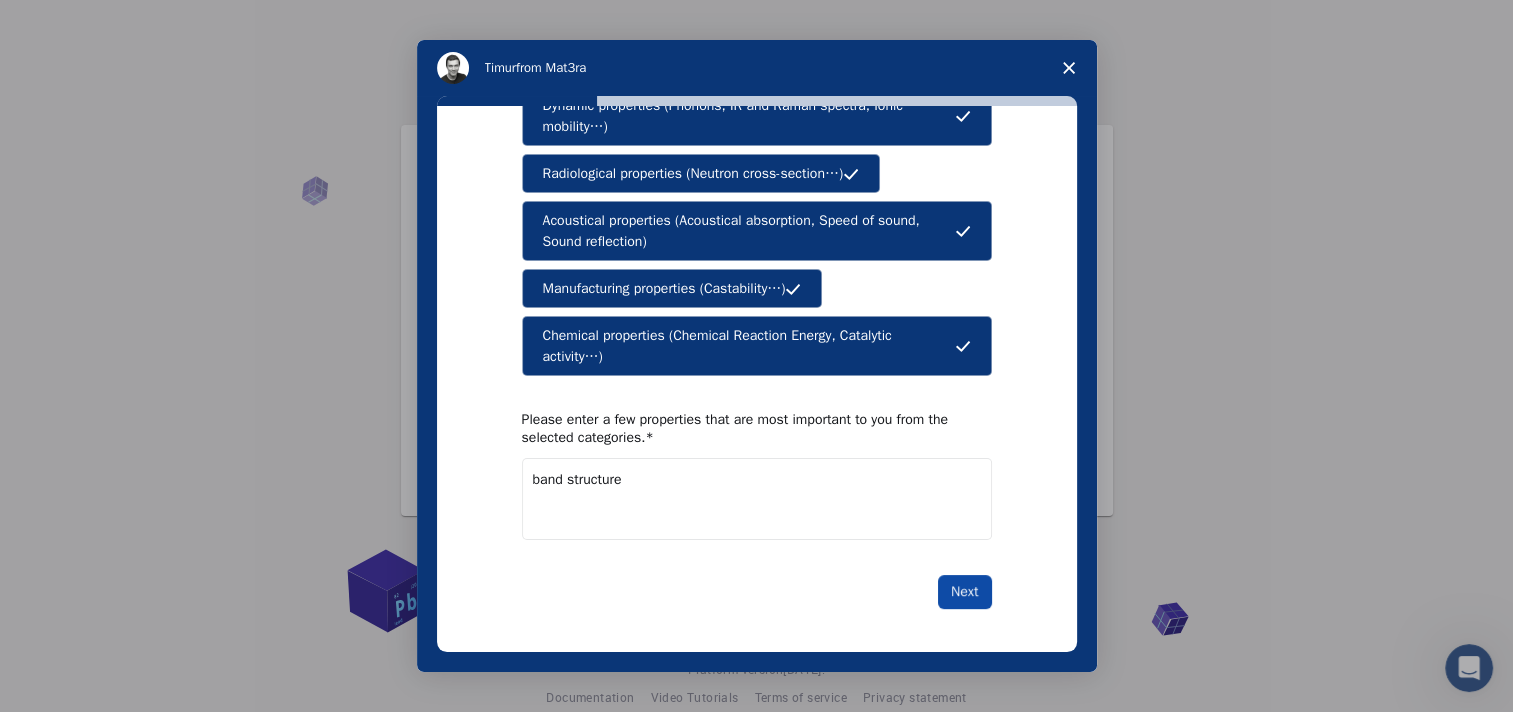 type on "band structure" 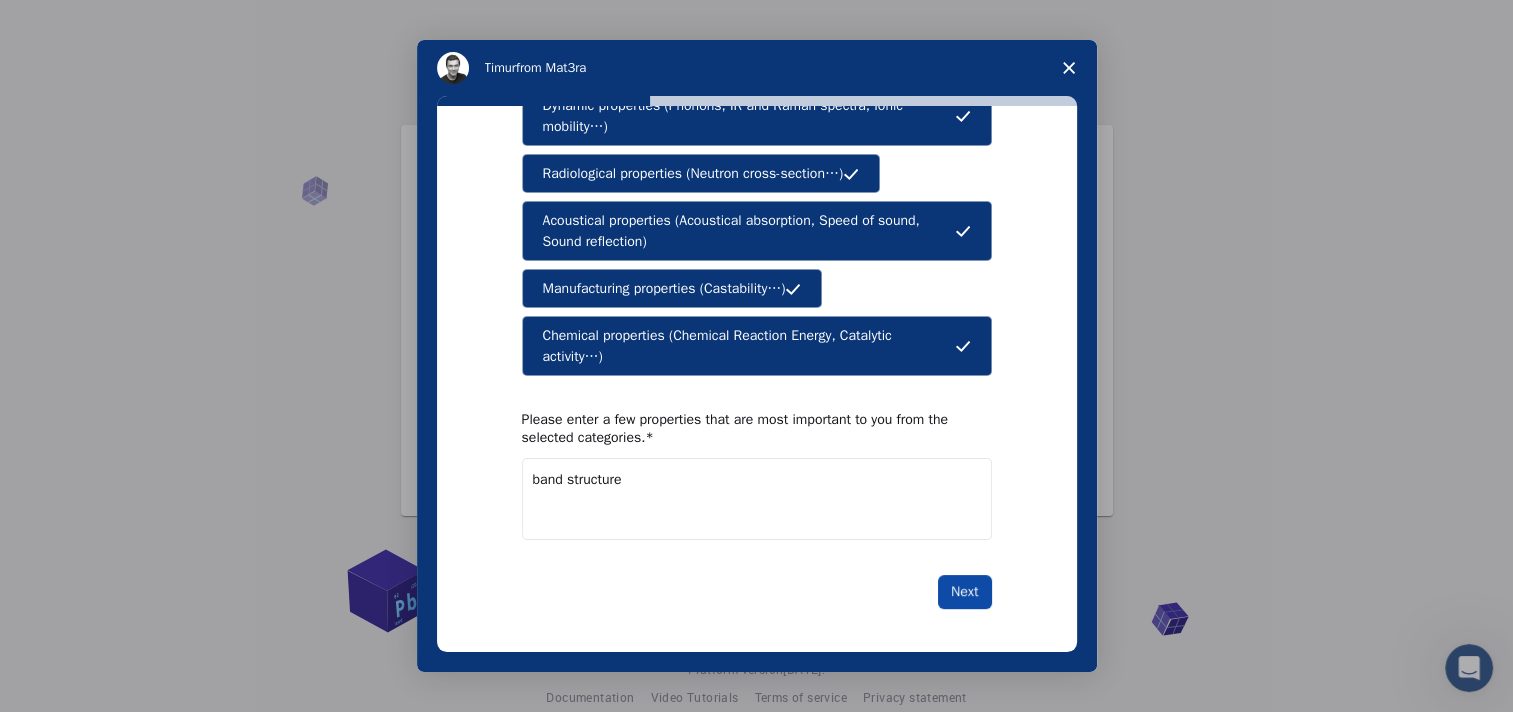 scroll, scrollTop: 0, scrollLeft: 0, axis: both 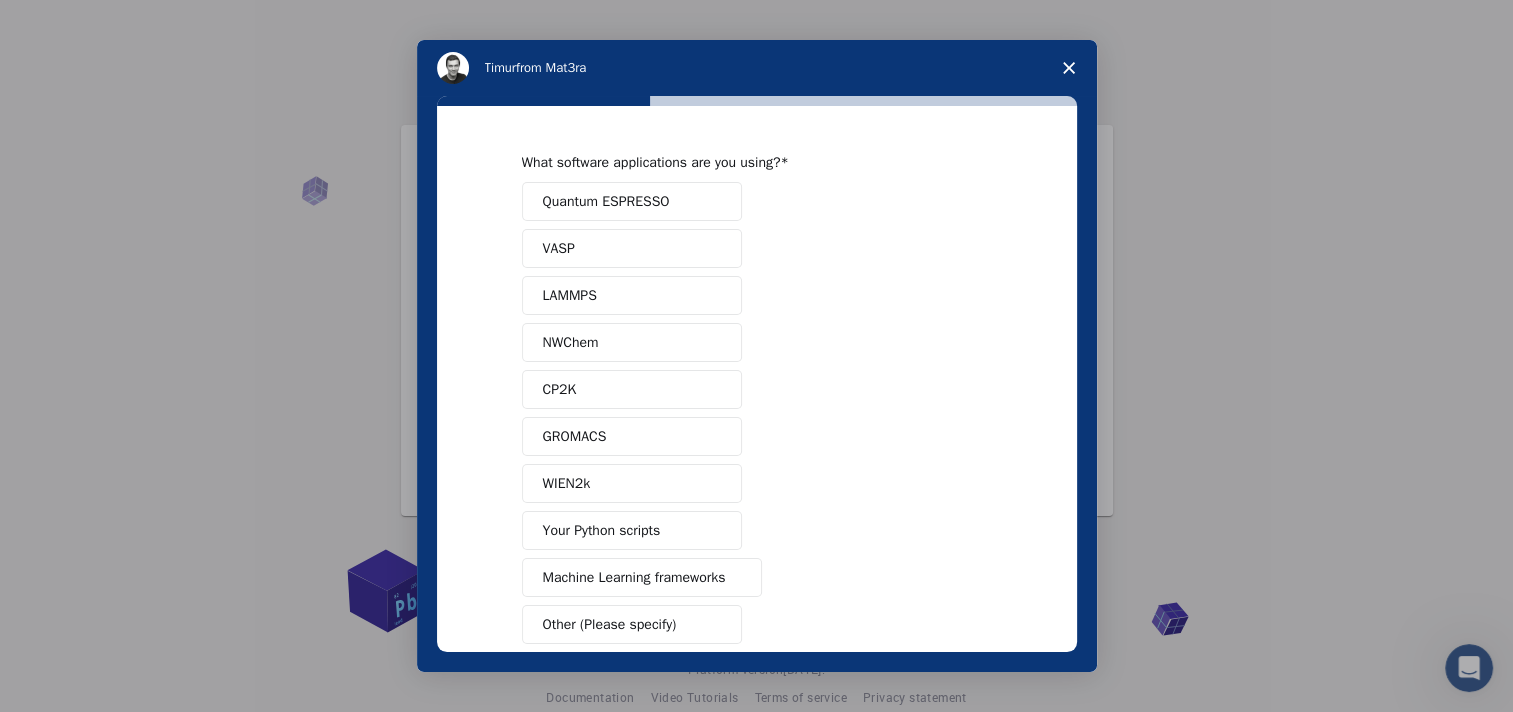 click on "Quantum ESPRESSO" at bounding box center [606, 201] 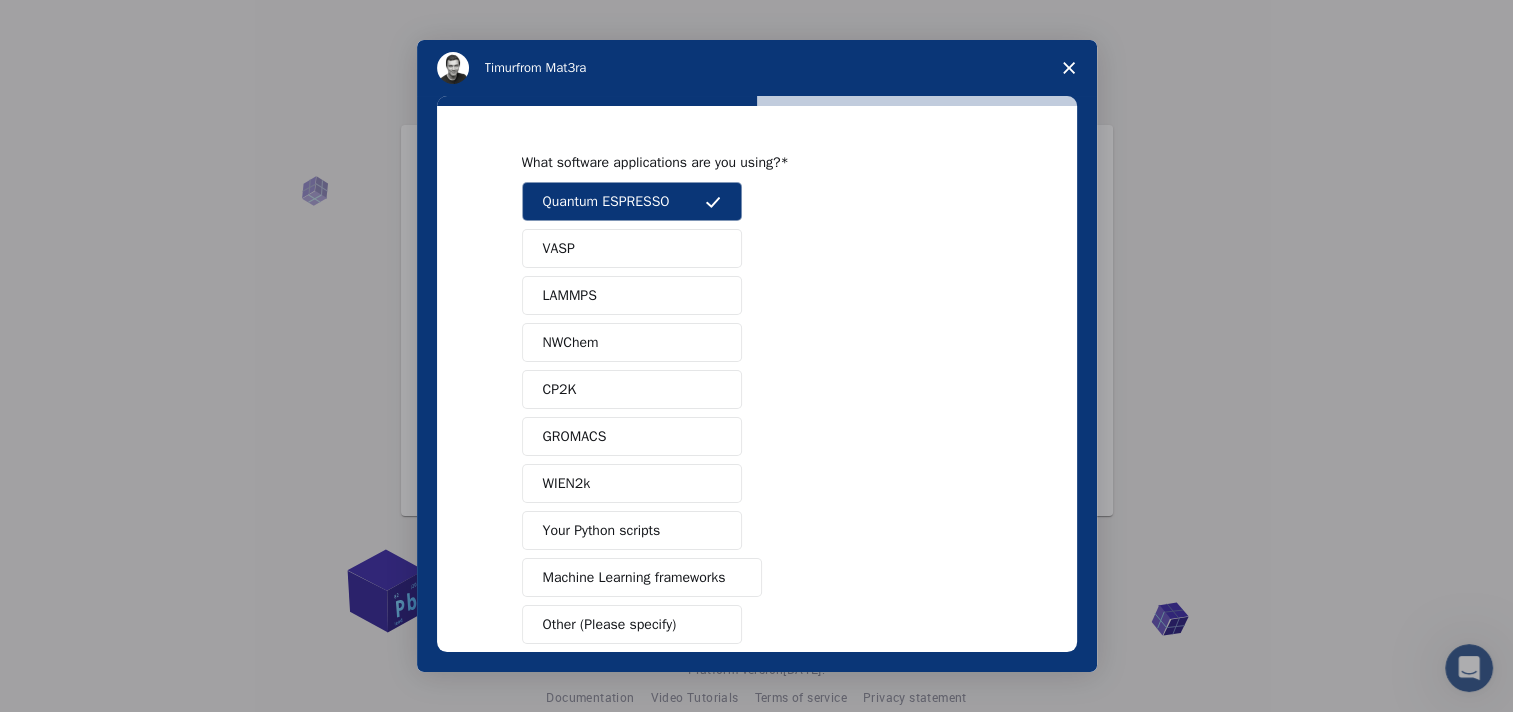 click on "VASP" at bounding box center (632, 248) 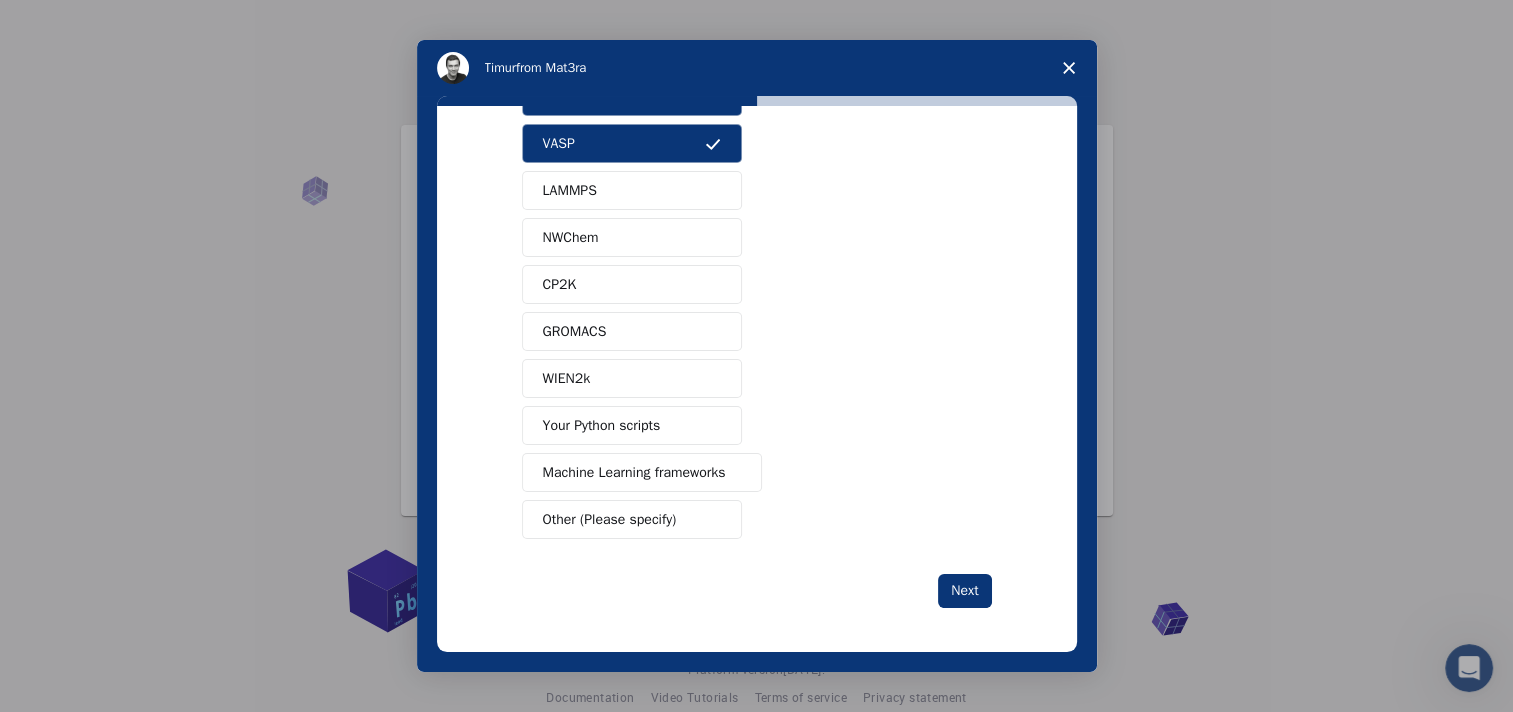 click on "Your Python scripts" at bounding box center [602, 425] 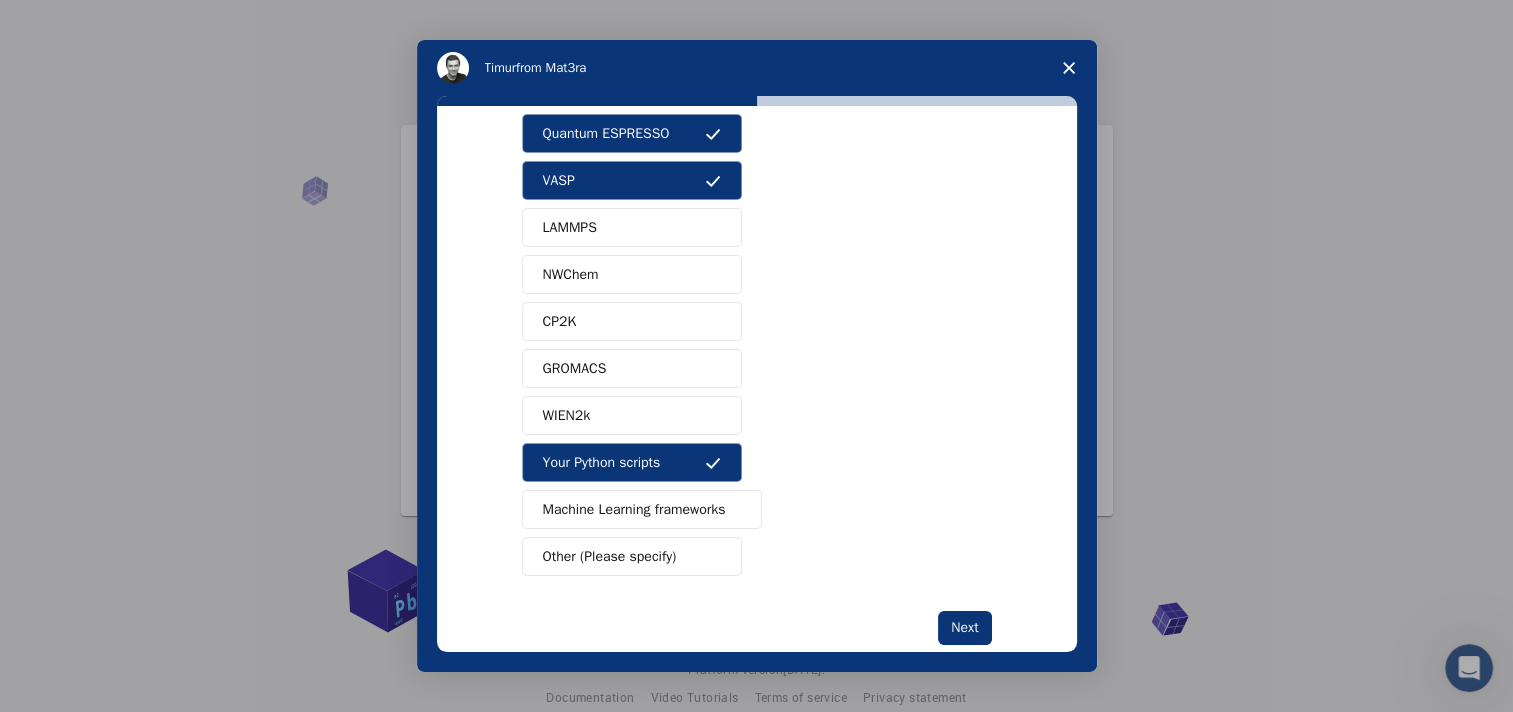 scroll, scrollTop: 65, scrollLeft: 0, axis: vertical 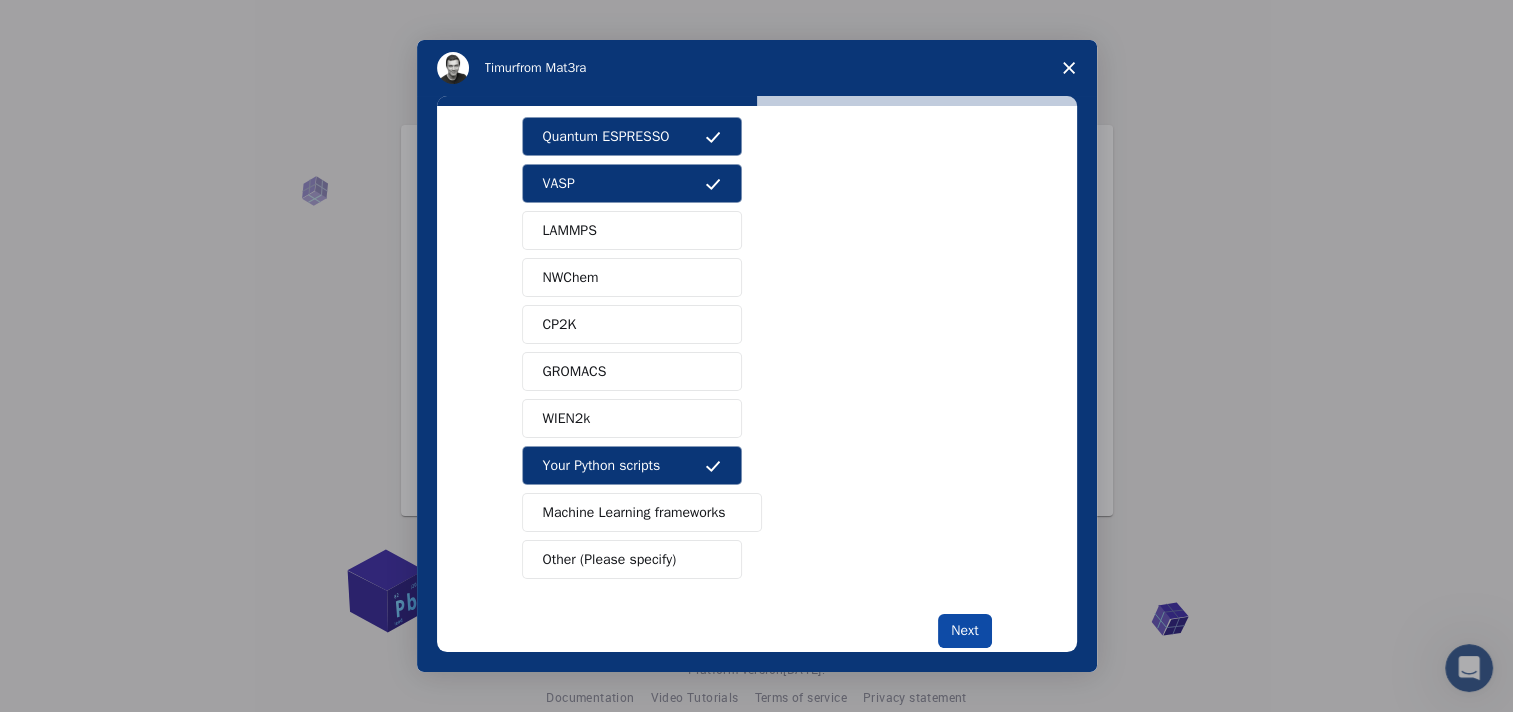 click on "Next" at bounding box center (964, 631) 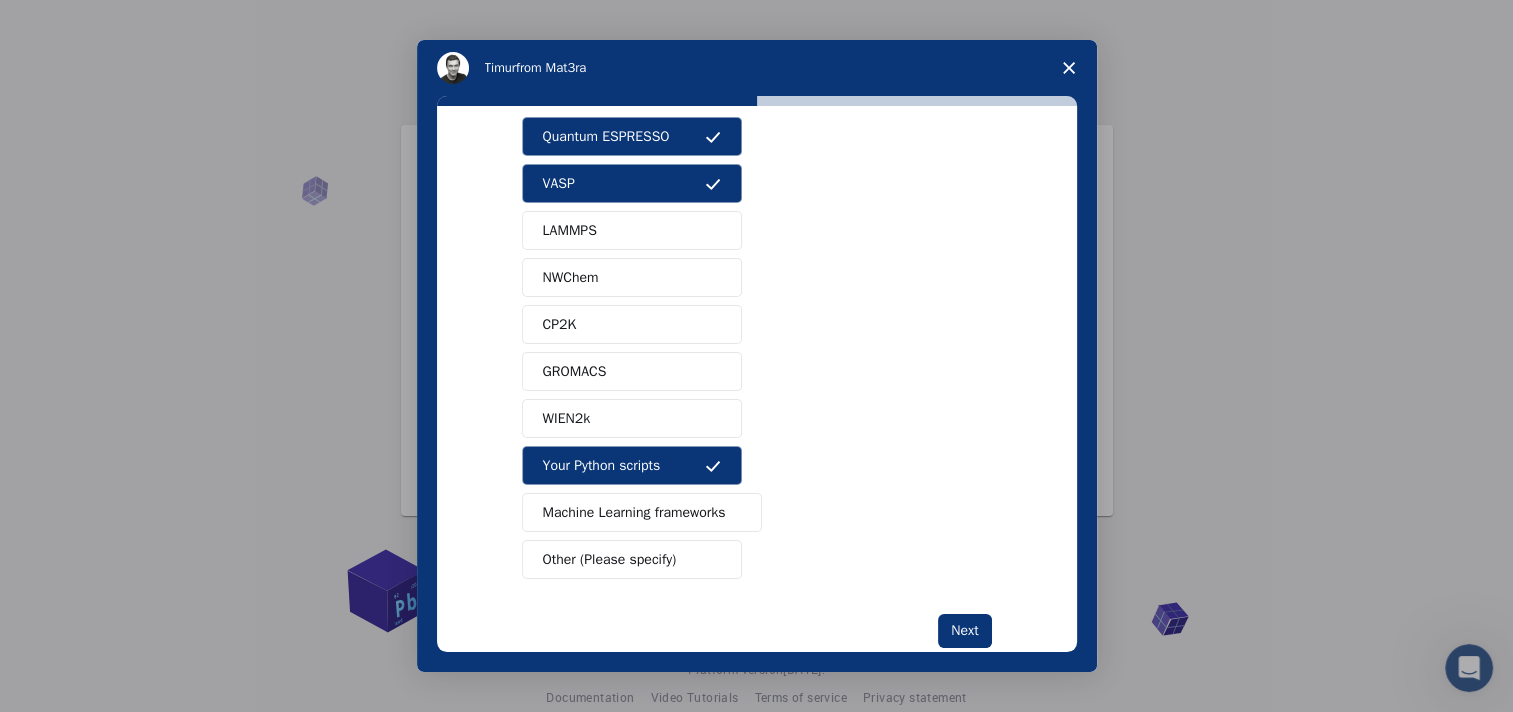 scroll, scrollTop: 0, scrollLeft: 0, axis: both 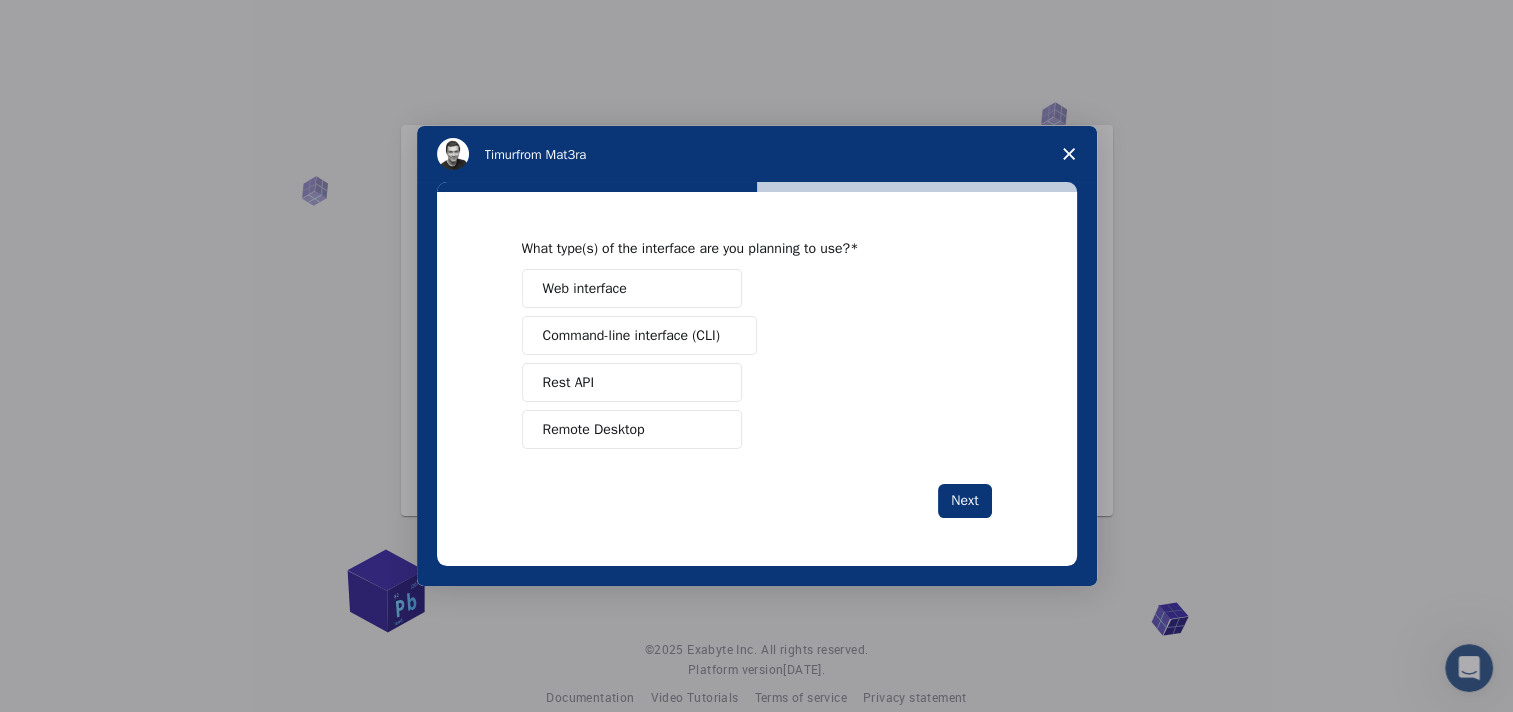 click on "Web interface" at bounding box center [585, 288] 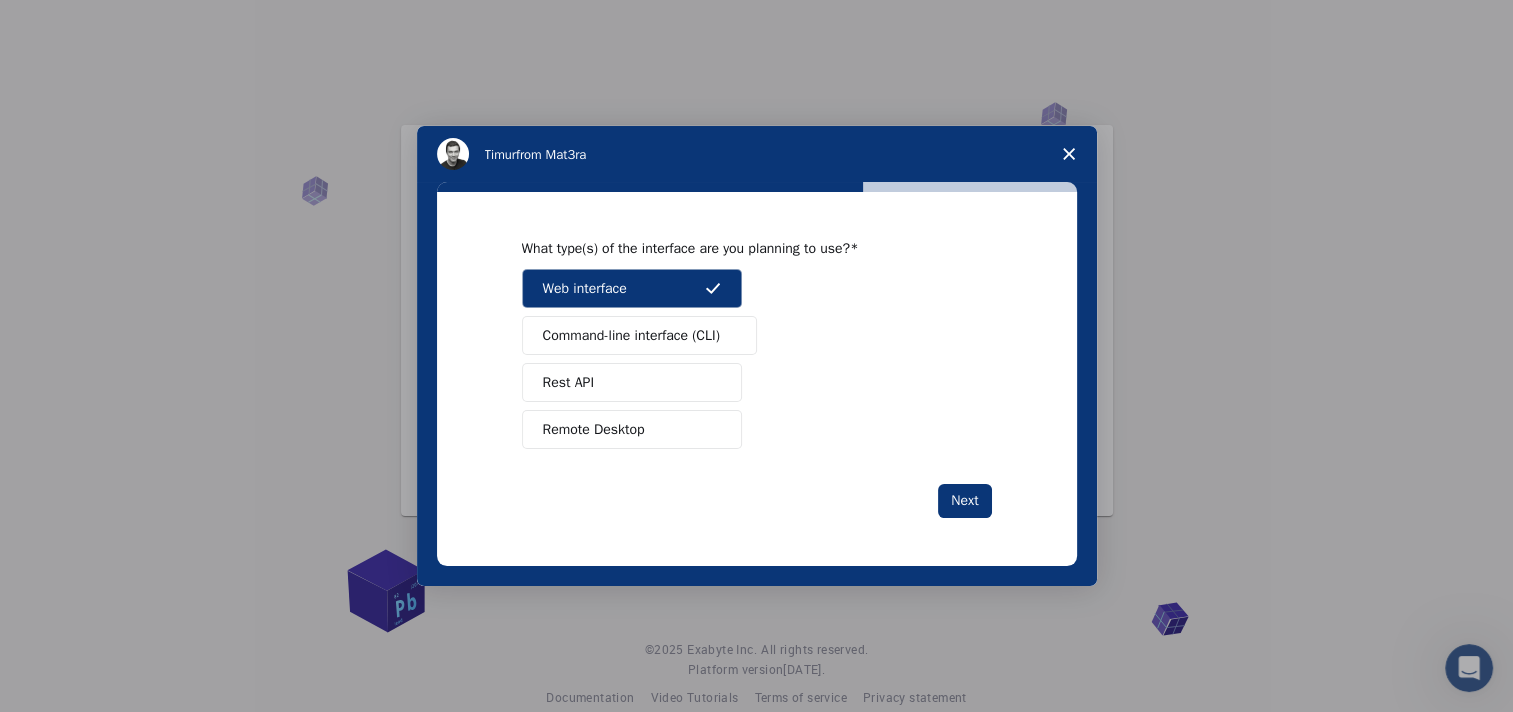 click on "Remote Desktop" at bounding box center (632, 429) 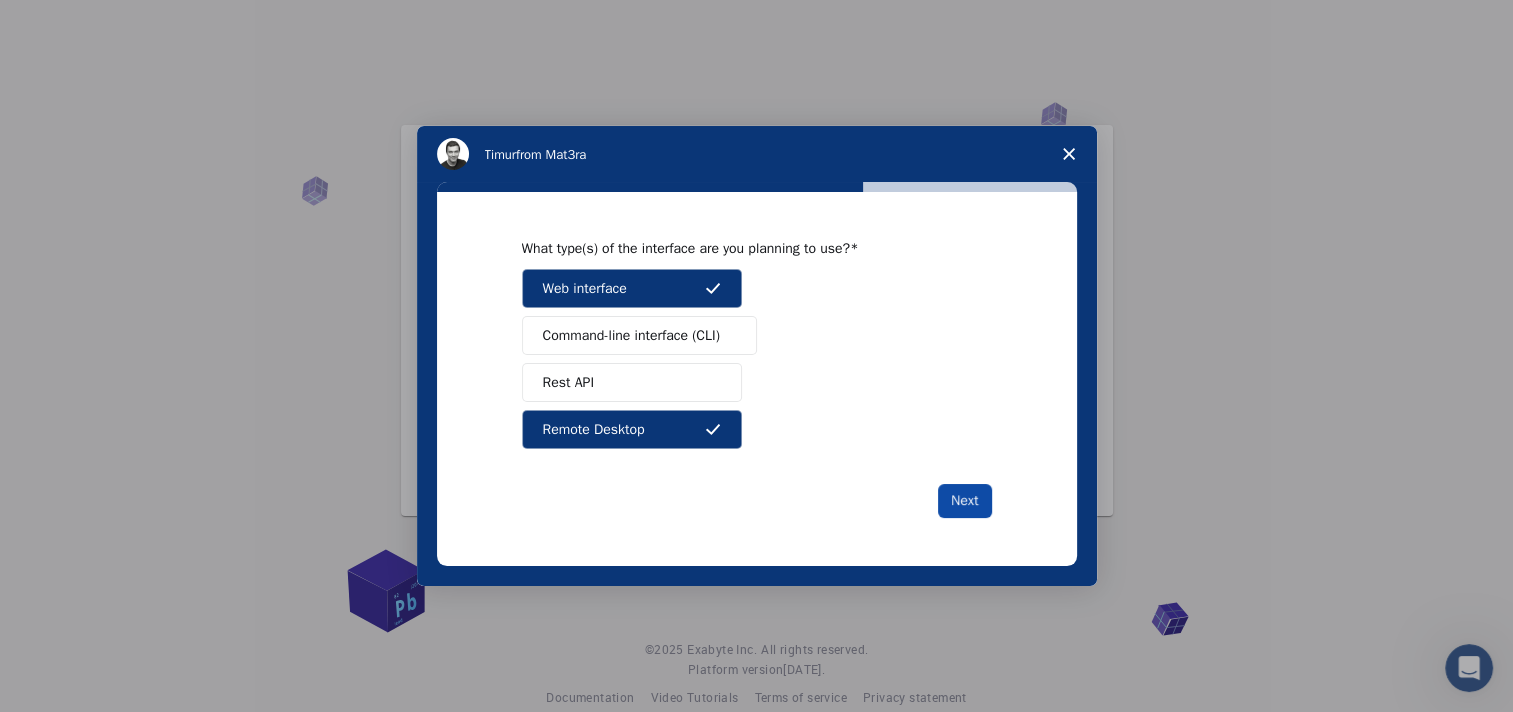 click on "Next" at bounding box center (964, 501) 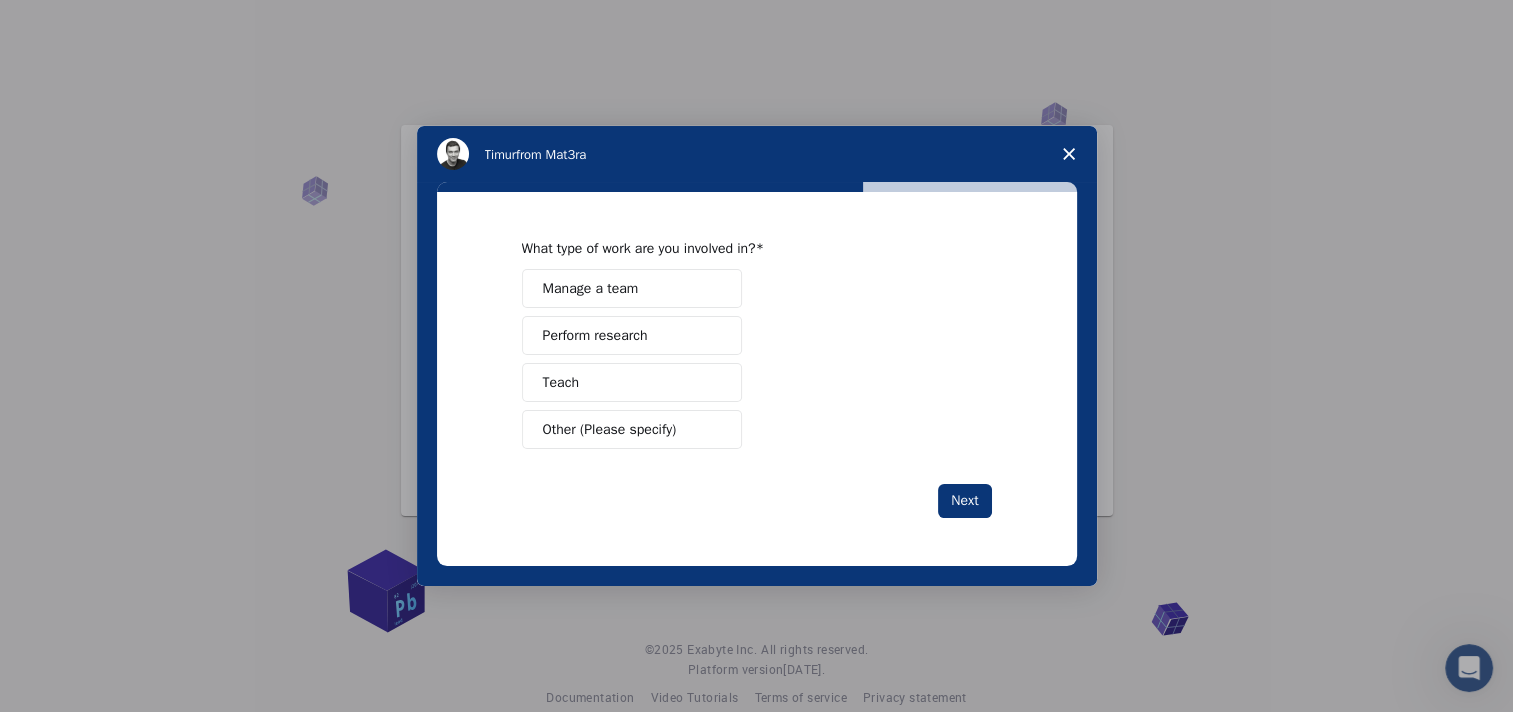 click on "Manage a team" at bounding box center [591, 288] 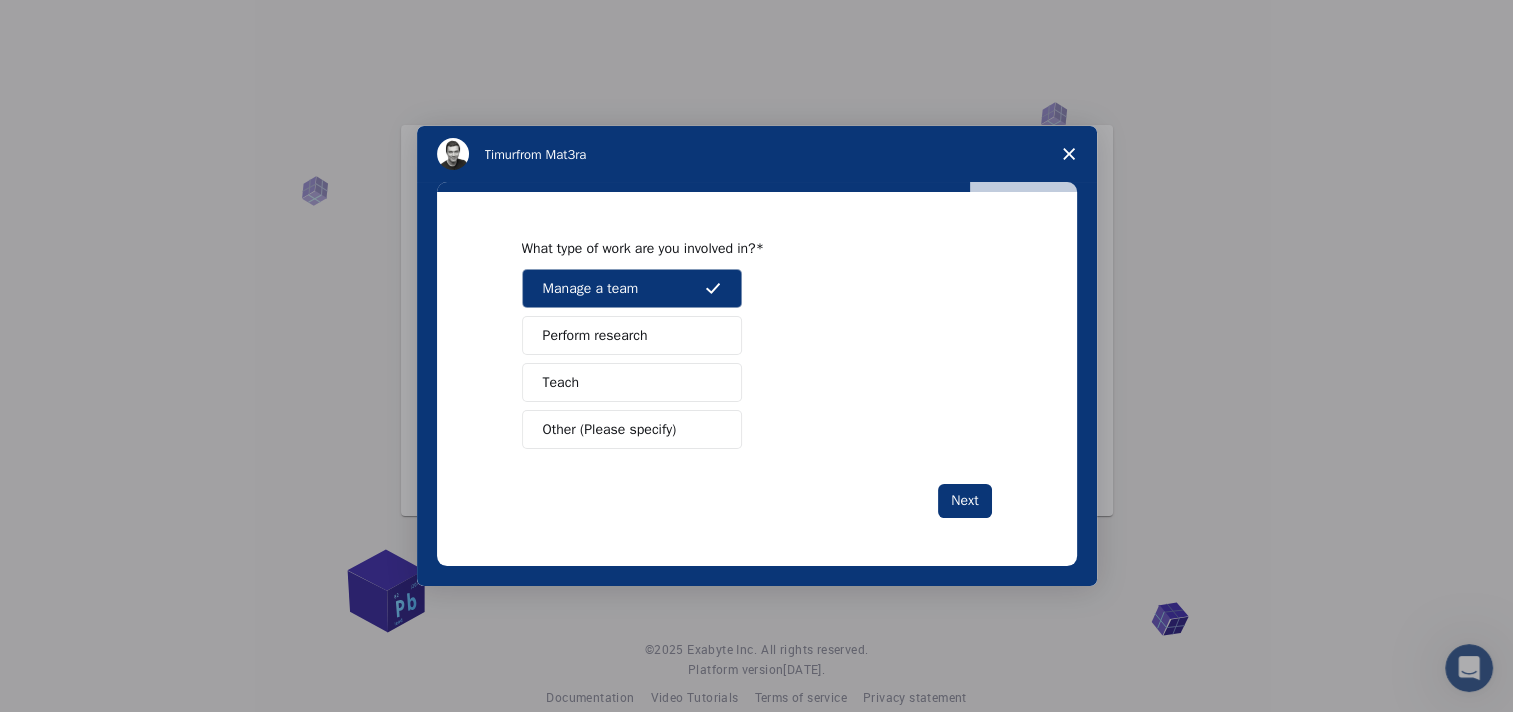 click on "Perform research" at bounding box center [595, 335] 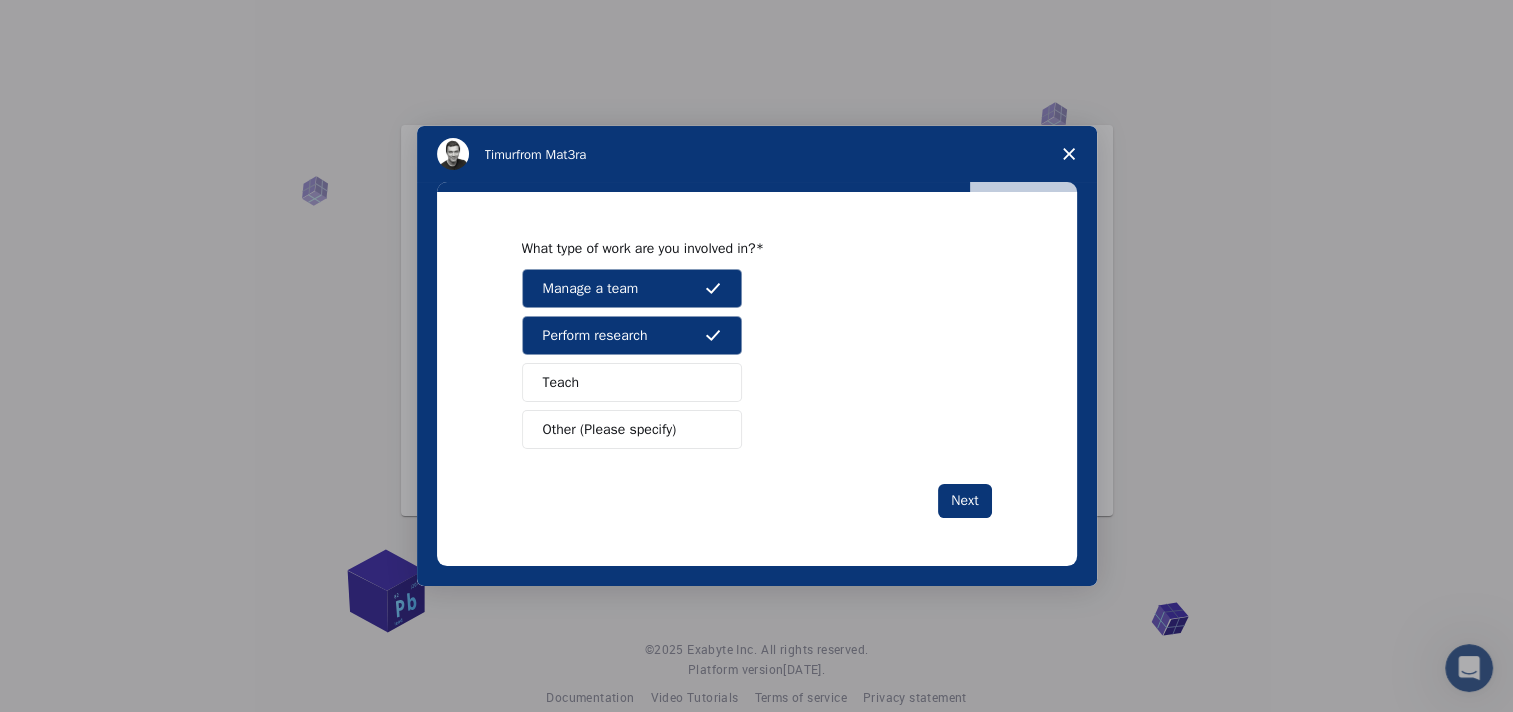 click on "Teach" at bounding box center (632, 382) 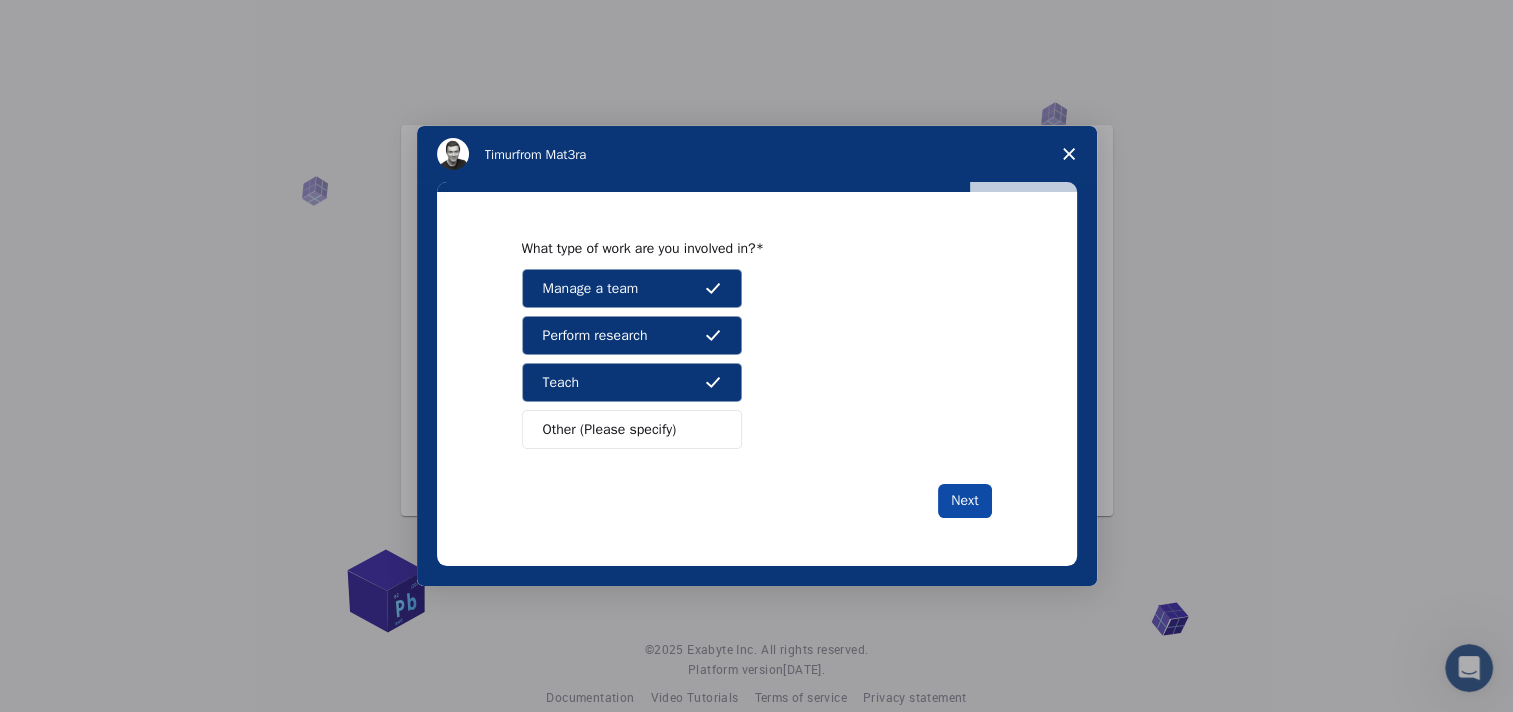 click on "Next" at bounding box center [964, 501] 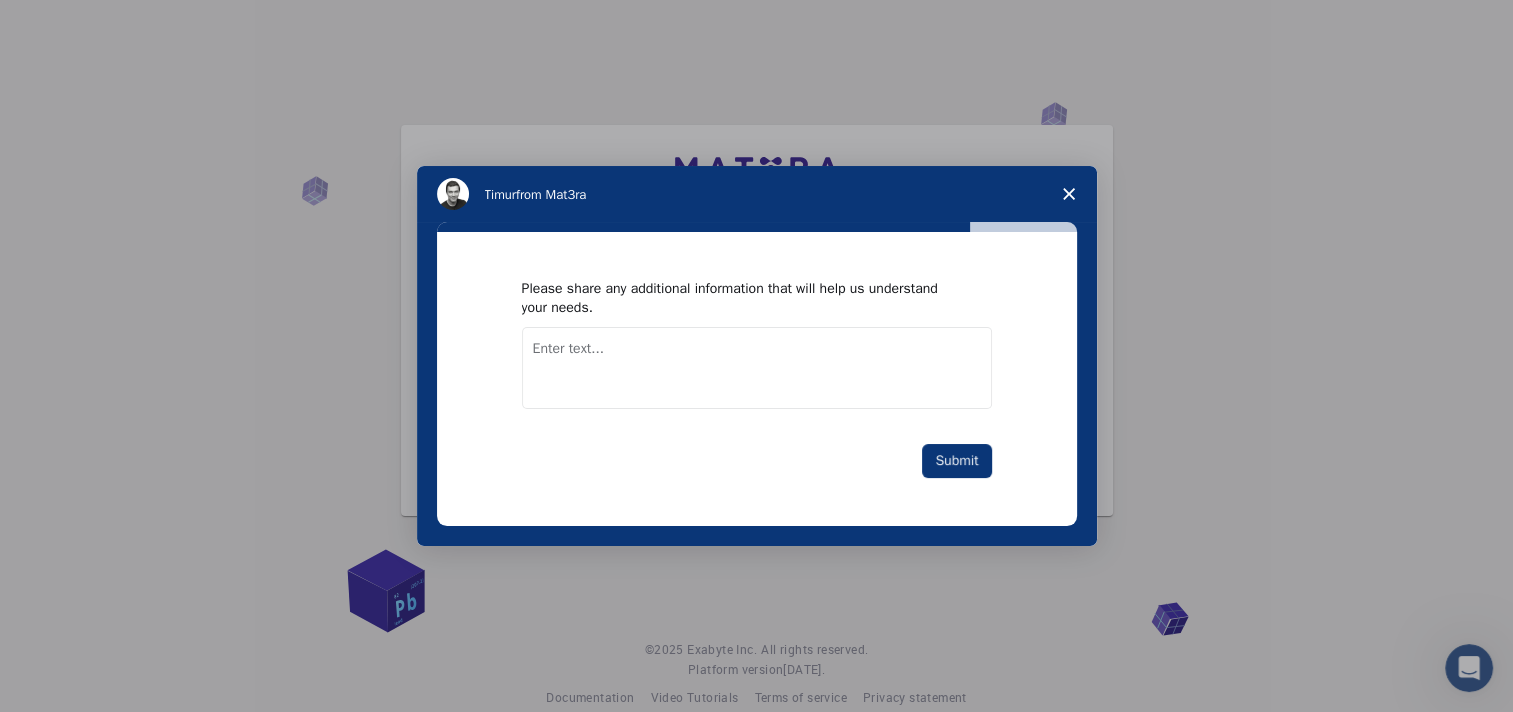 click at bounding box center (757, 368) 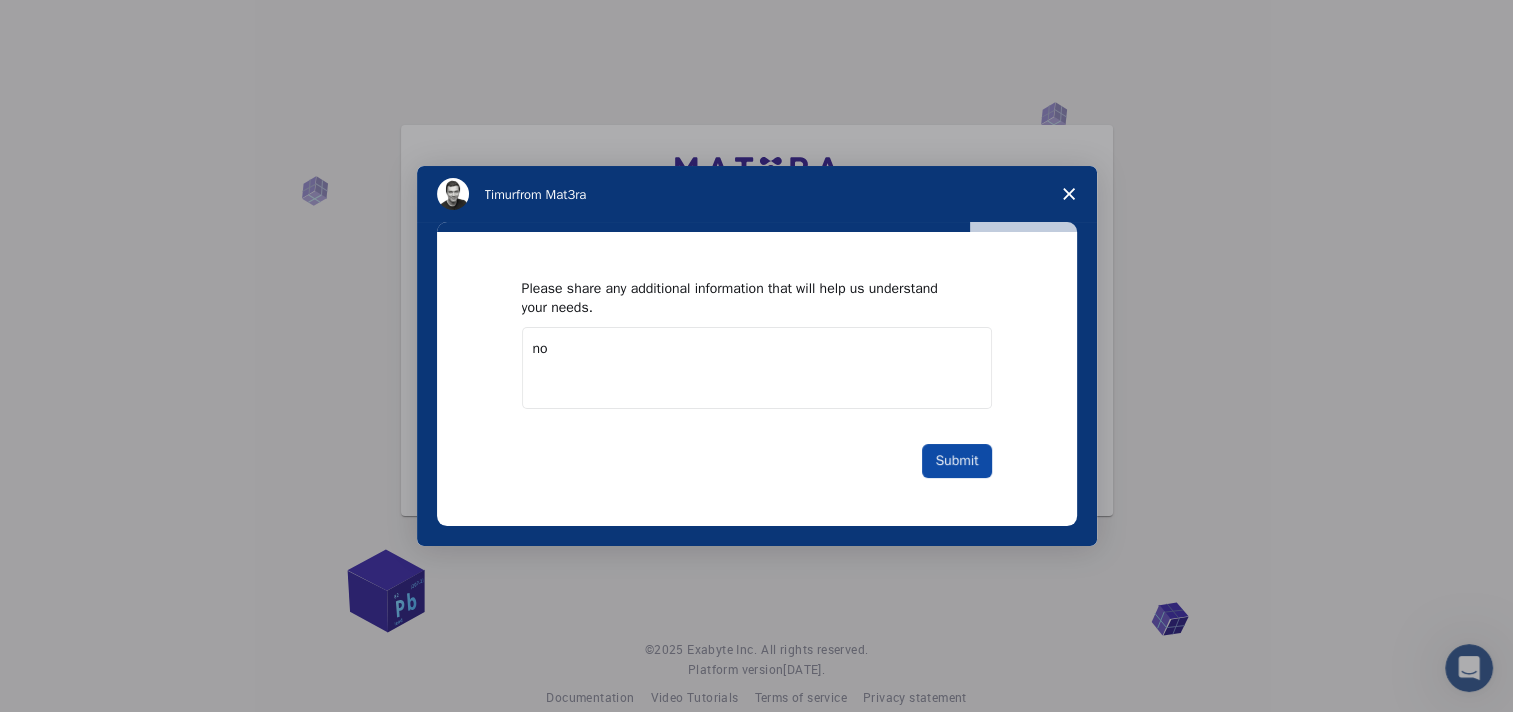 type on "no" 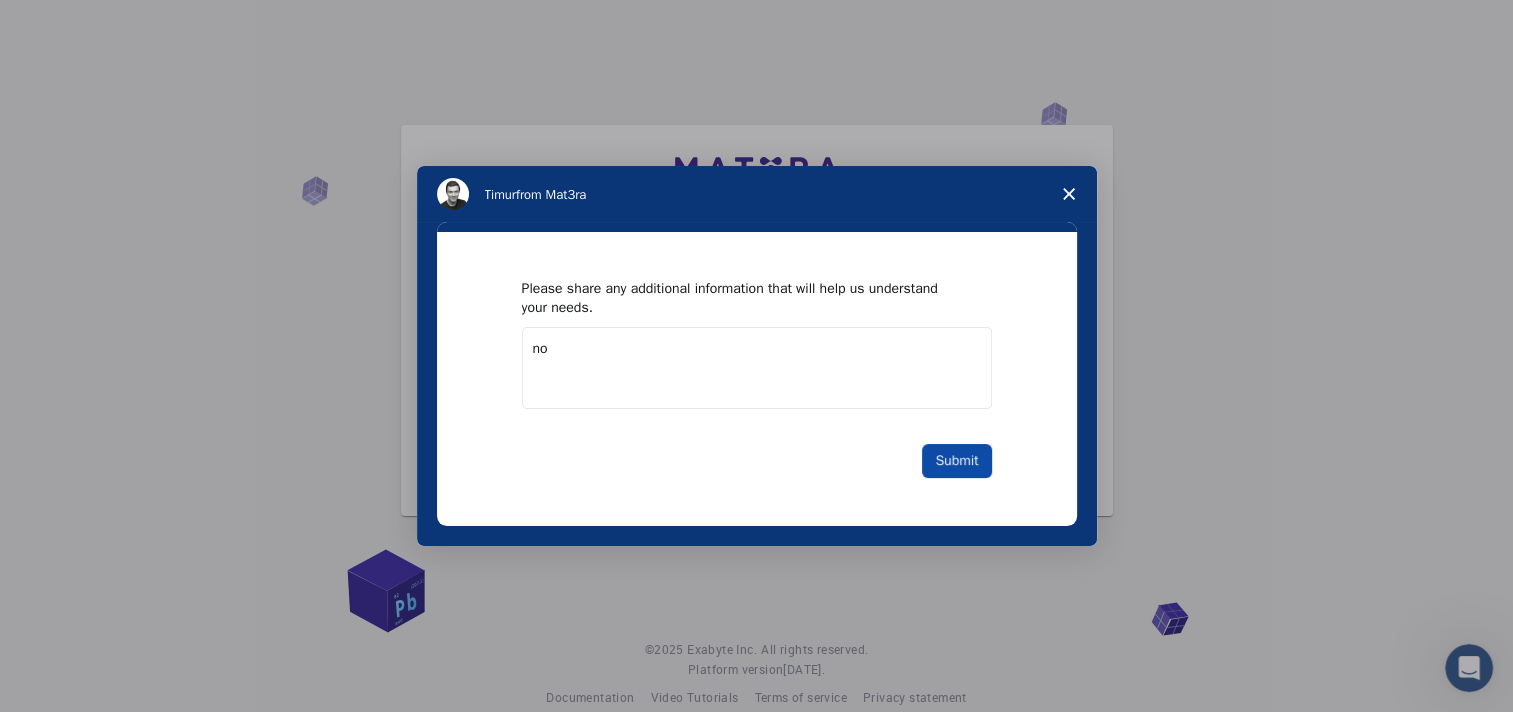 click on "Submit" at bounding box center (956, 461) 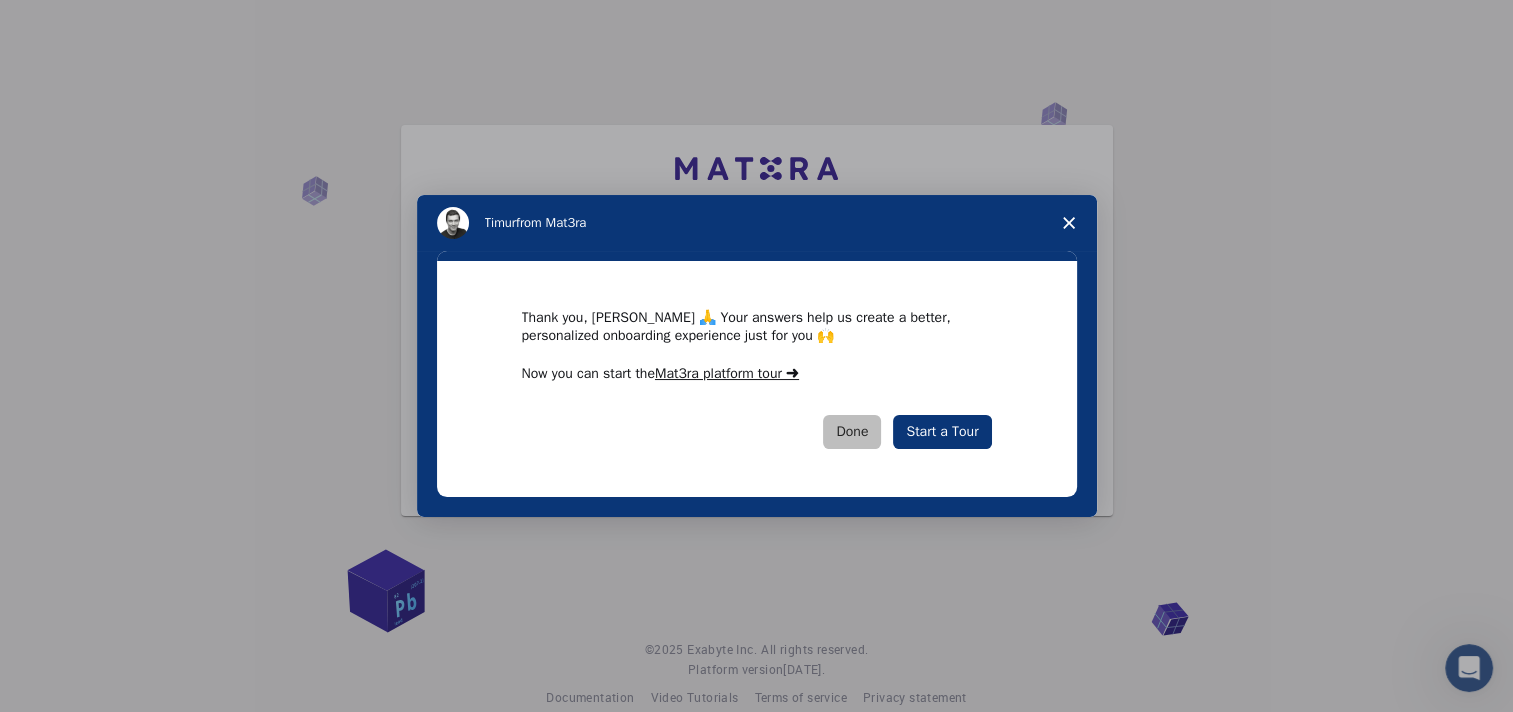 click on "Done" at bounding box center [852, 432] 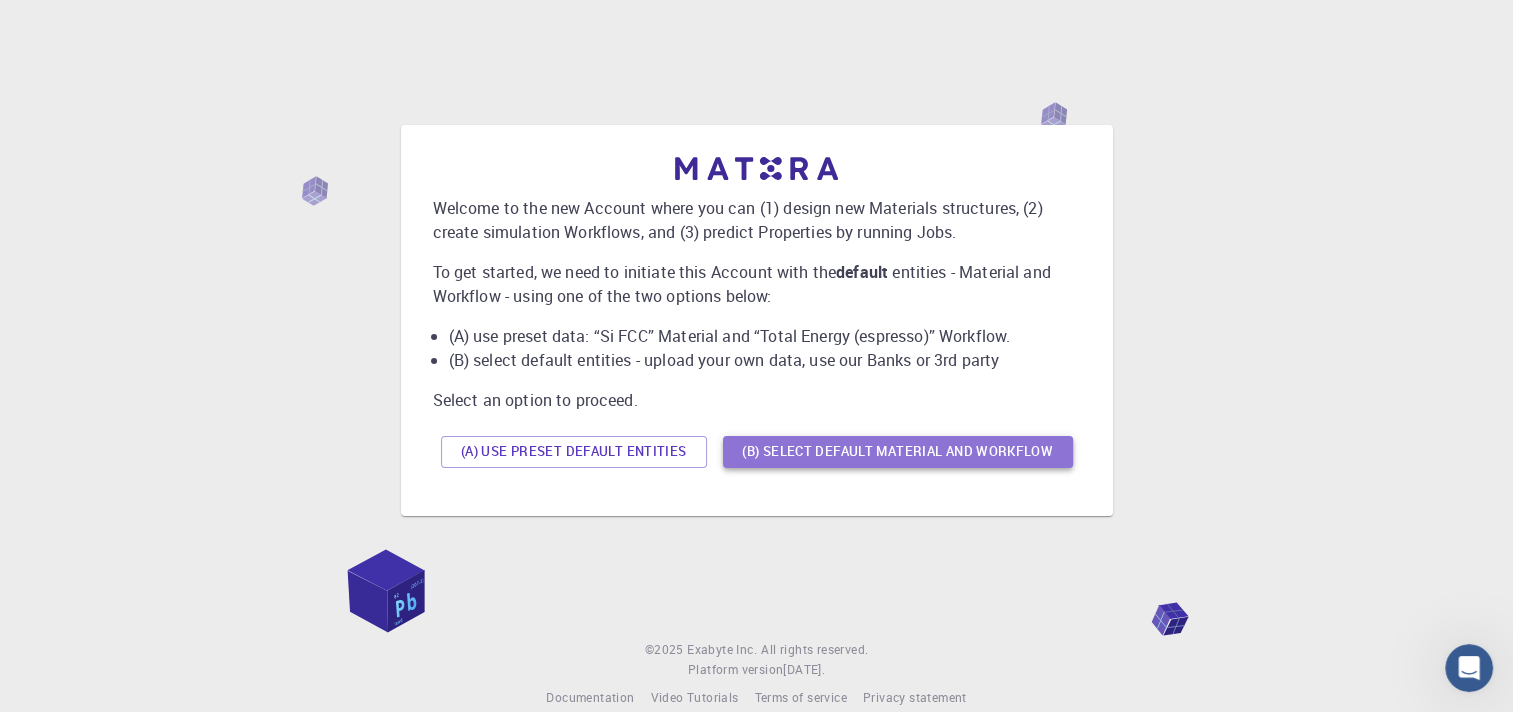 click on "(B) Select default material and workflow" at bounding box center (898, 452) 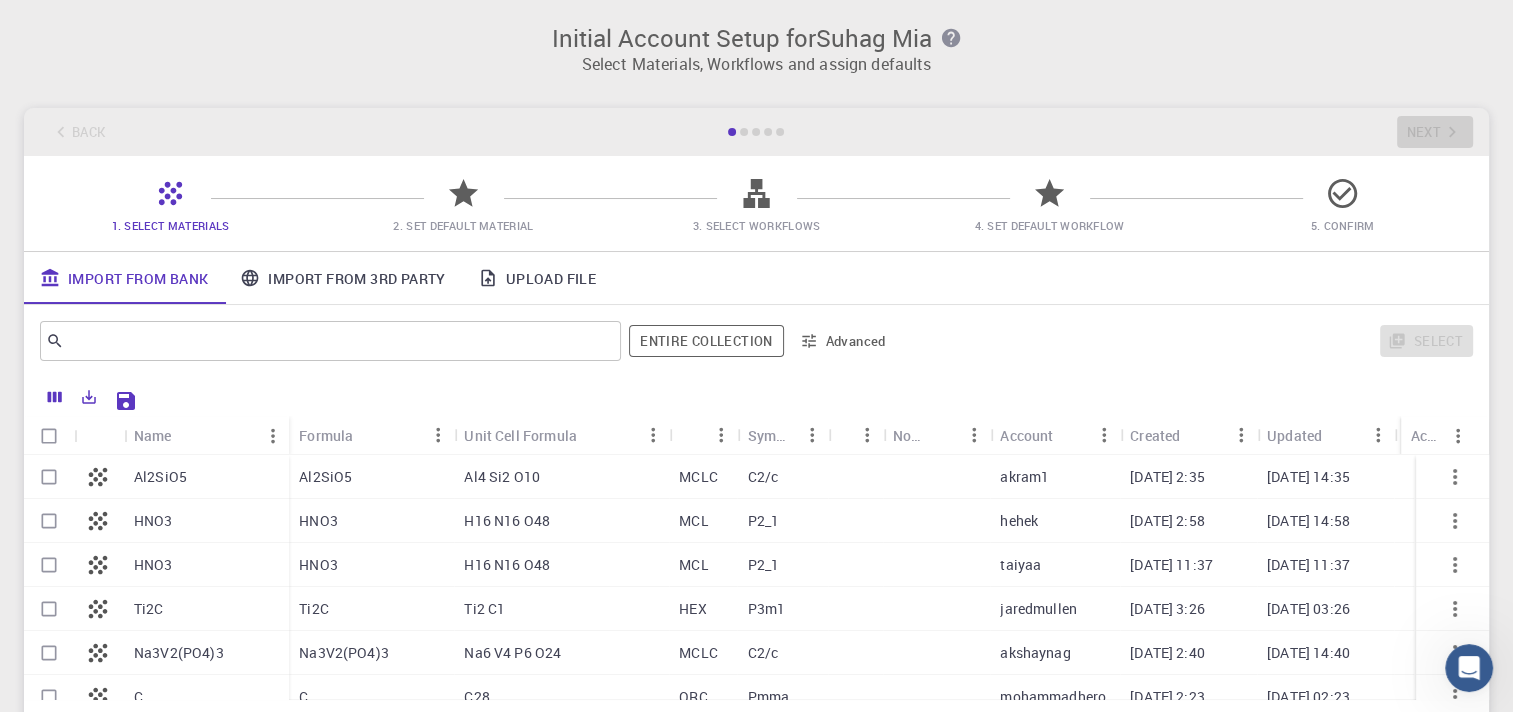 scroll, scrollTop: 196, scrollLeft: 0, axis: vertical 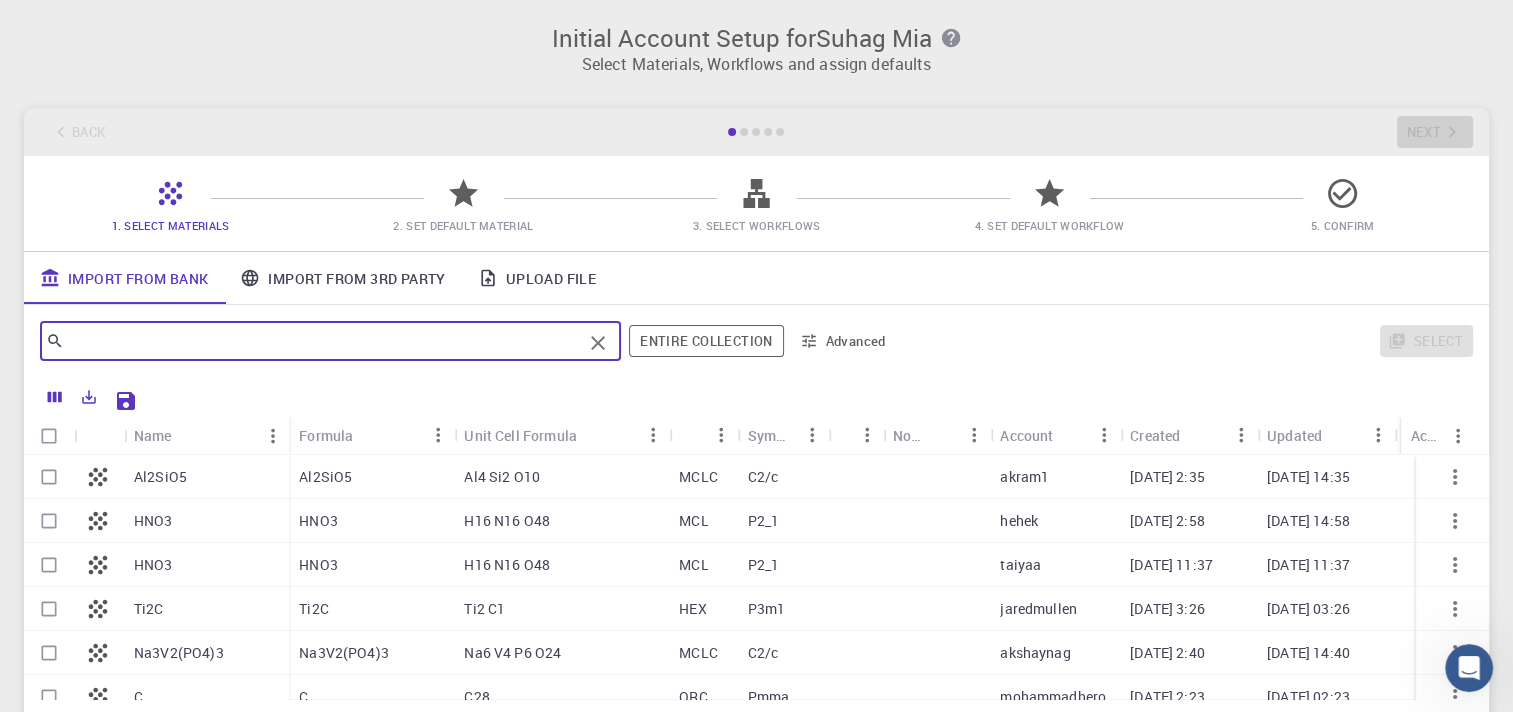 click at bounding box center (323, 341) 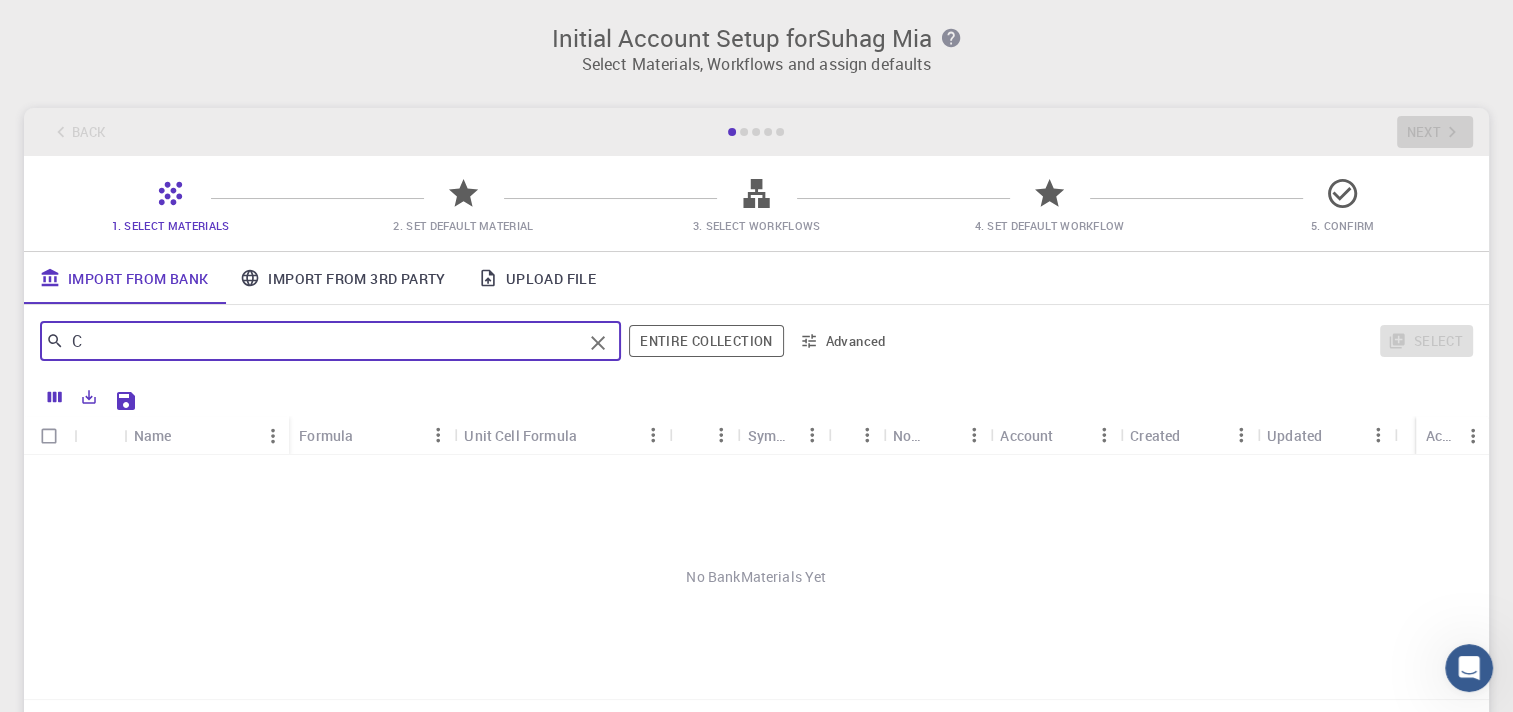 type on "C" 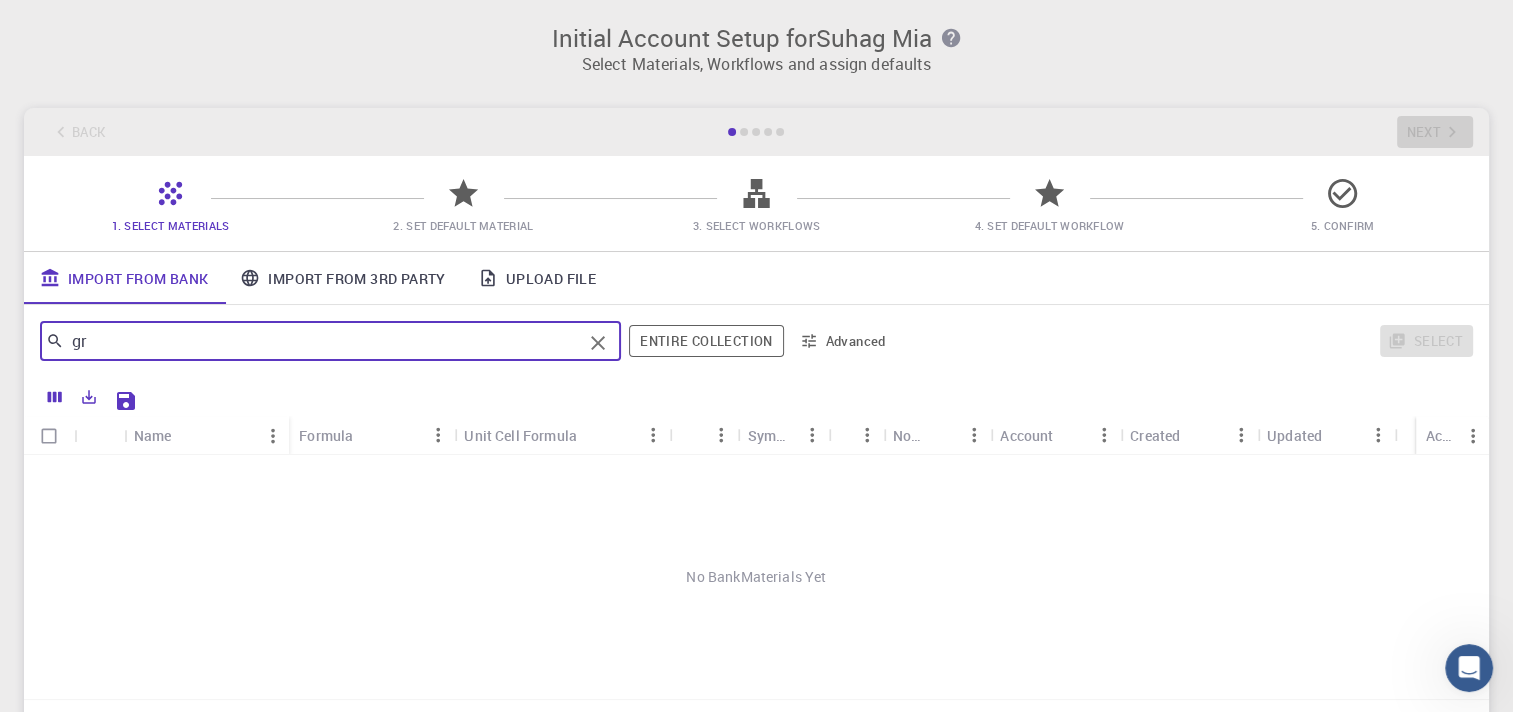 type on "g" 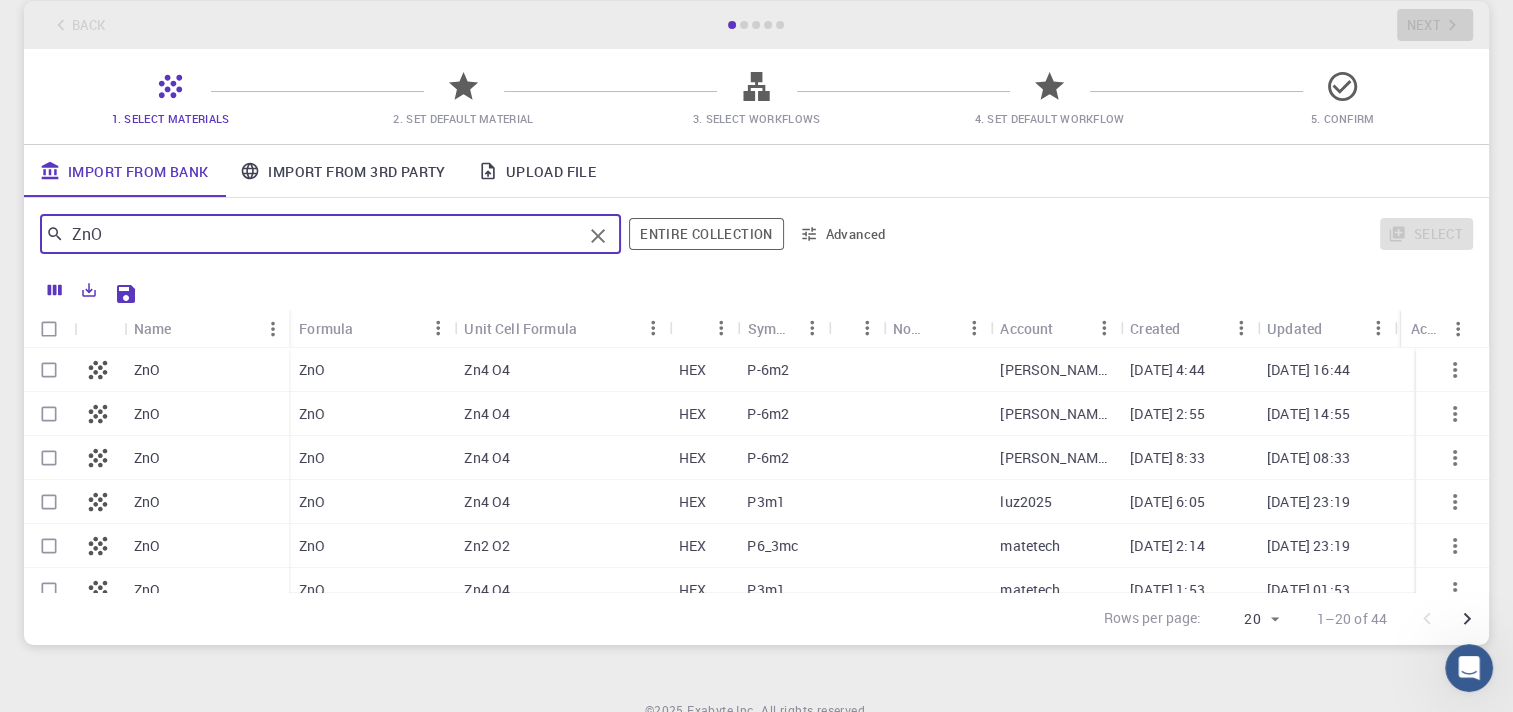 scroll, scrollTop: 108, scrollLeft: 0, axis: vertical 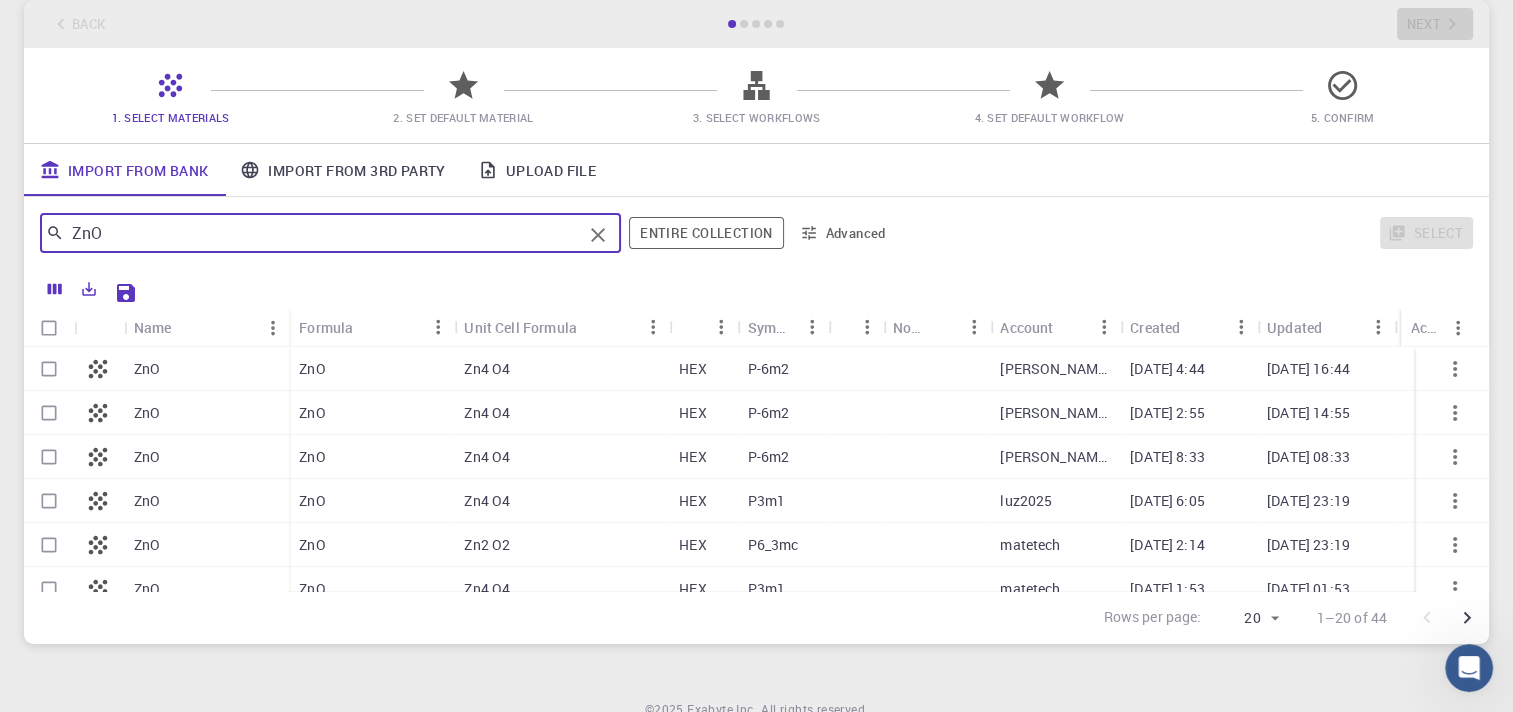 type on "ZnO" 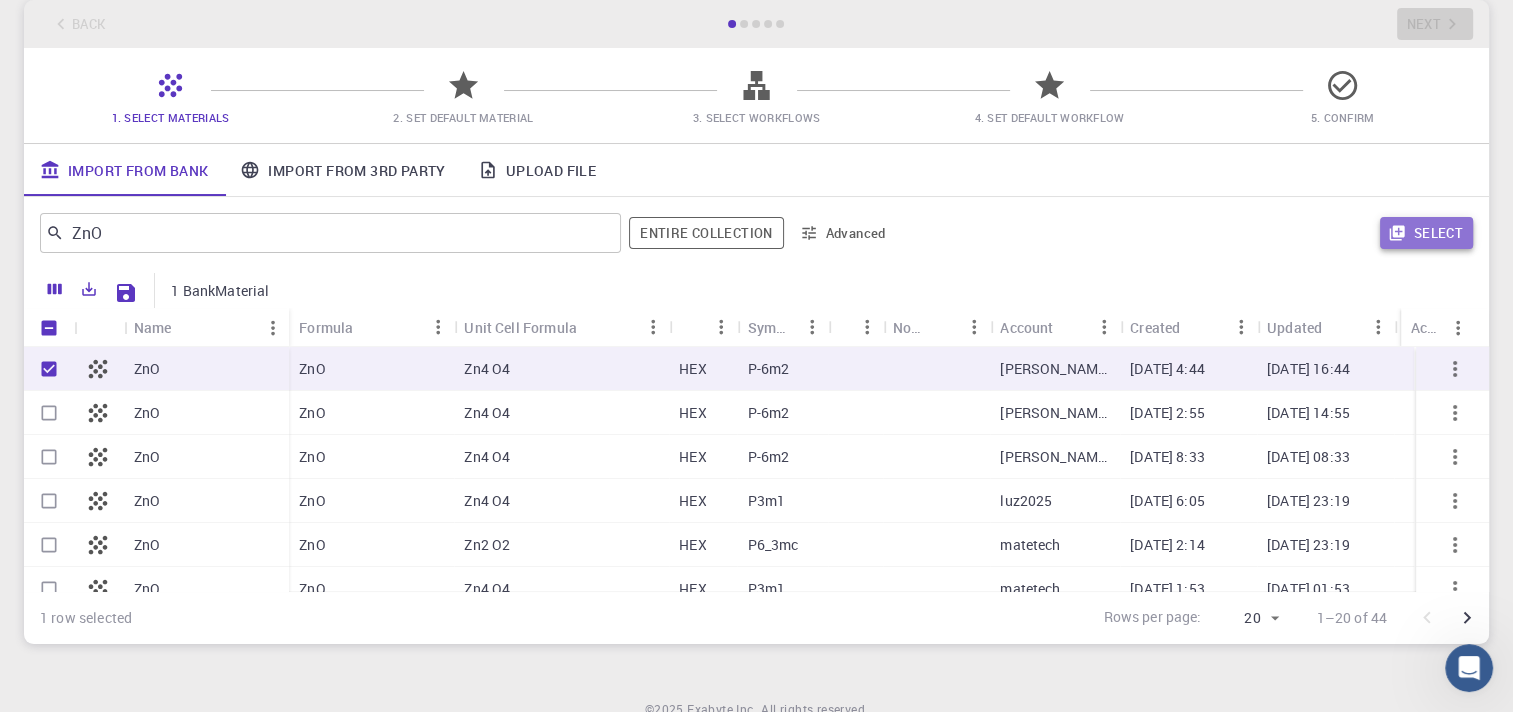 click on "Select" at bounding box center (1426, 233) 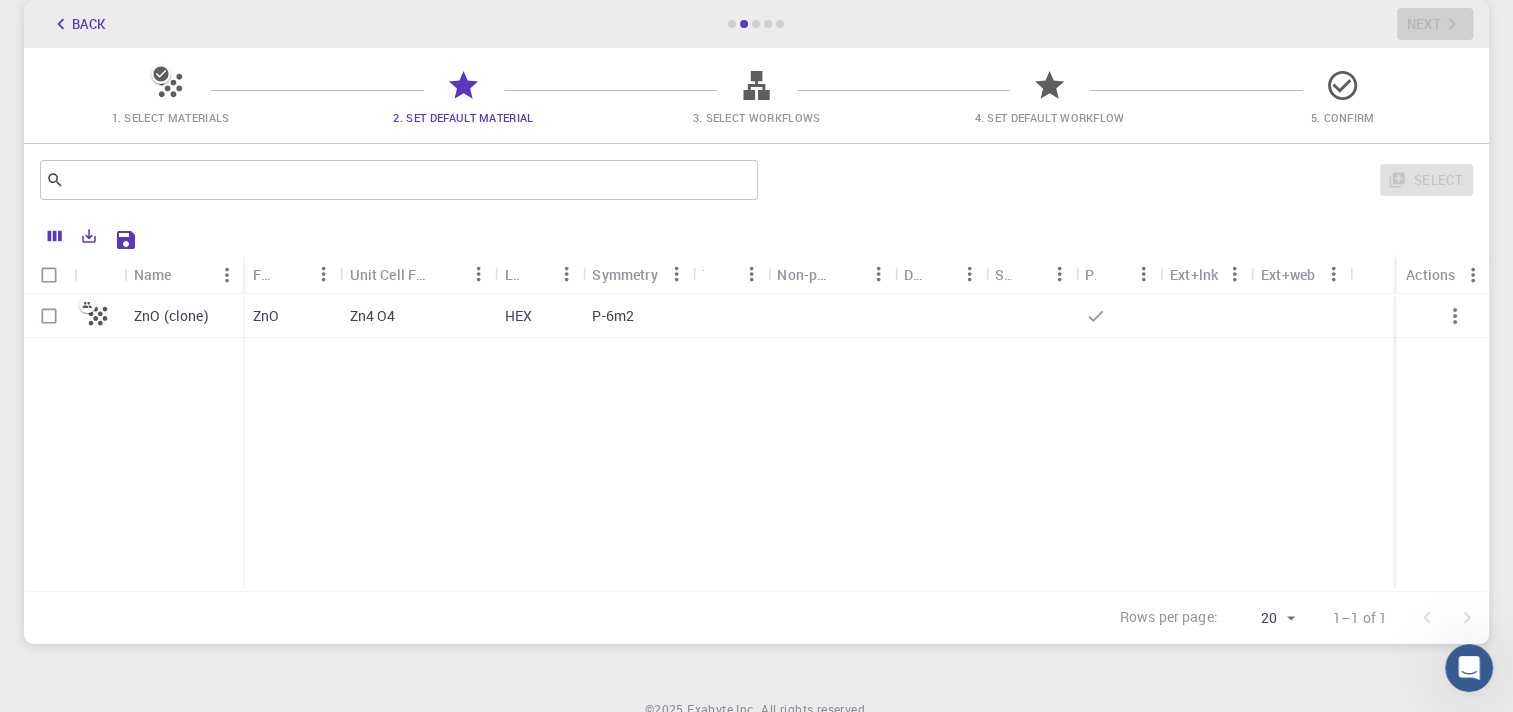 click on "ZnO (clone)" at bounding box center (171, 316) 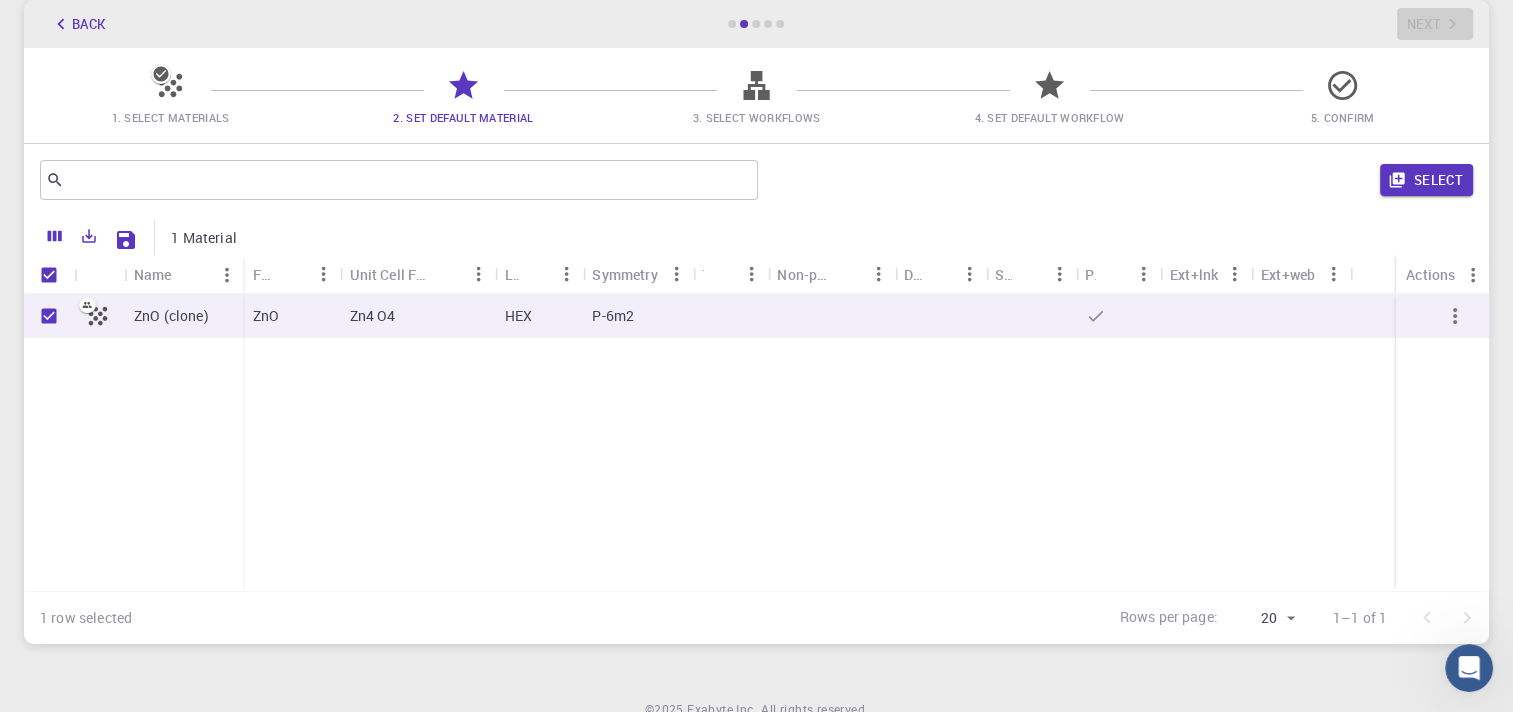click on "ZnO (clone)" at bounding box center [171, 316] 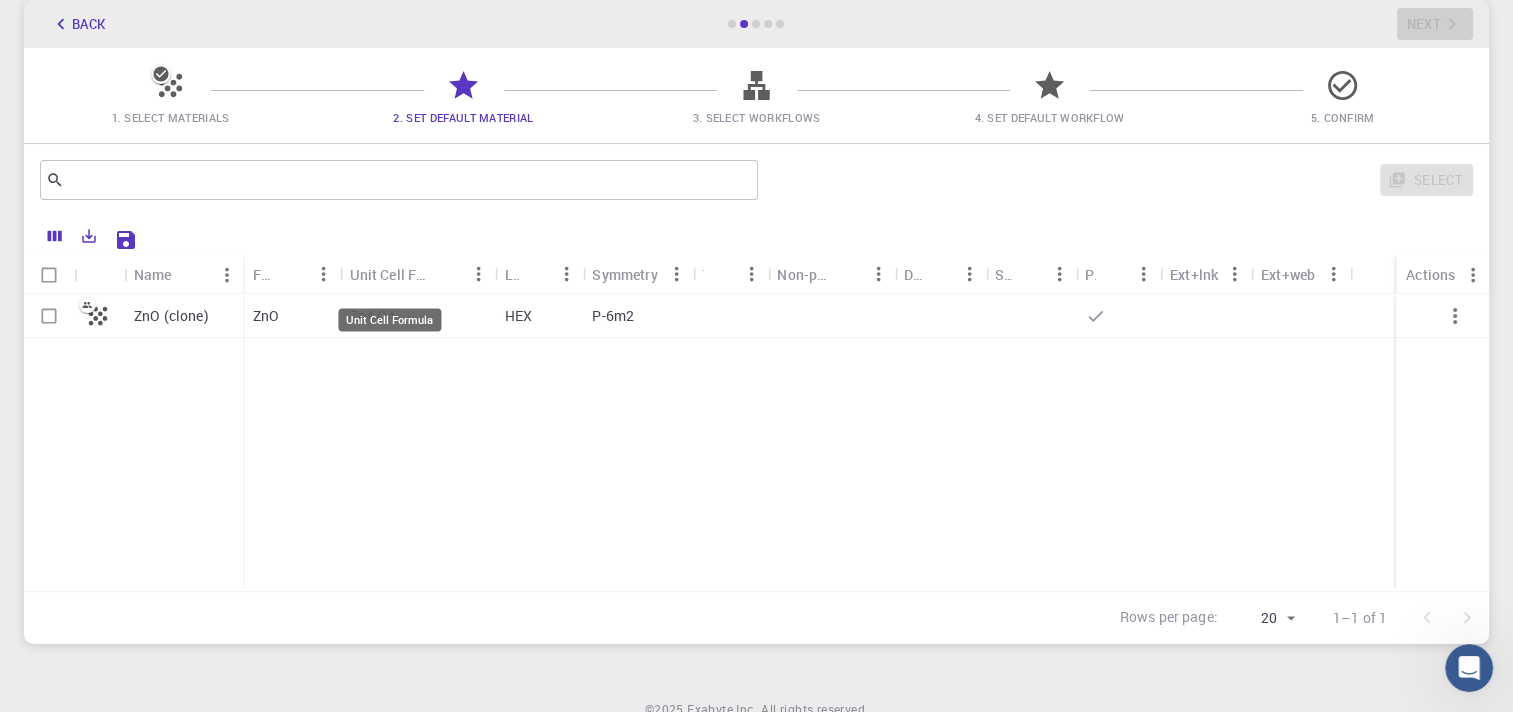 click on "Unit Cell Formula" at bounding box center [390, 274] 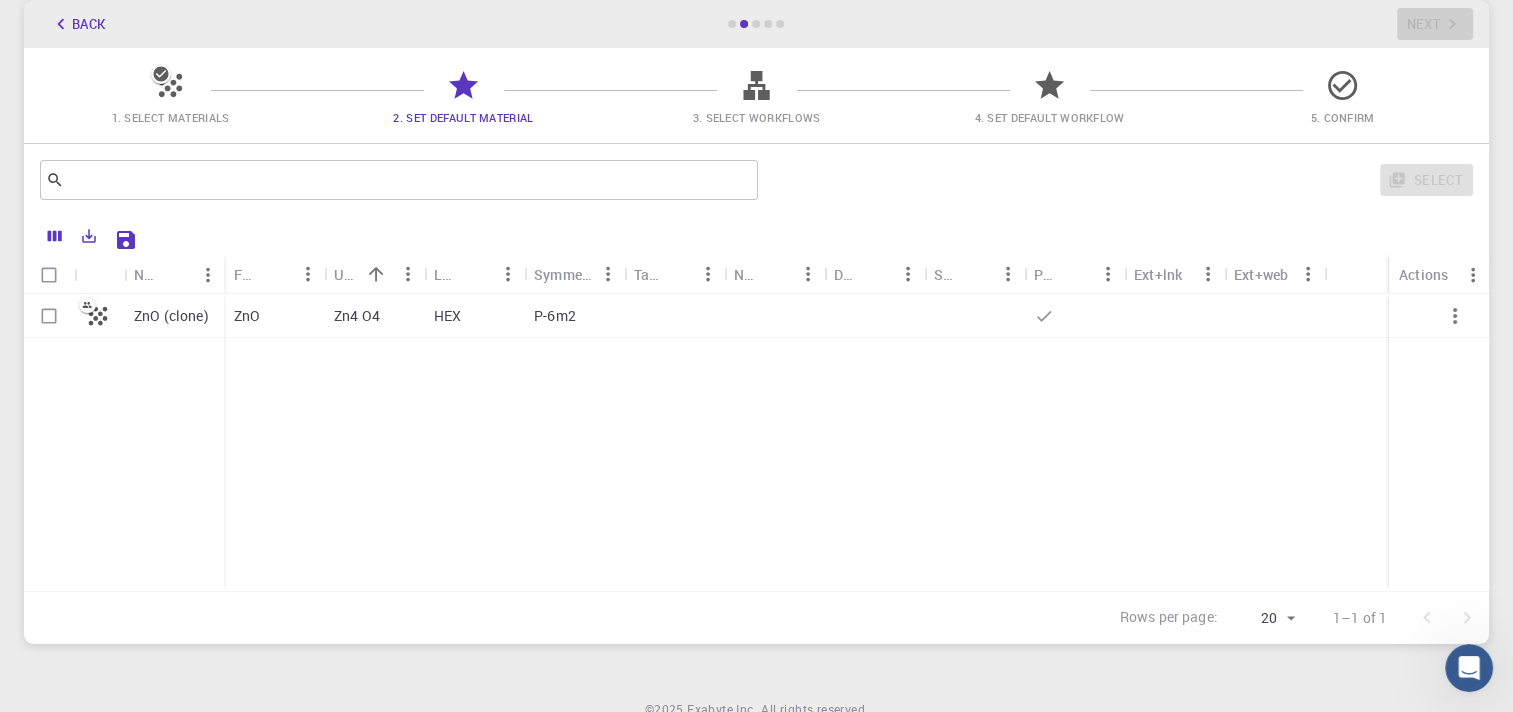 click on "P-6m2" at bounding box center [574, 316] 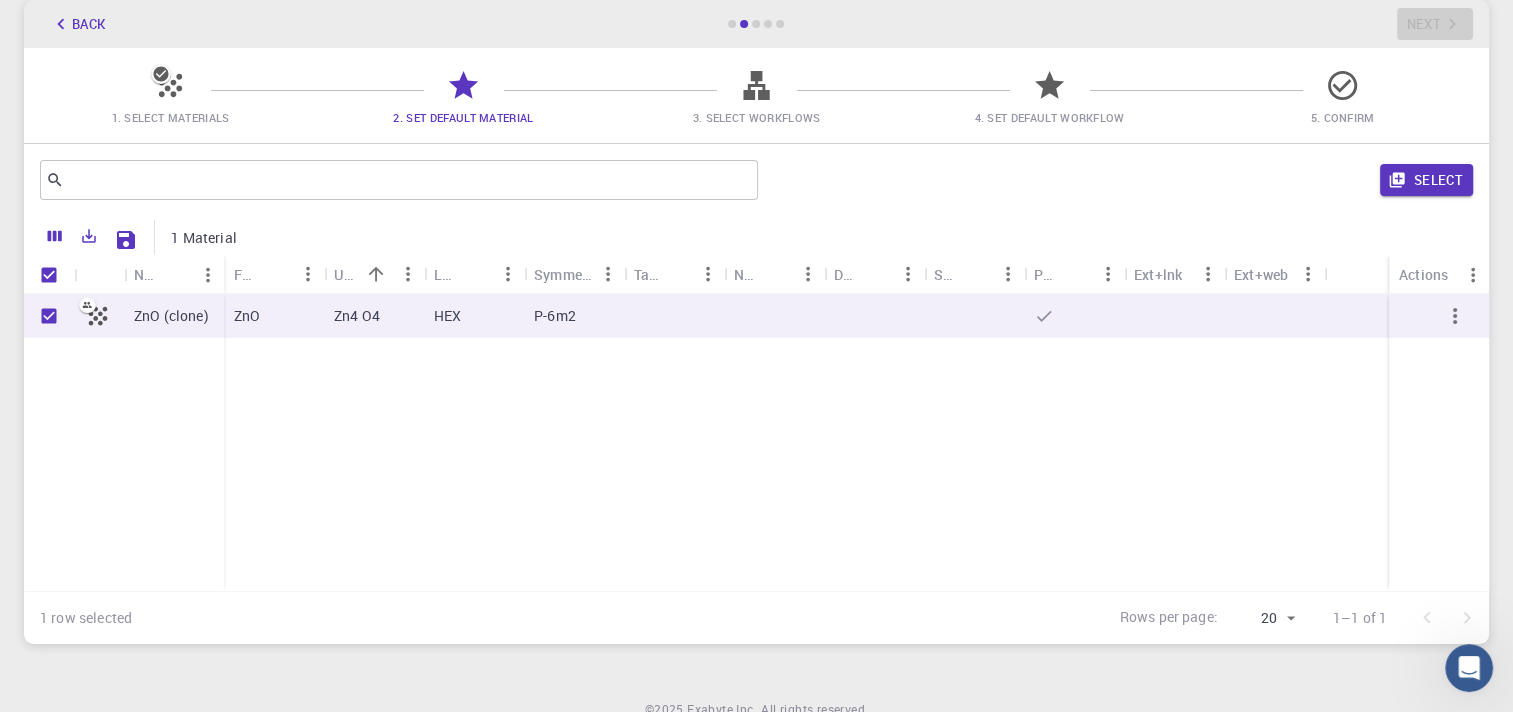 click 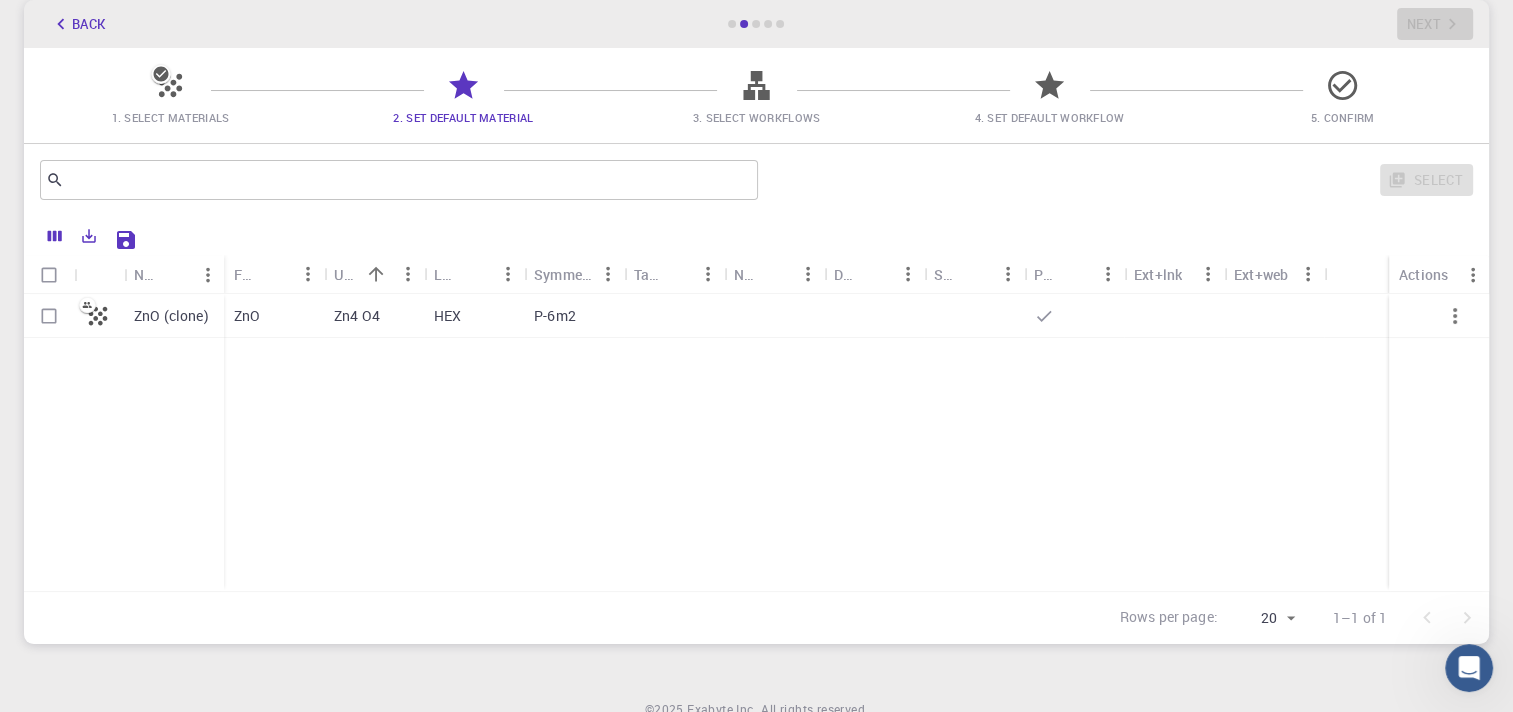 click 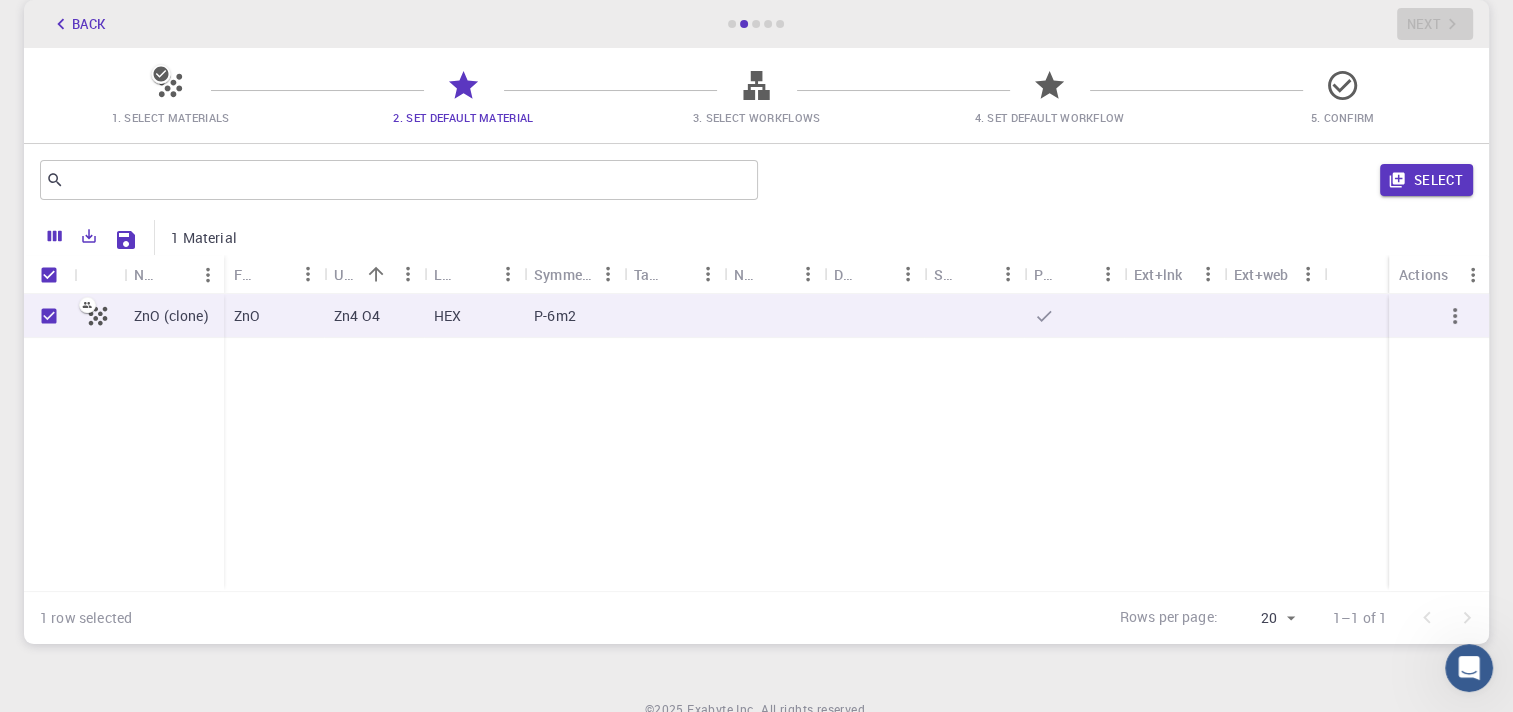 click 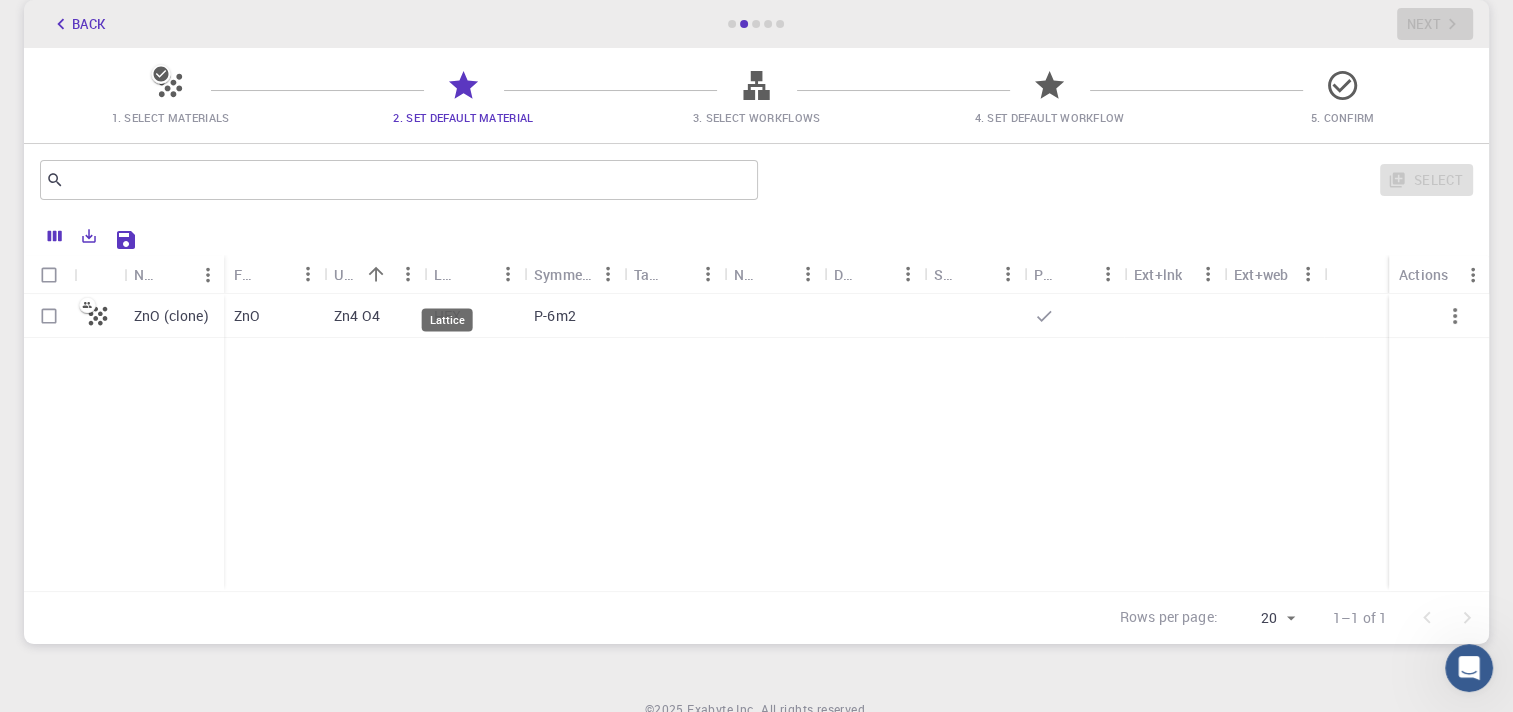 click on "Lattice" at bounding box center [447, 274] 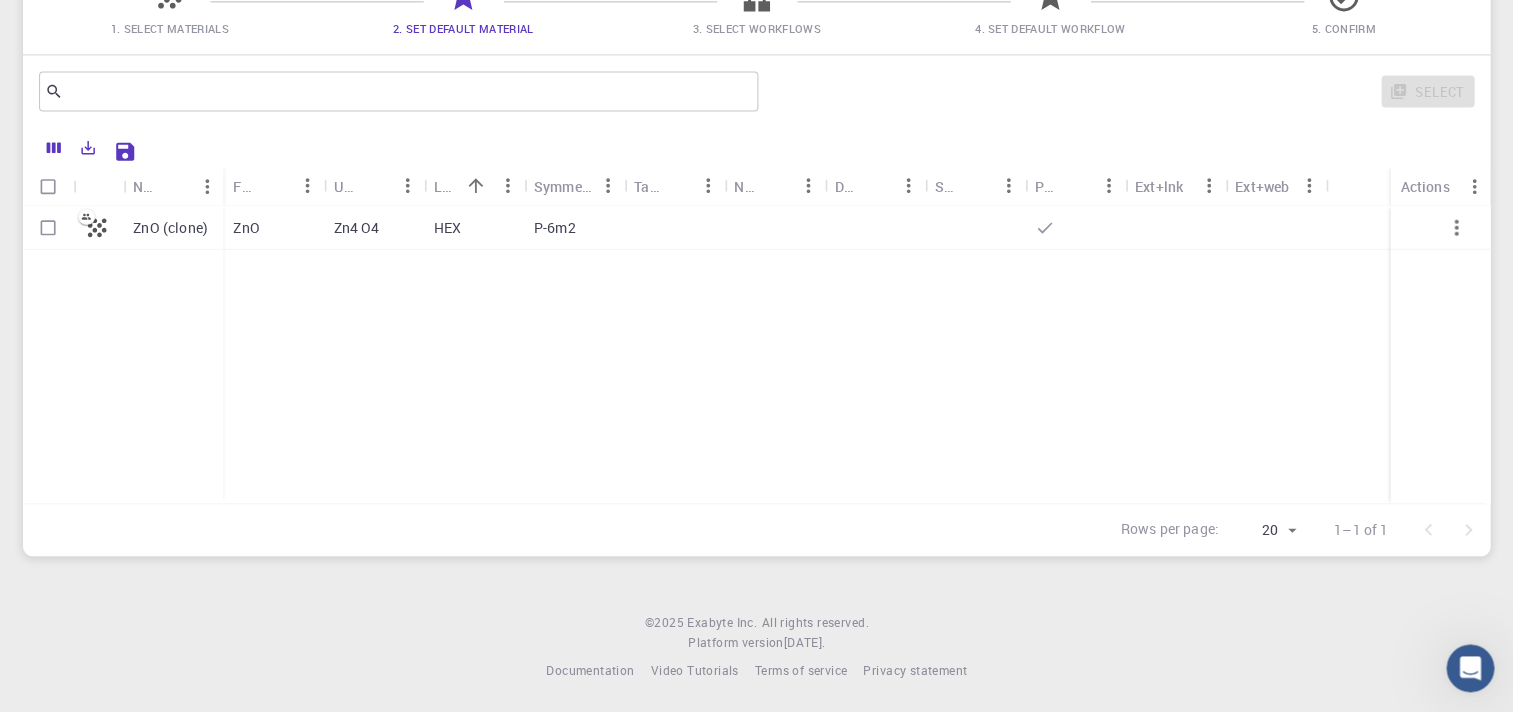 scroll, scrollTop: 196, scrollLeft: 0, axis: vertical 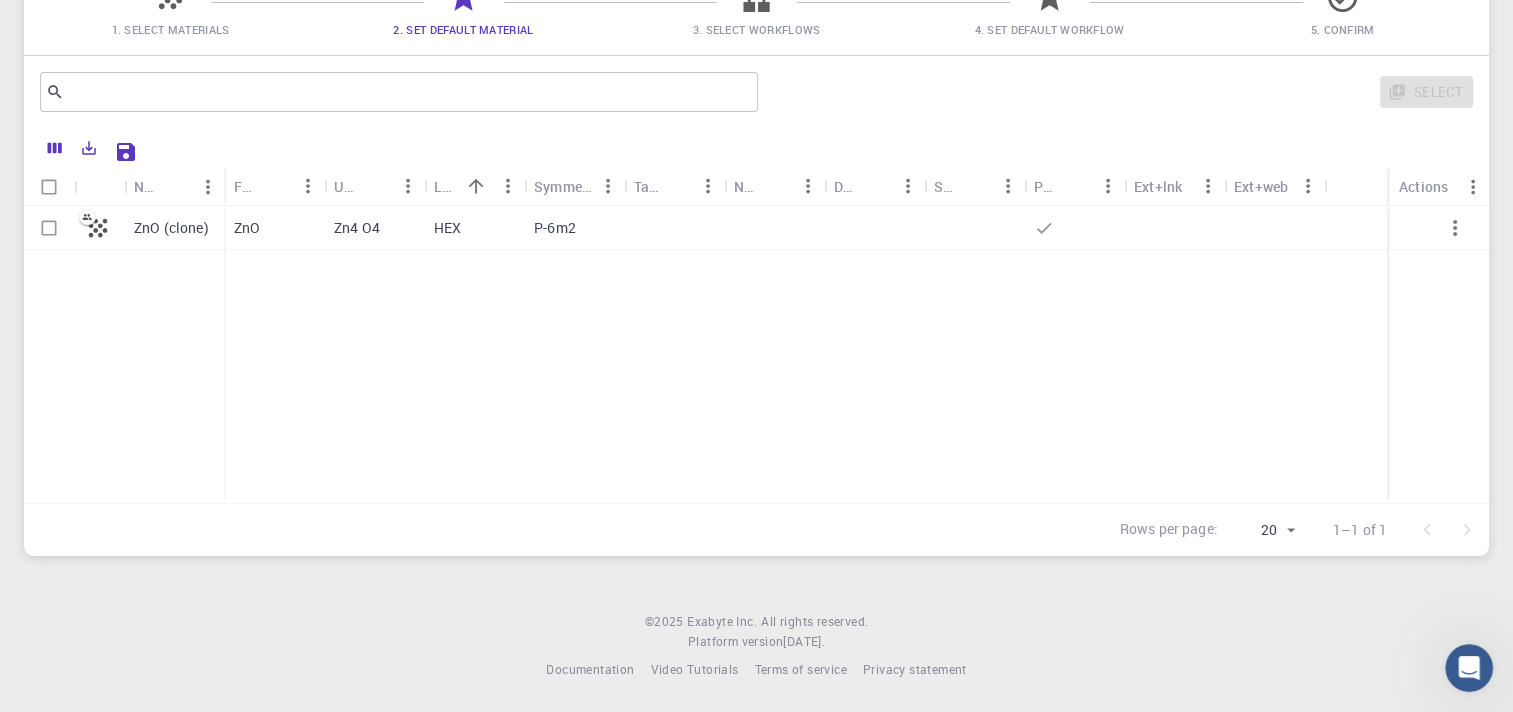 click on "ZnO (clone) ZnO Zn4 O4 HEX P-6m2" at bounding box center (756, 354) 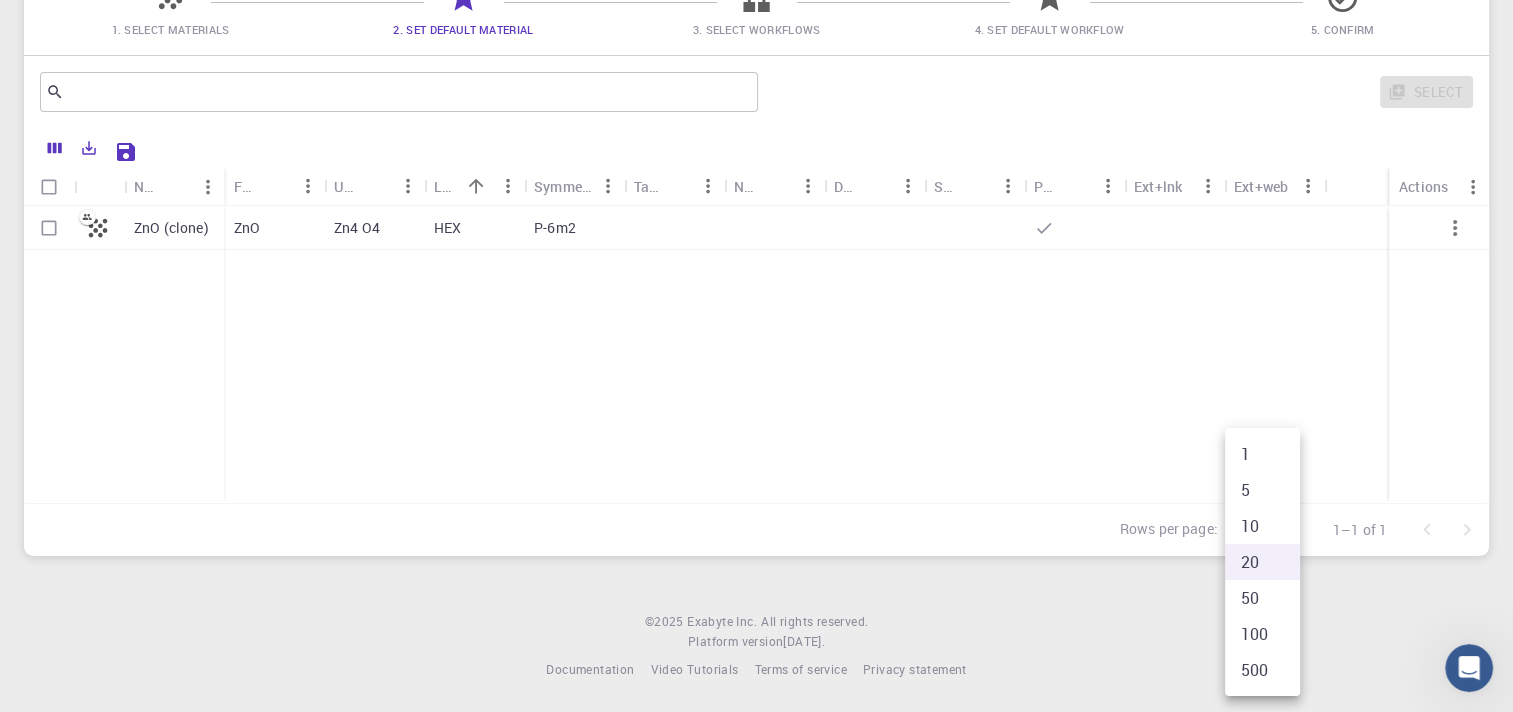 click at bounding box center (756, 356) 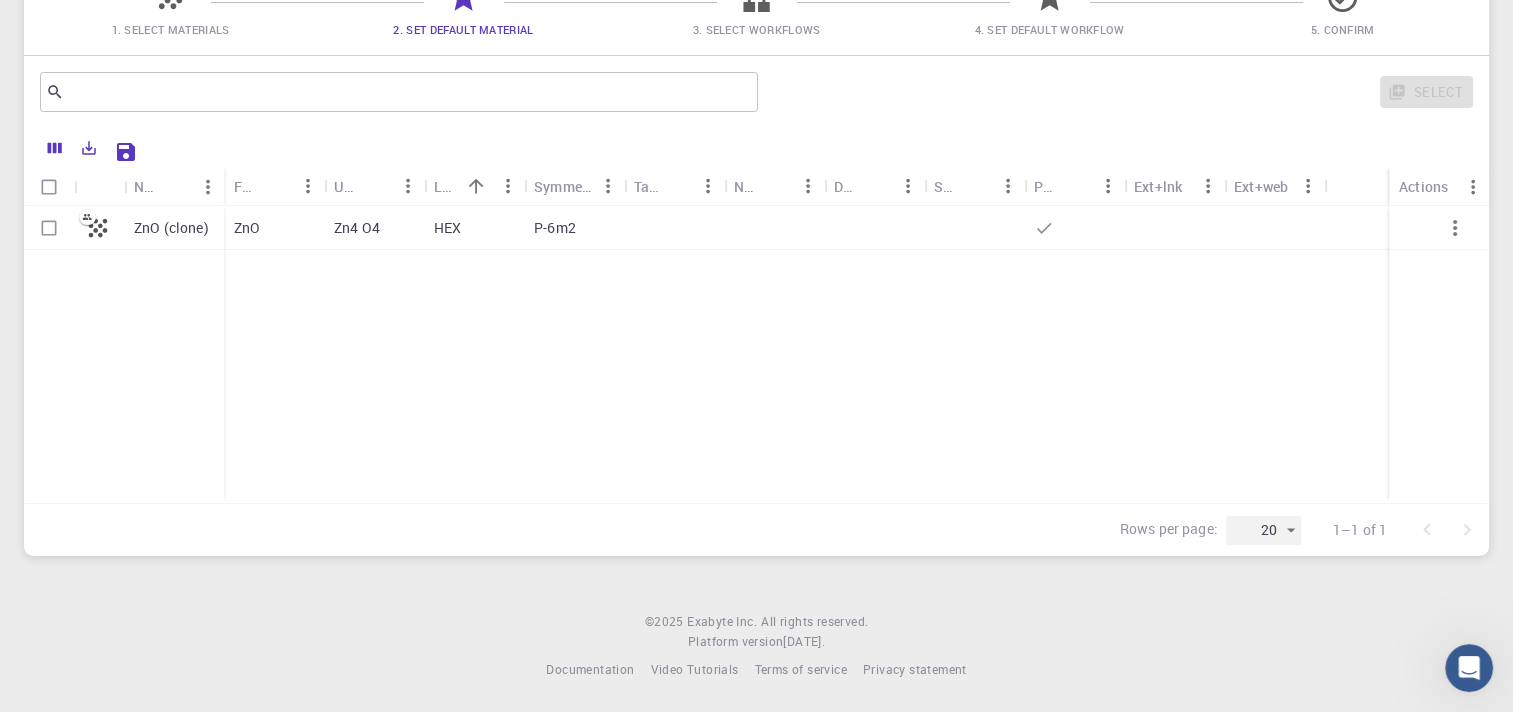 scroll, scrollTop: 0, scrollLeft: 0, axis: both 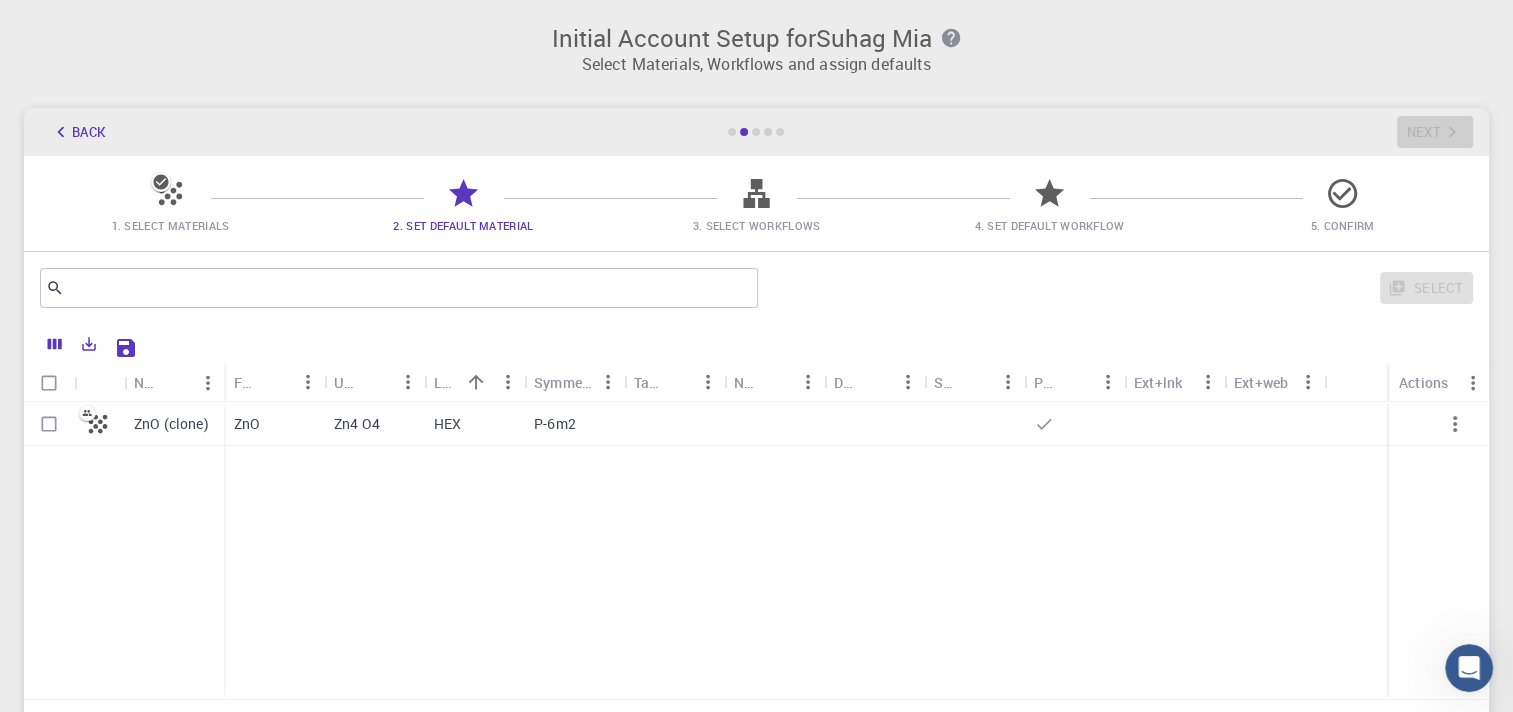 click on "4. Set Default Workflow" at bounding box center [1049, 225] 